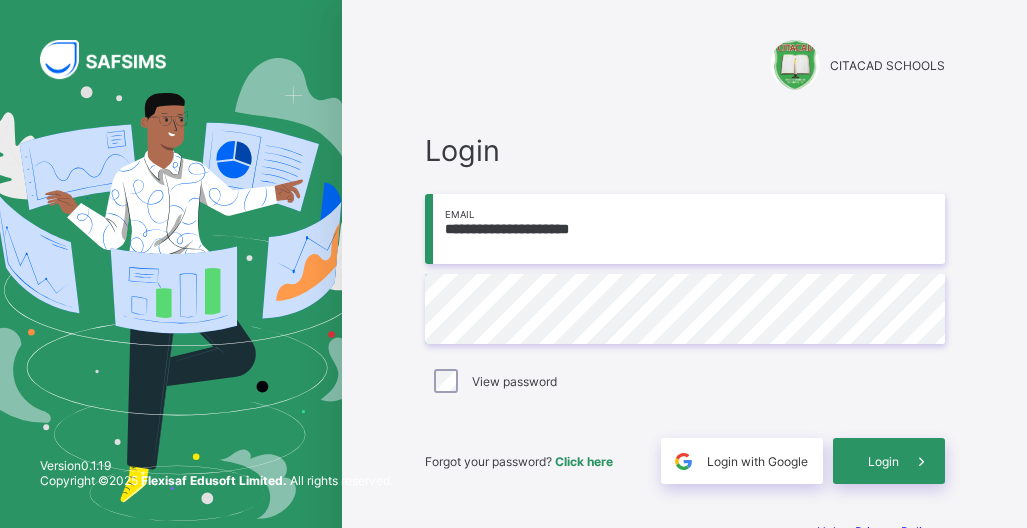 scroll, scrollTop: 0, scrollLeft: 0, axis: both 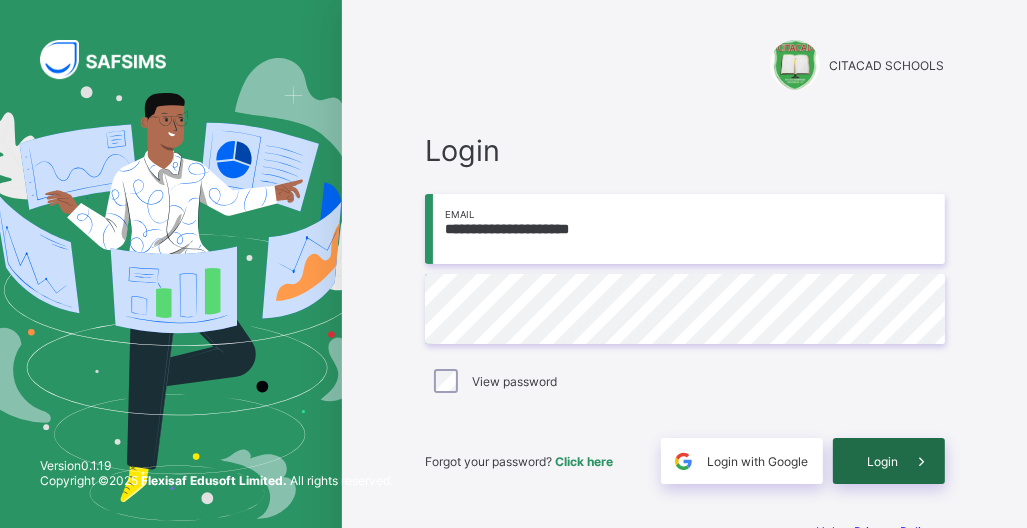 click on "Login" at bounding box center [883, 461] 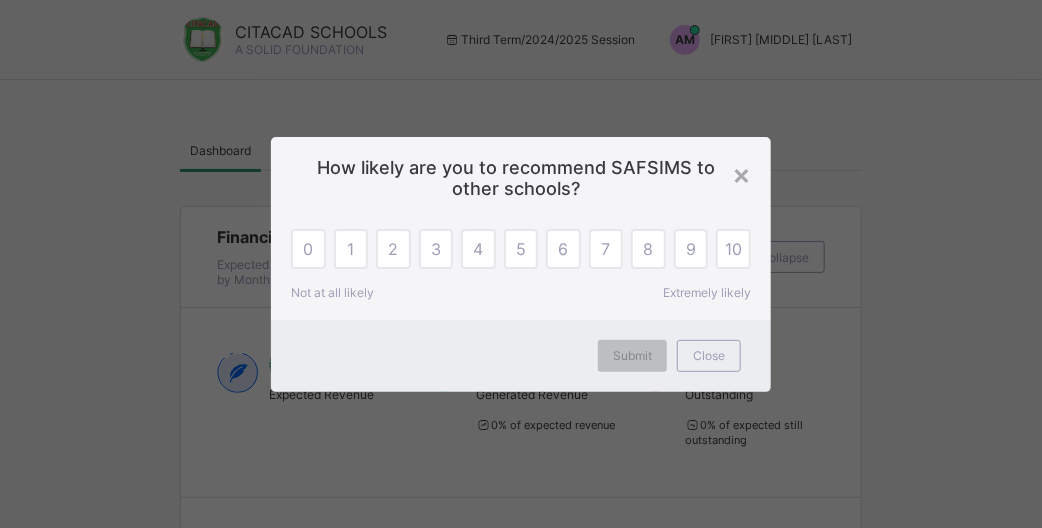 click on "× How likely are you to recommend SAFSIMS to other schools? 0 1 2 3 4 5 6 7 8 9 10 Not at all likely Extremely likely Submit Close" at bounding box center (521, 264) 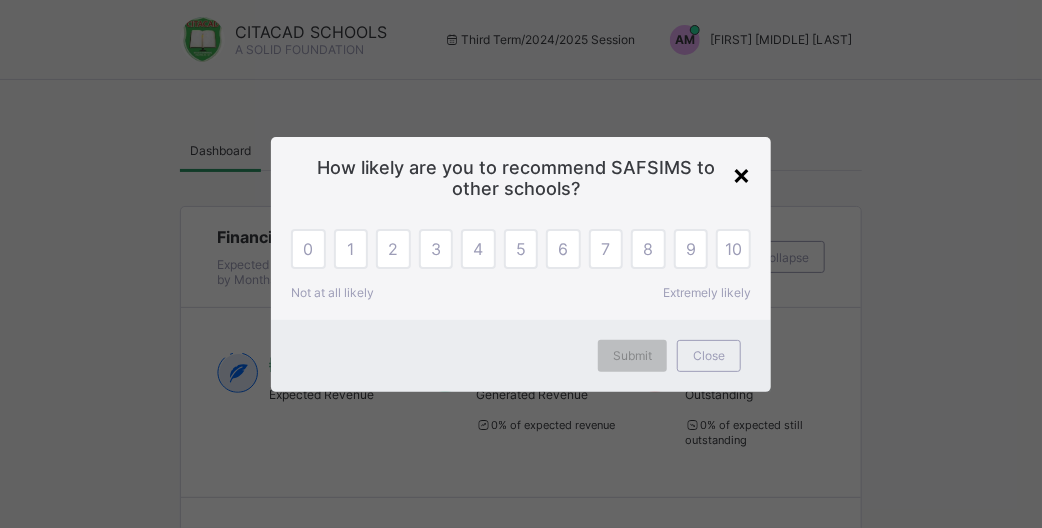click on "×" at bounding box center (741, 174) 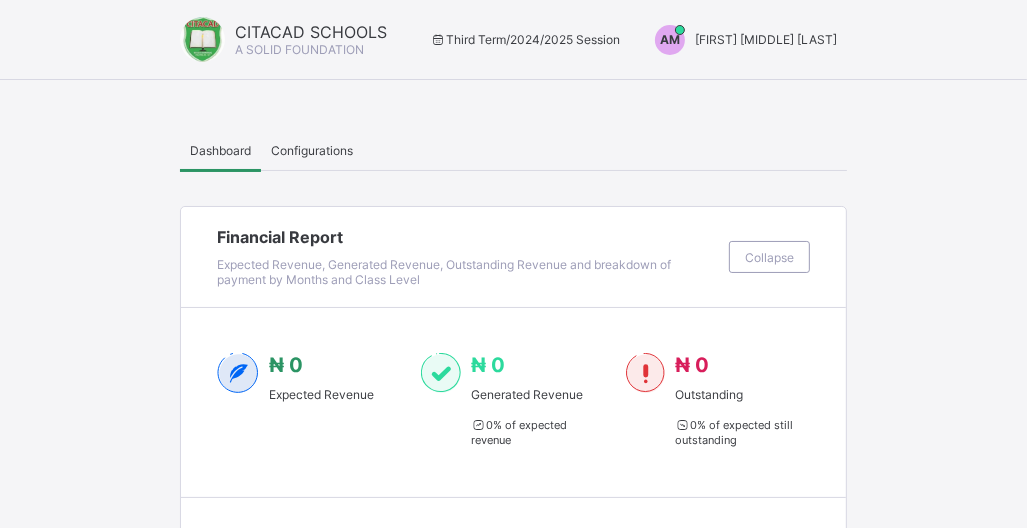 click on "[FIRST] [MIDDLE] [LAST]" at bounding box center [766, 39] 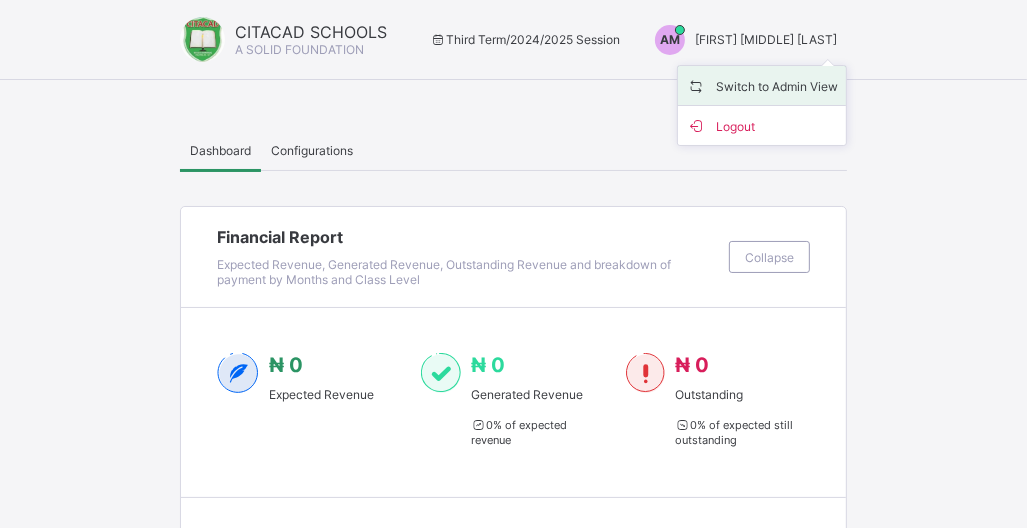 click on "Switch to Admin View" at bounding box center (762, 85) 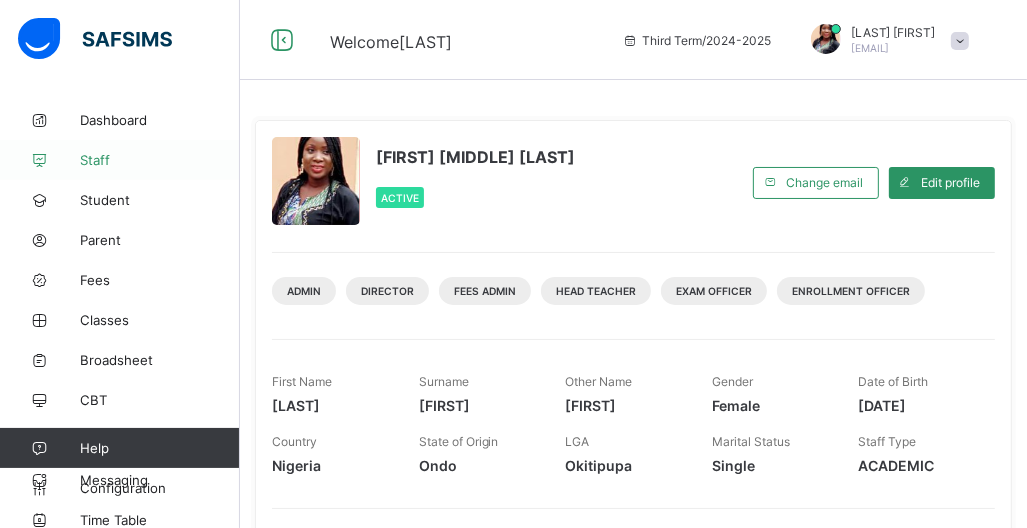 click on "Staff" at bounding box center (120, 160) 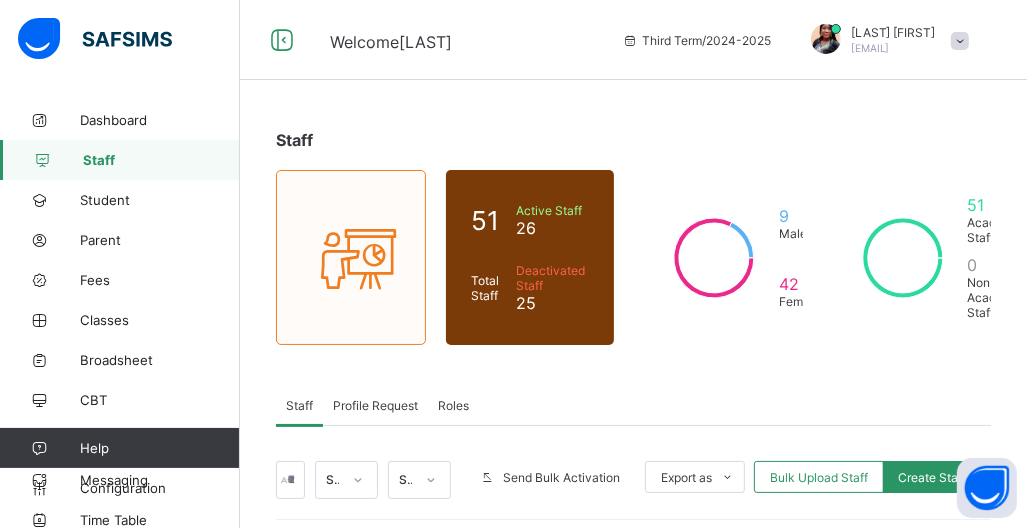 drag, startPoint x: 91, startPoint y: 146, endPoint x: 1033, endPoint y: 517, distance: 1012.4253 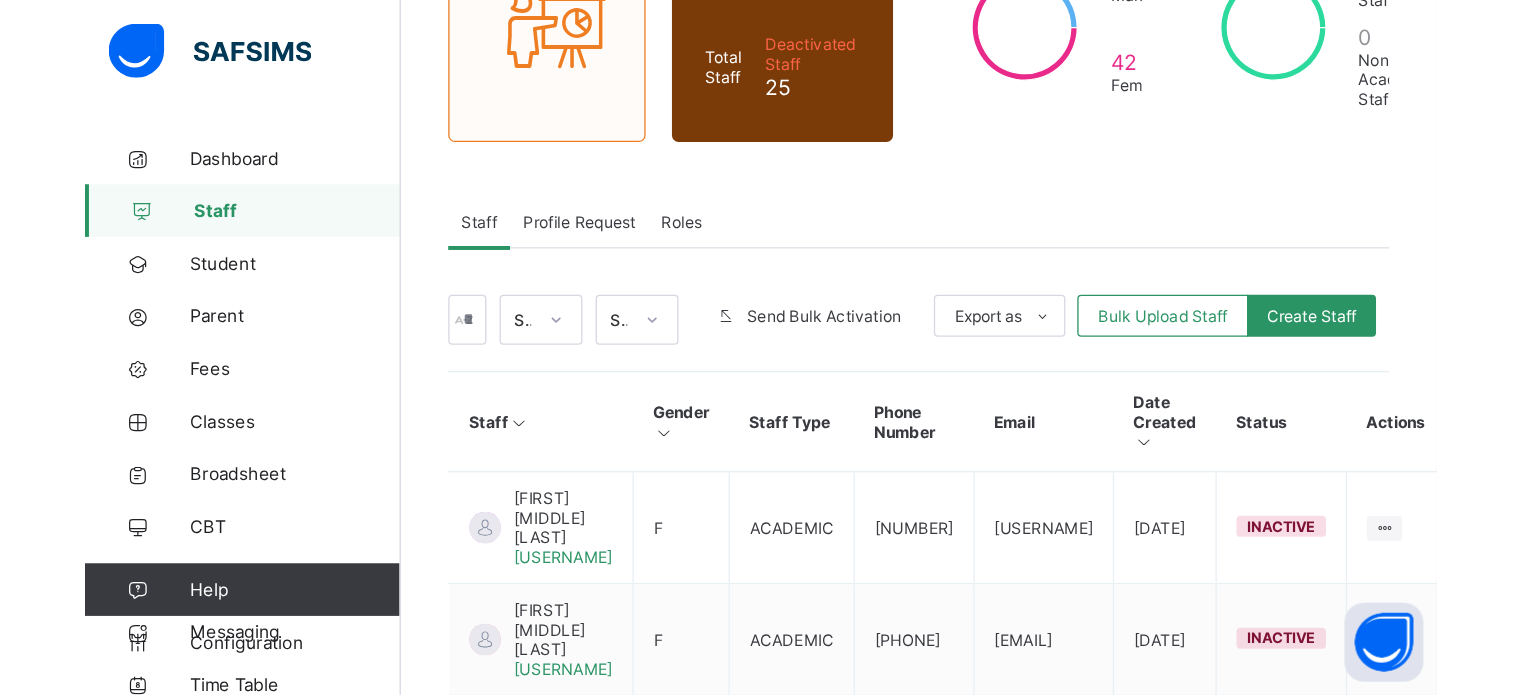 scroll, scrollTop: 240, scrollLeft: 0, axis: vertical 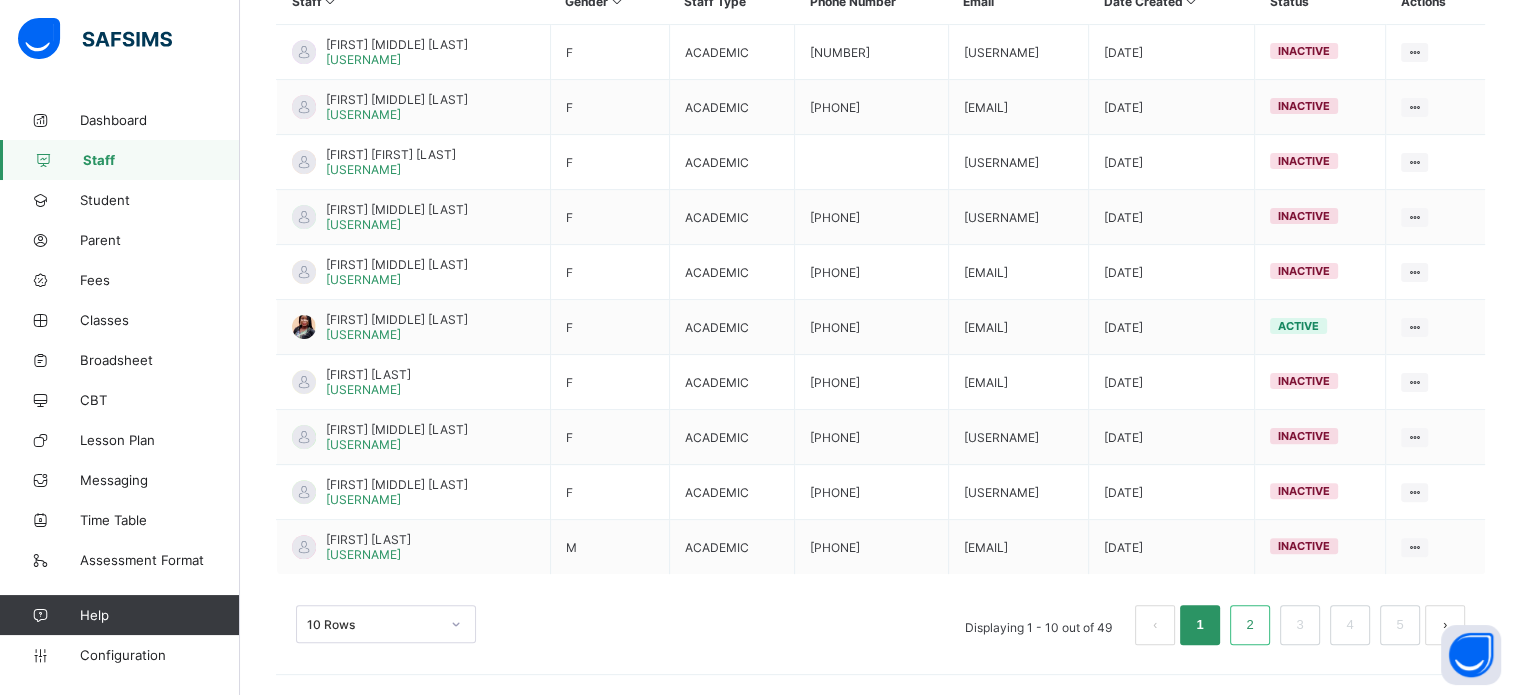 click on "2" at bounding box center (1249, 625) 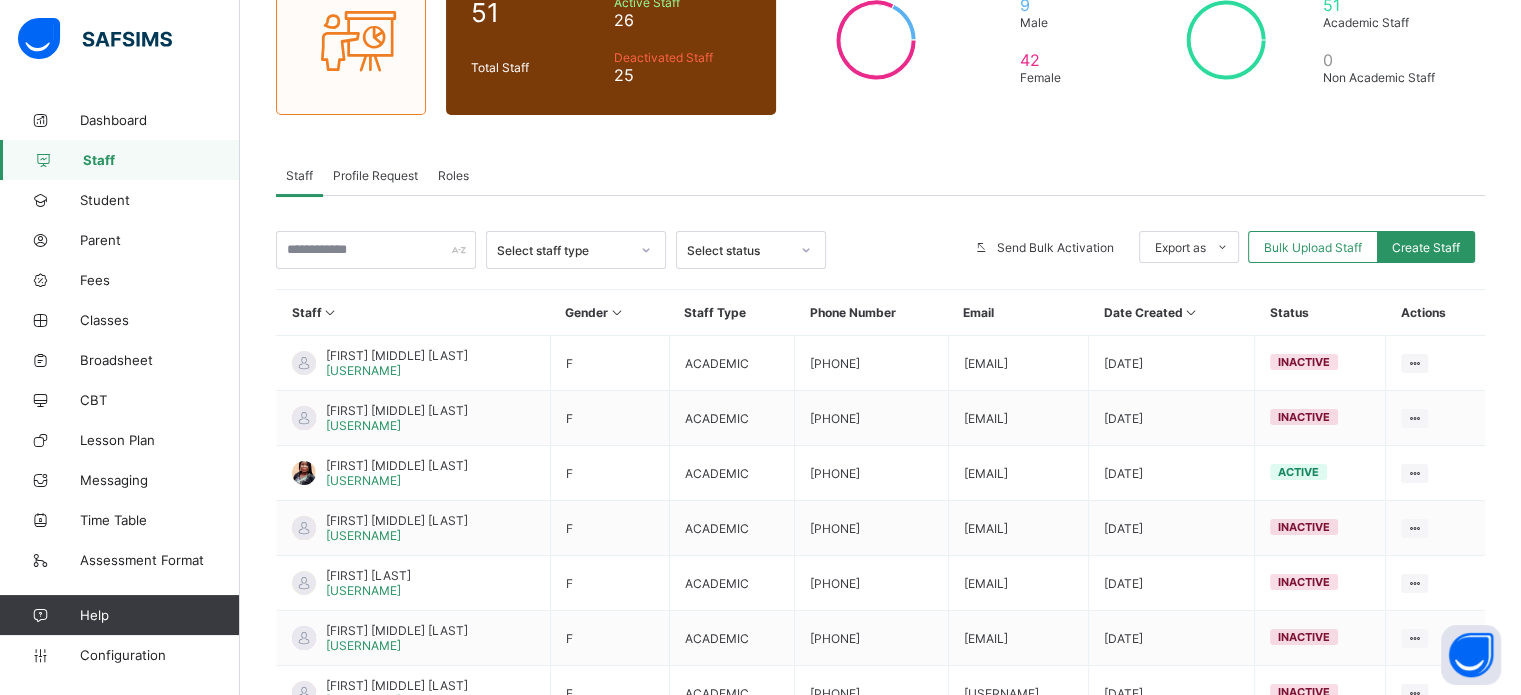 scroll, scrollTop: 516, scrollLeft: 0, axis: vertical 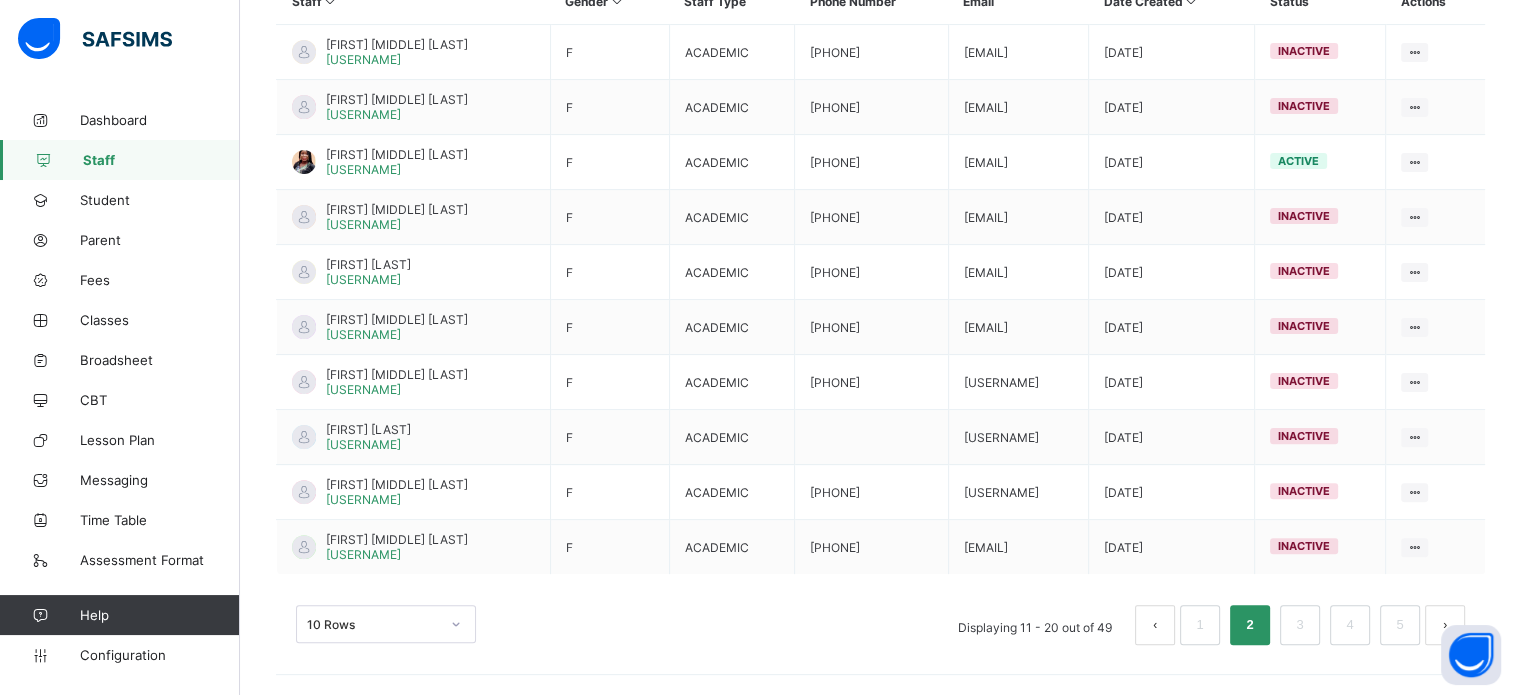 click on "10 Rows" at bounding box center [386, 624] 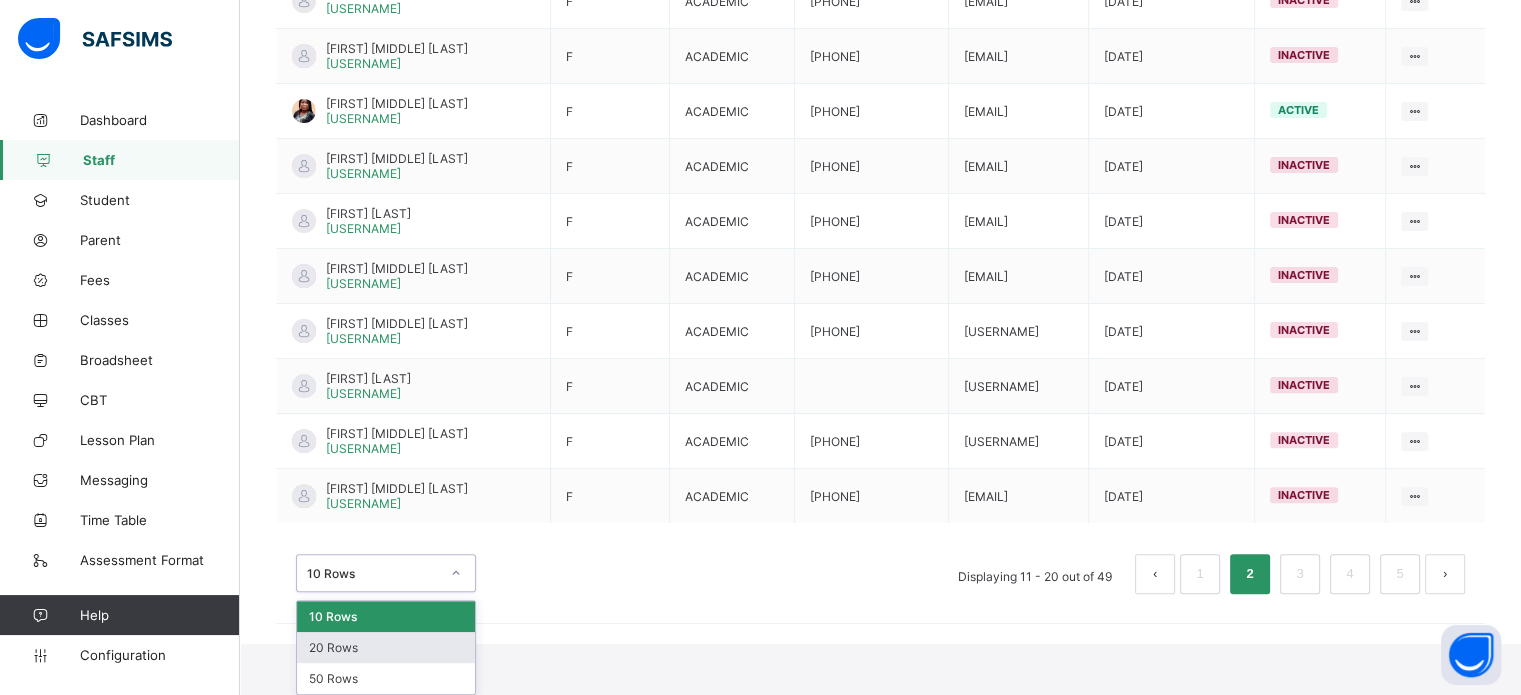 click on "20 Rows" at bounding box center [386, 647] 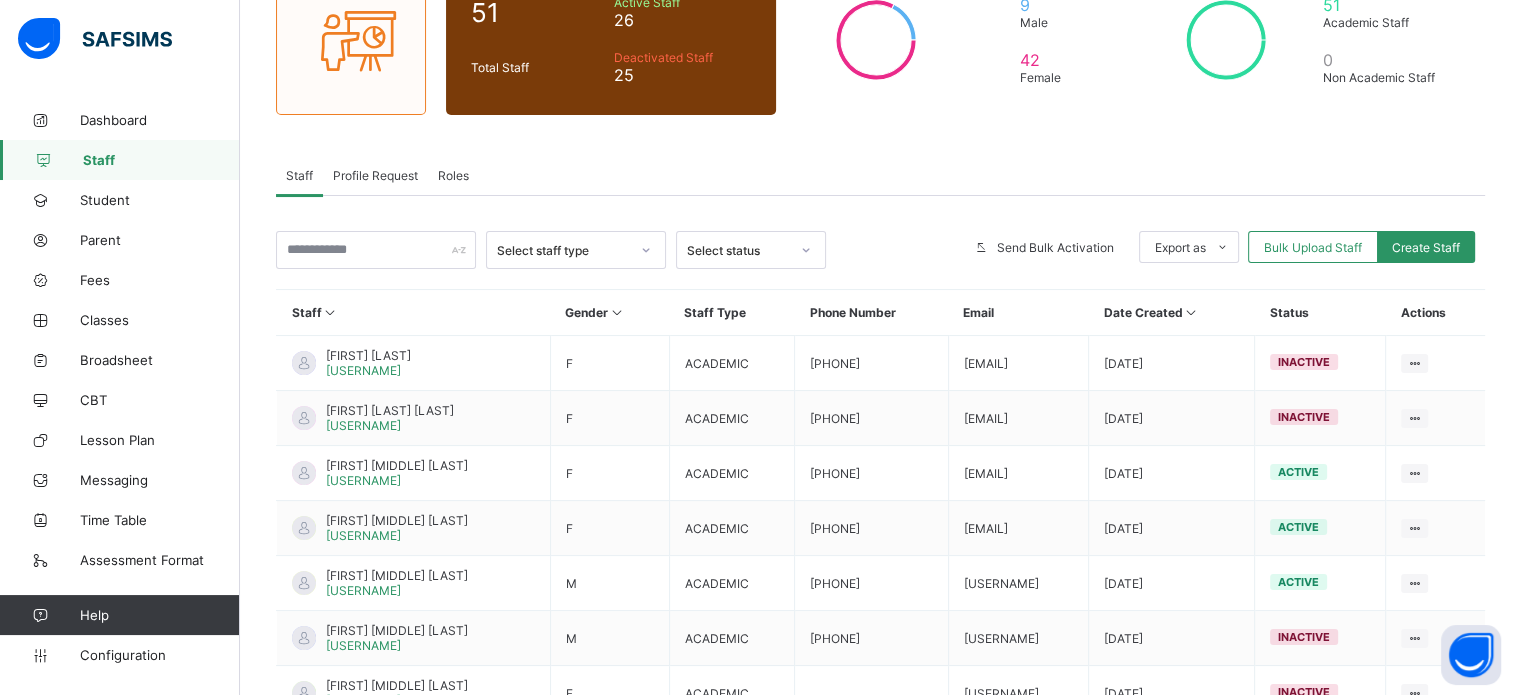 scroll, scrollTop: 516, scrollLeft: 0, axis: vertical 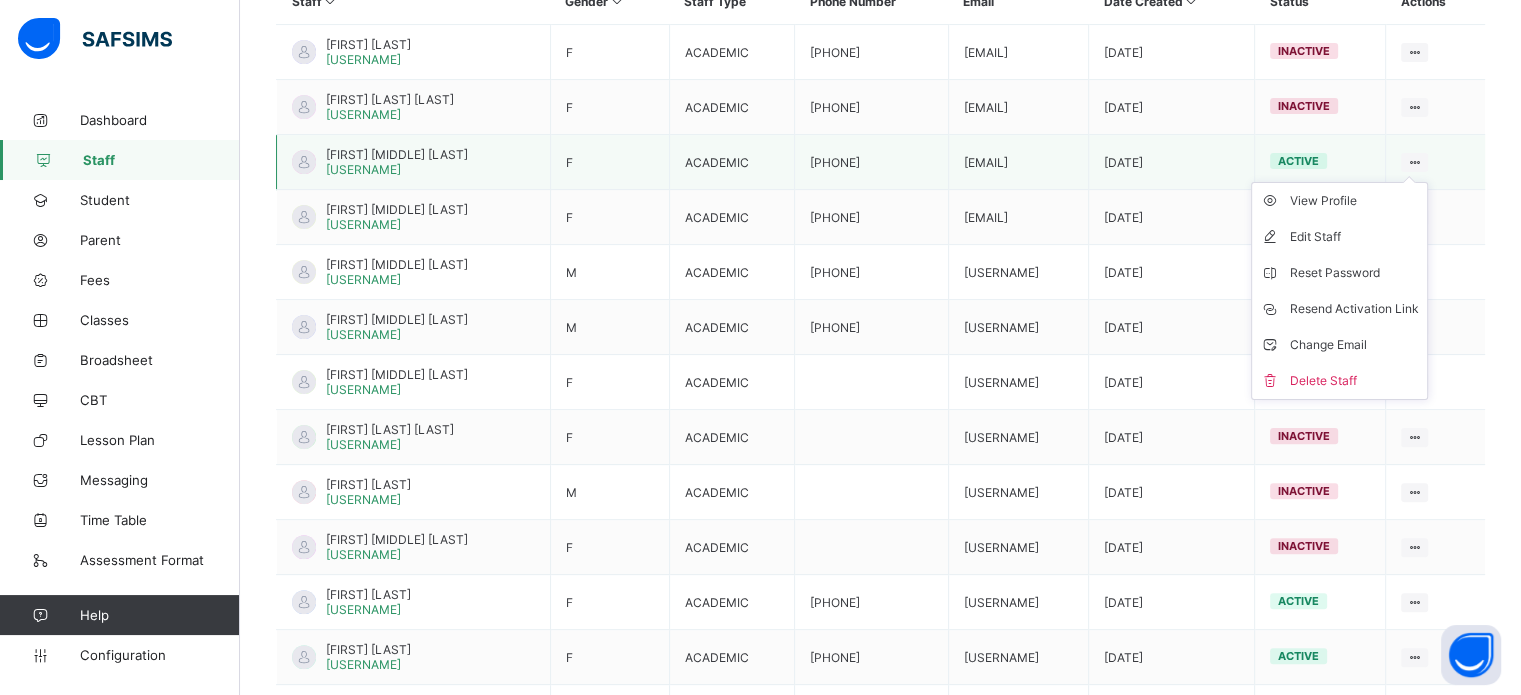 click on "View Profile Edit Staff Reset Password Resend Activation Link Change Email Delete Staff" at bounding box center (1339, 291) 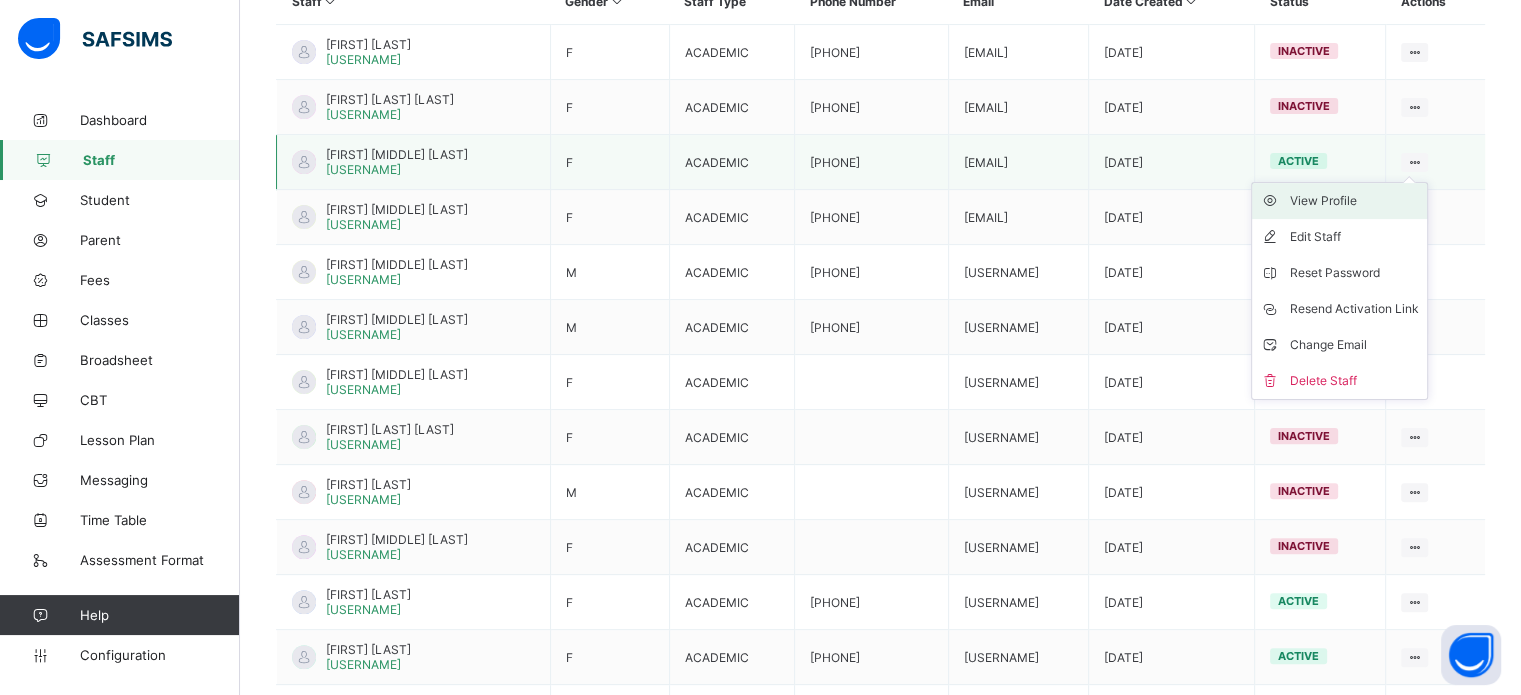 click on "View Profile" at bounding box center [1354, 201] 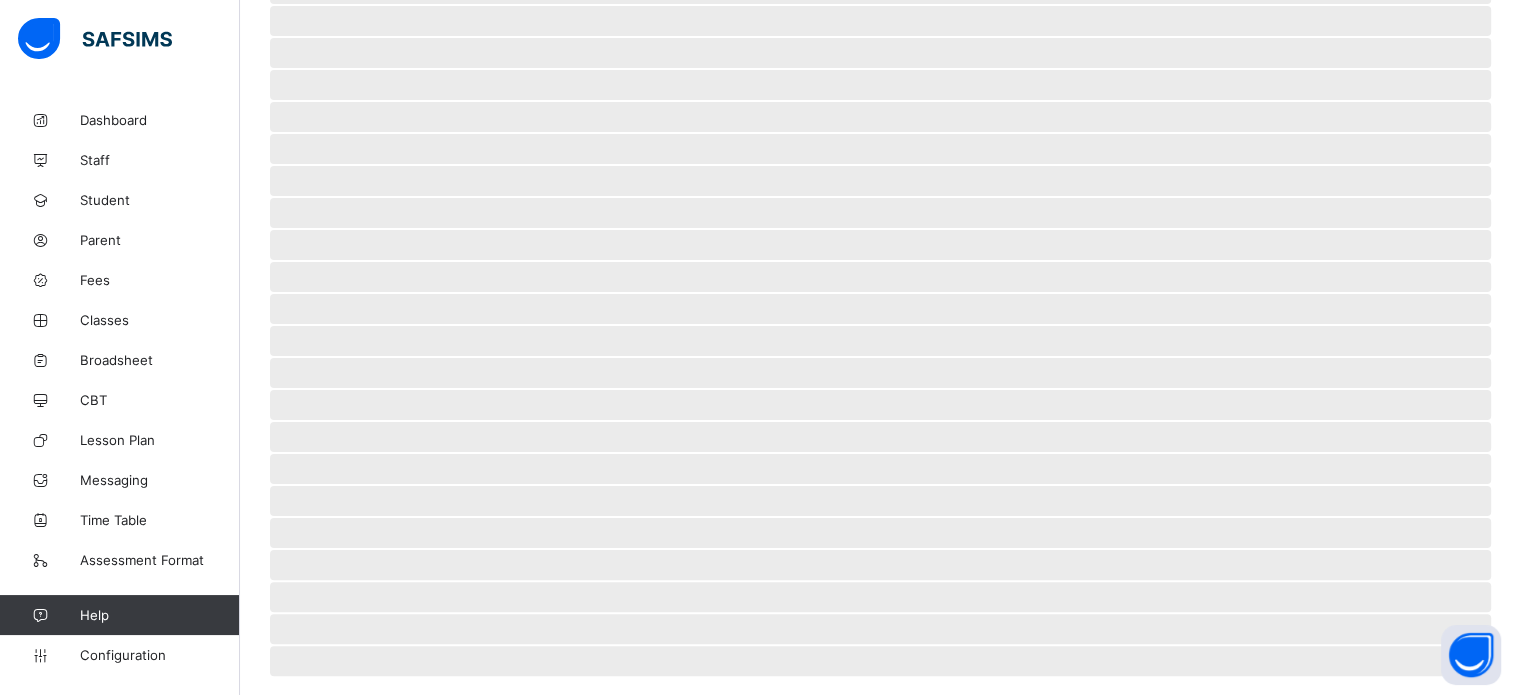 scroll, scrollTop: 0, scrollLeft: 0, axis: both 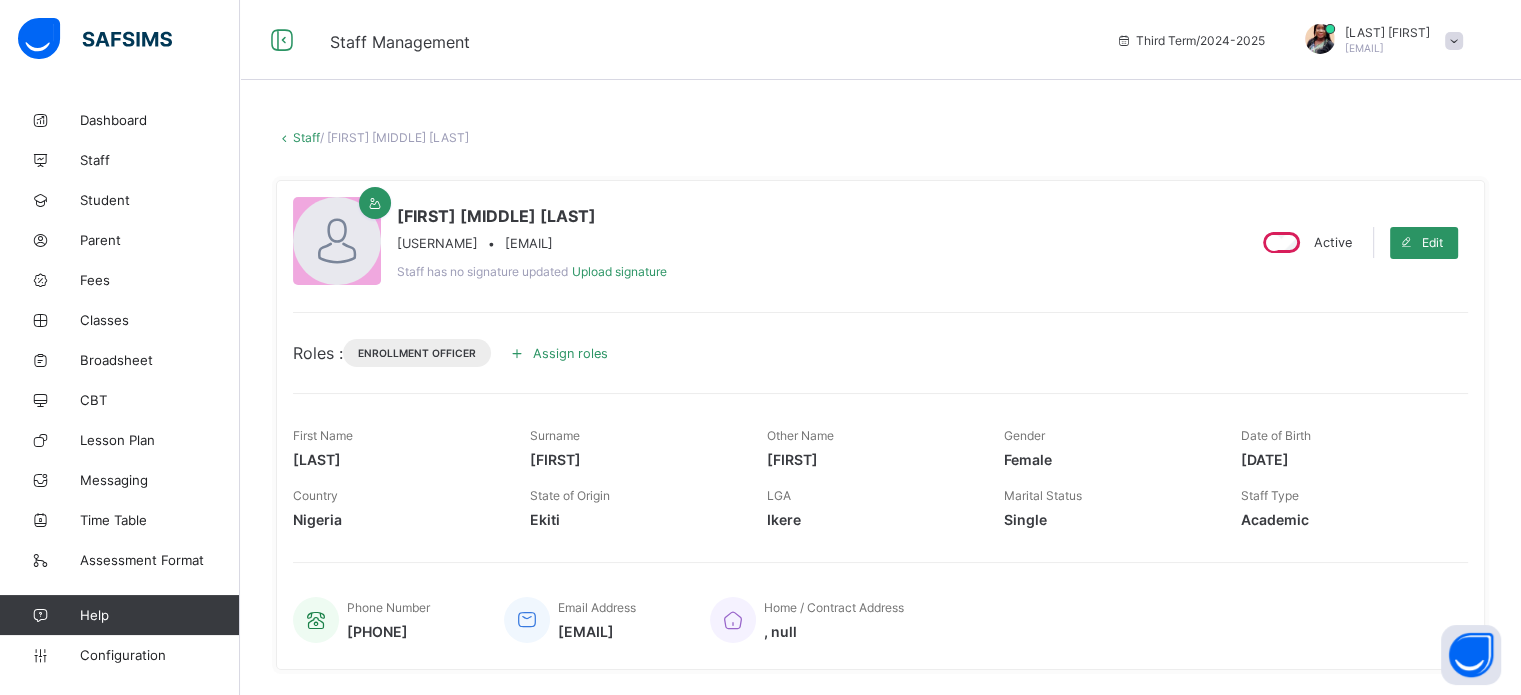 click at bounding box center (517, 353) 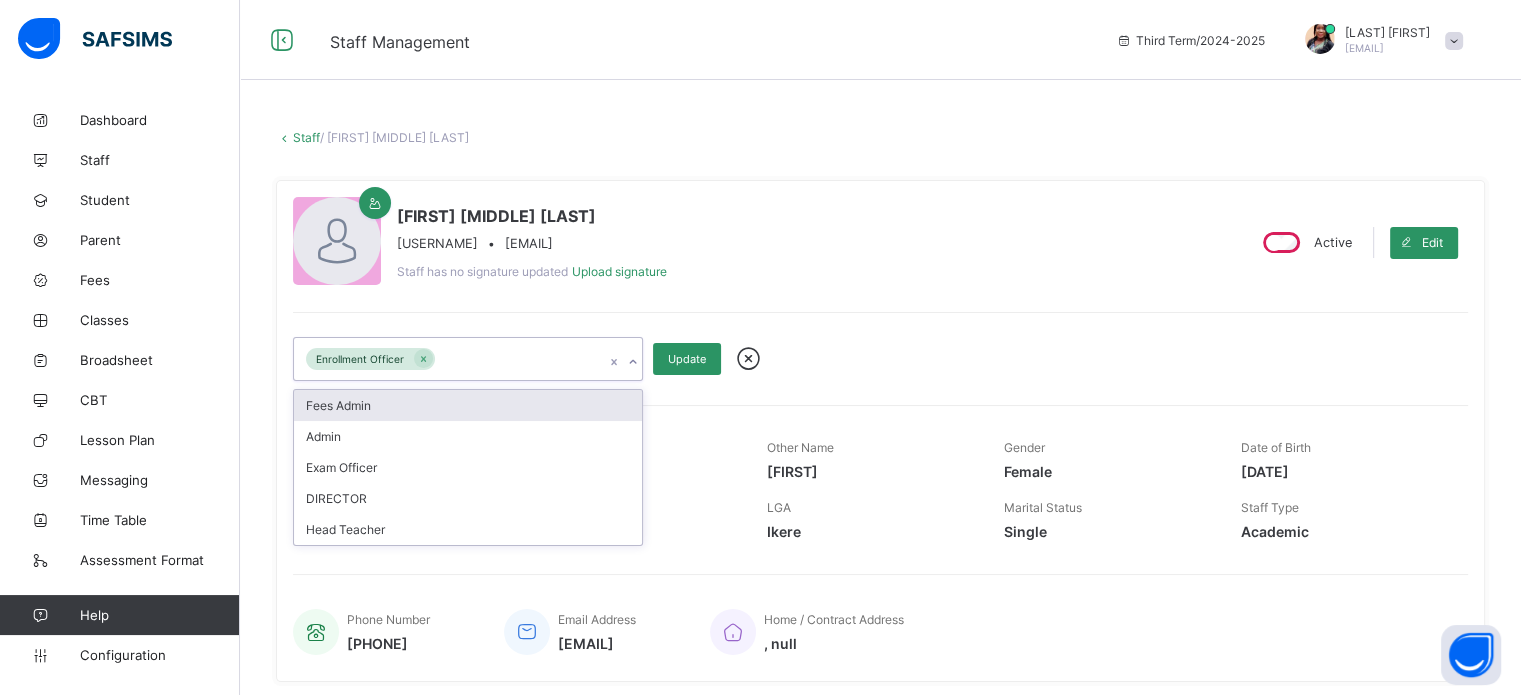click at bounding box center [632, 362] 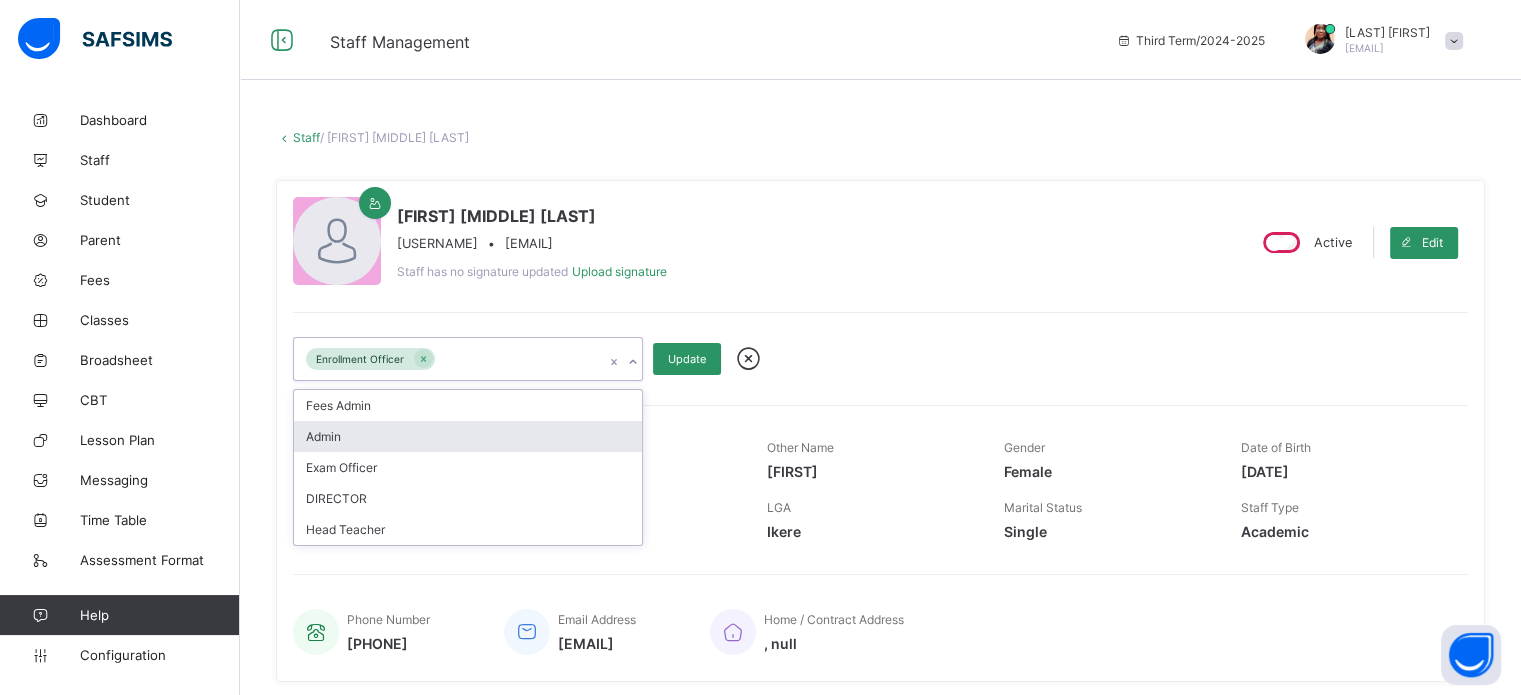 click on "Admin" at bounding box center [468, 436] 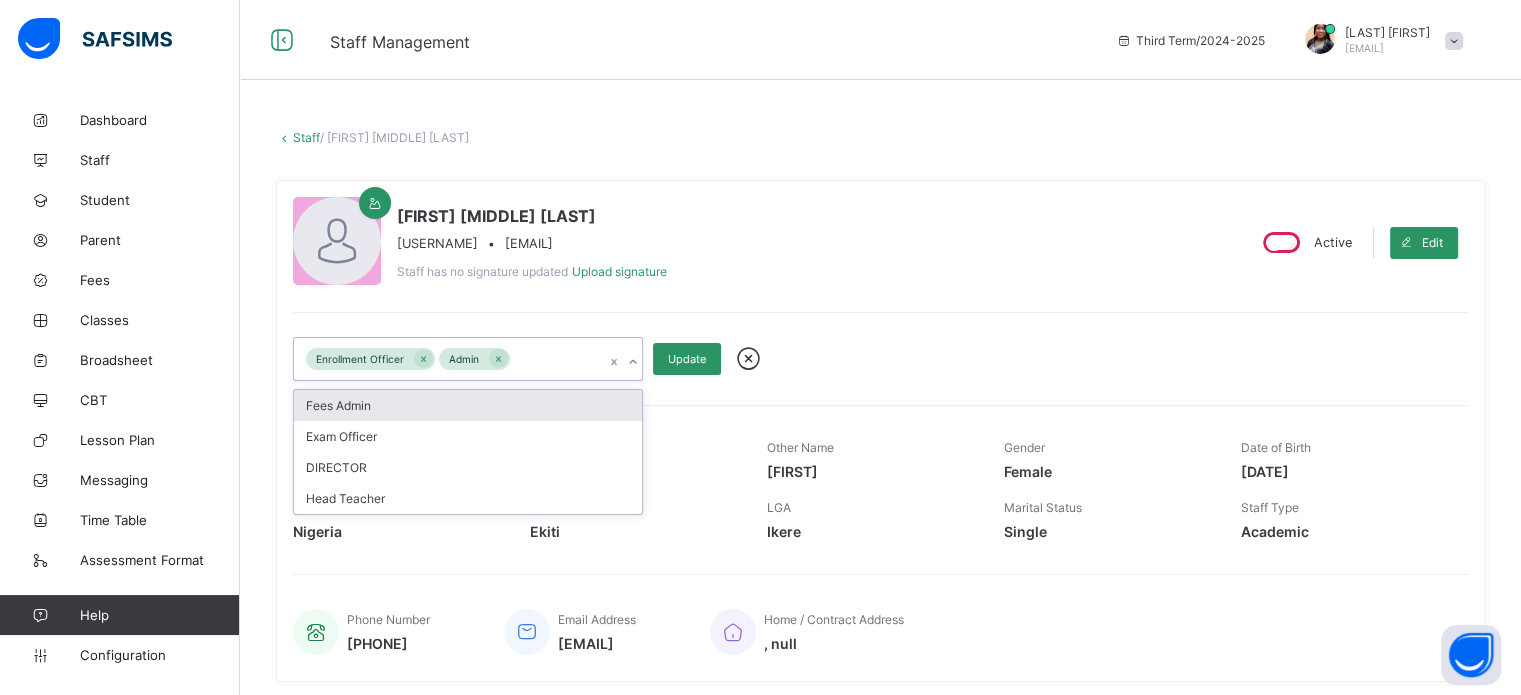 click on "Fees Admin" at bounding box center [468, 405] 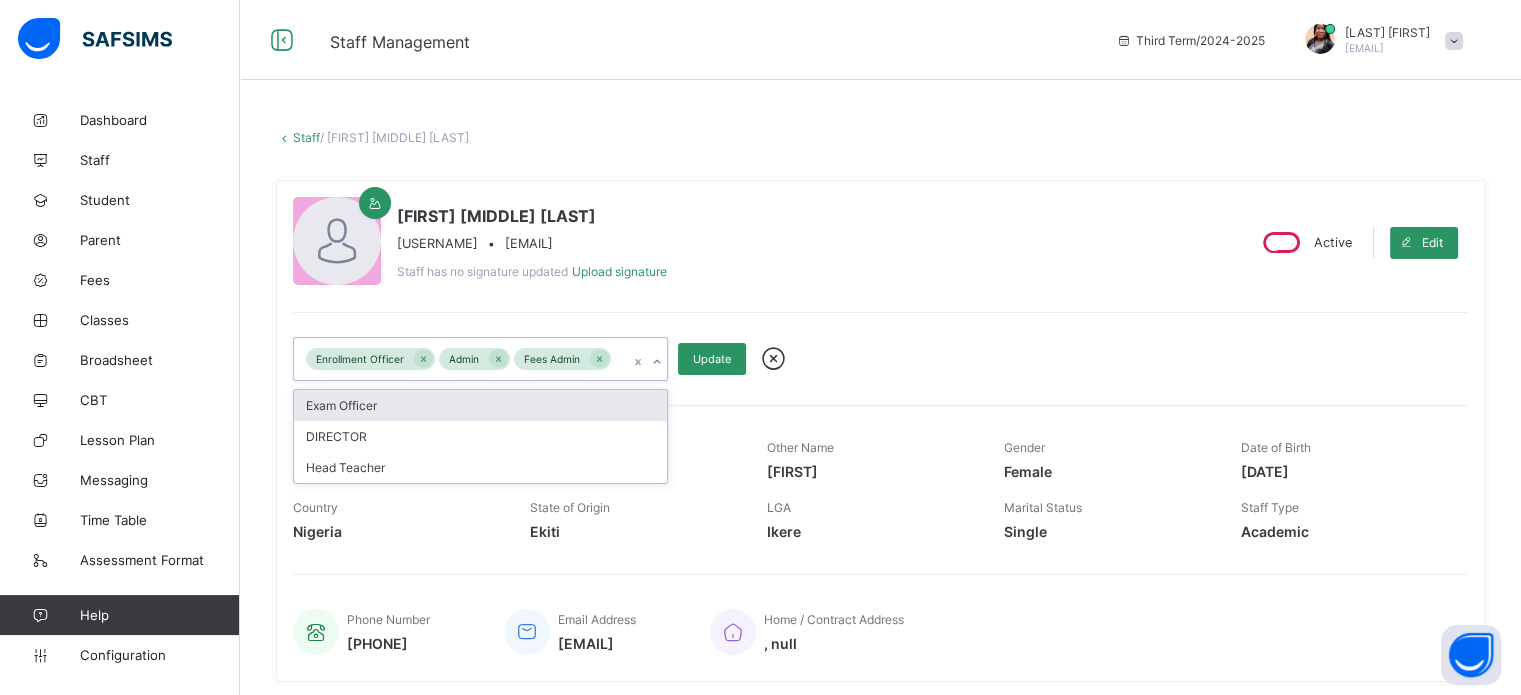click on "Exam Officer" at bounding box center (480, 405) 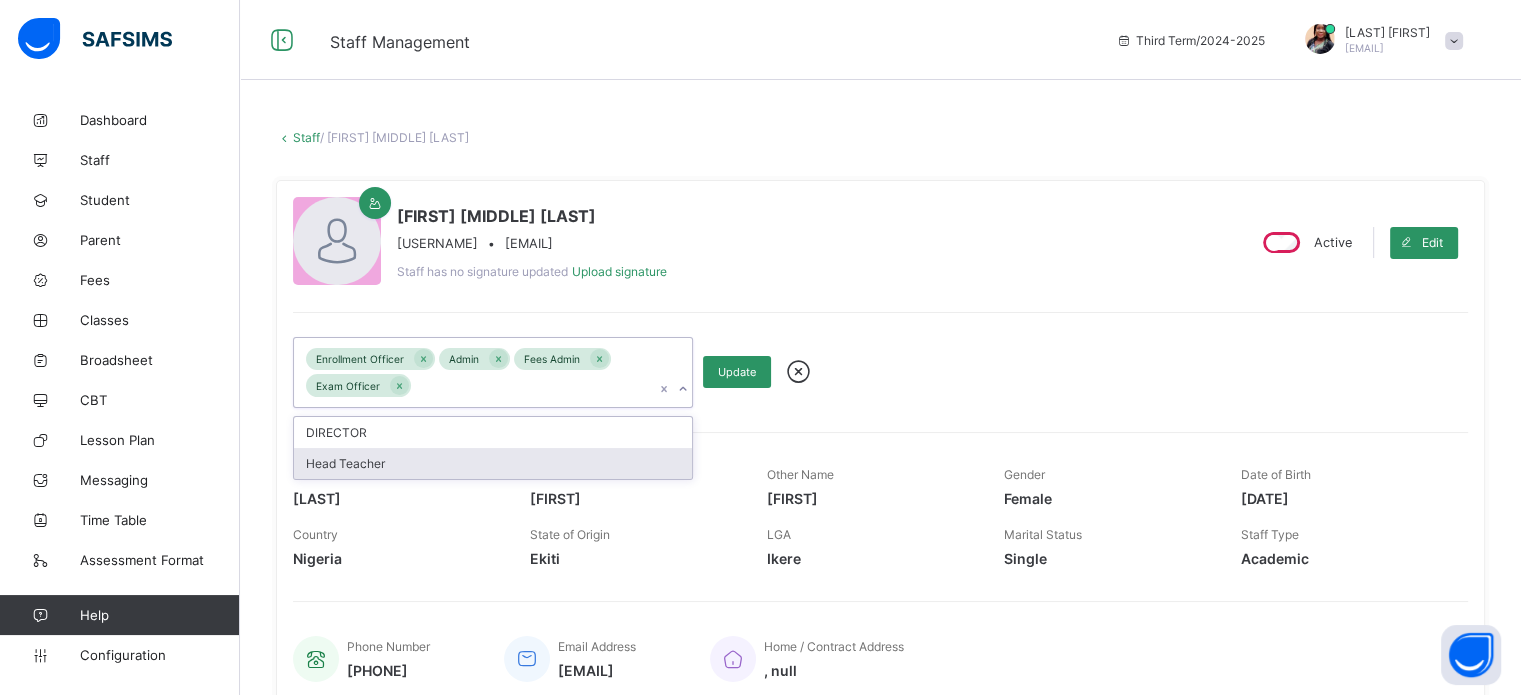 click on "Head Teacher" at bounding box center [493, 463] 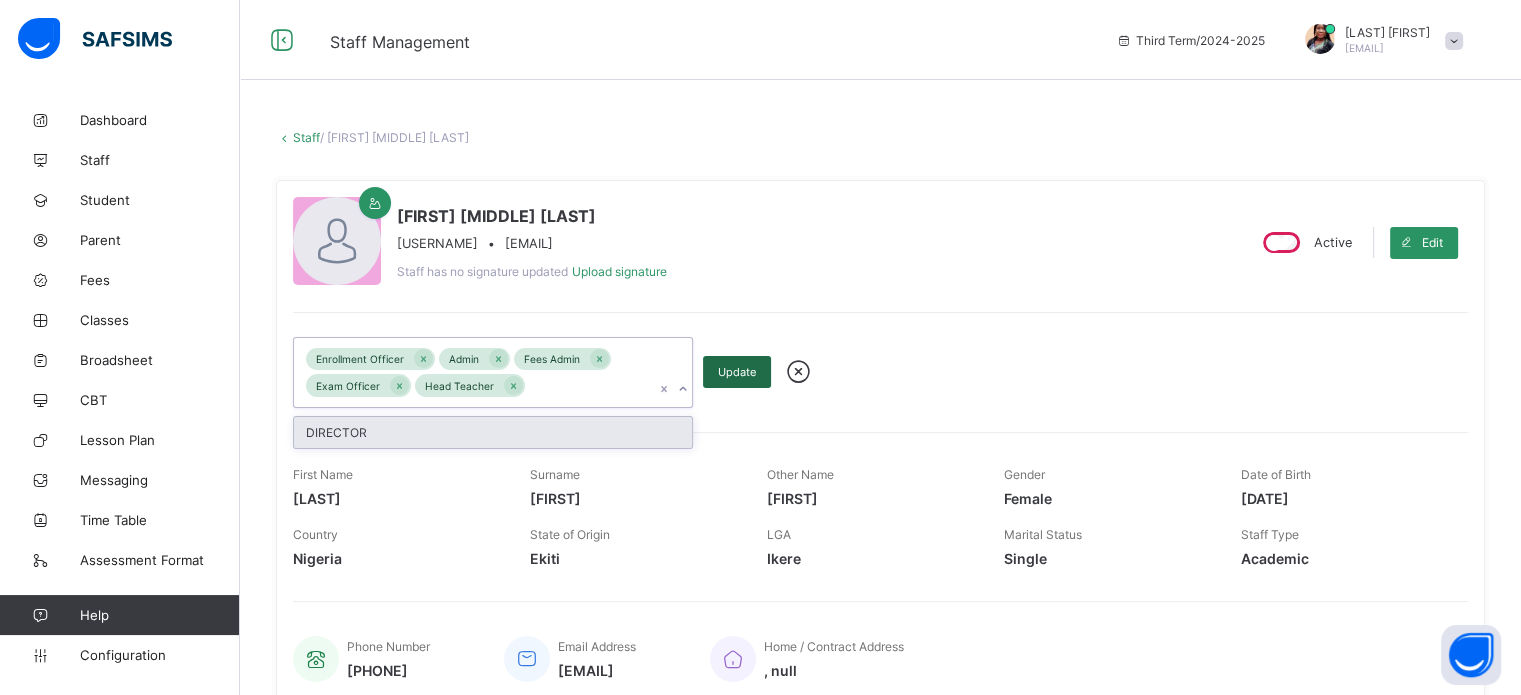click on "Update" at bounding box center [737, 372] 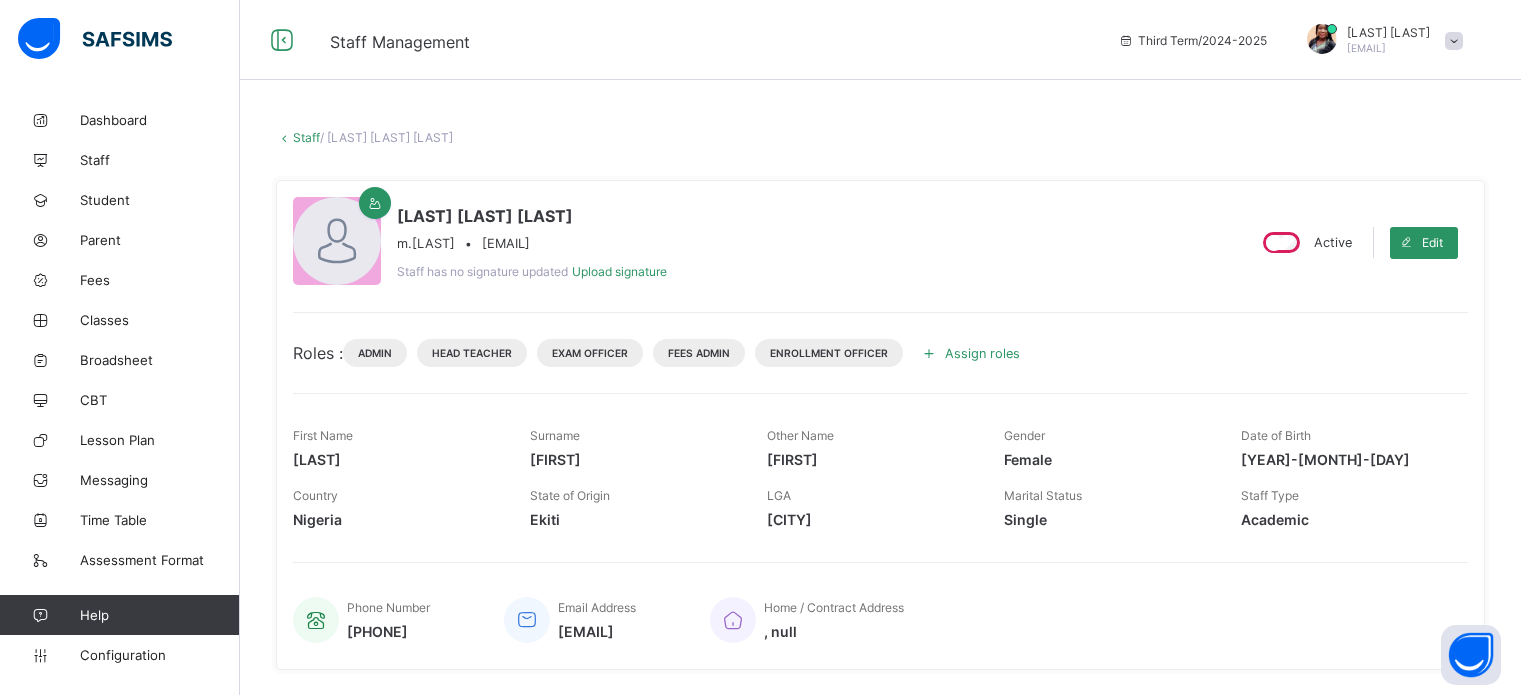 scroll, scrollTop: 0, scrollLeft: 0, axis: both 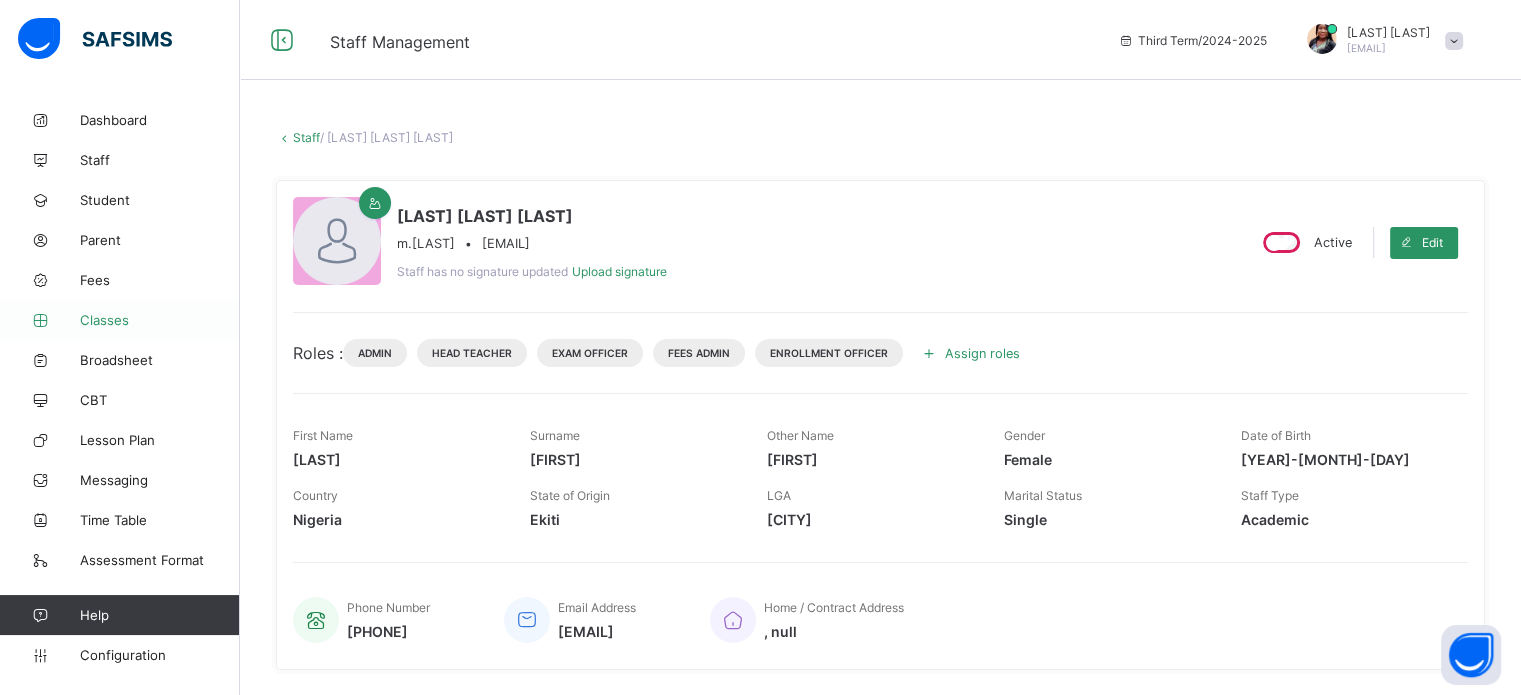 click on "Classes" at bounding box center [160, 320] 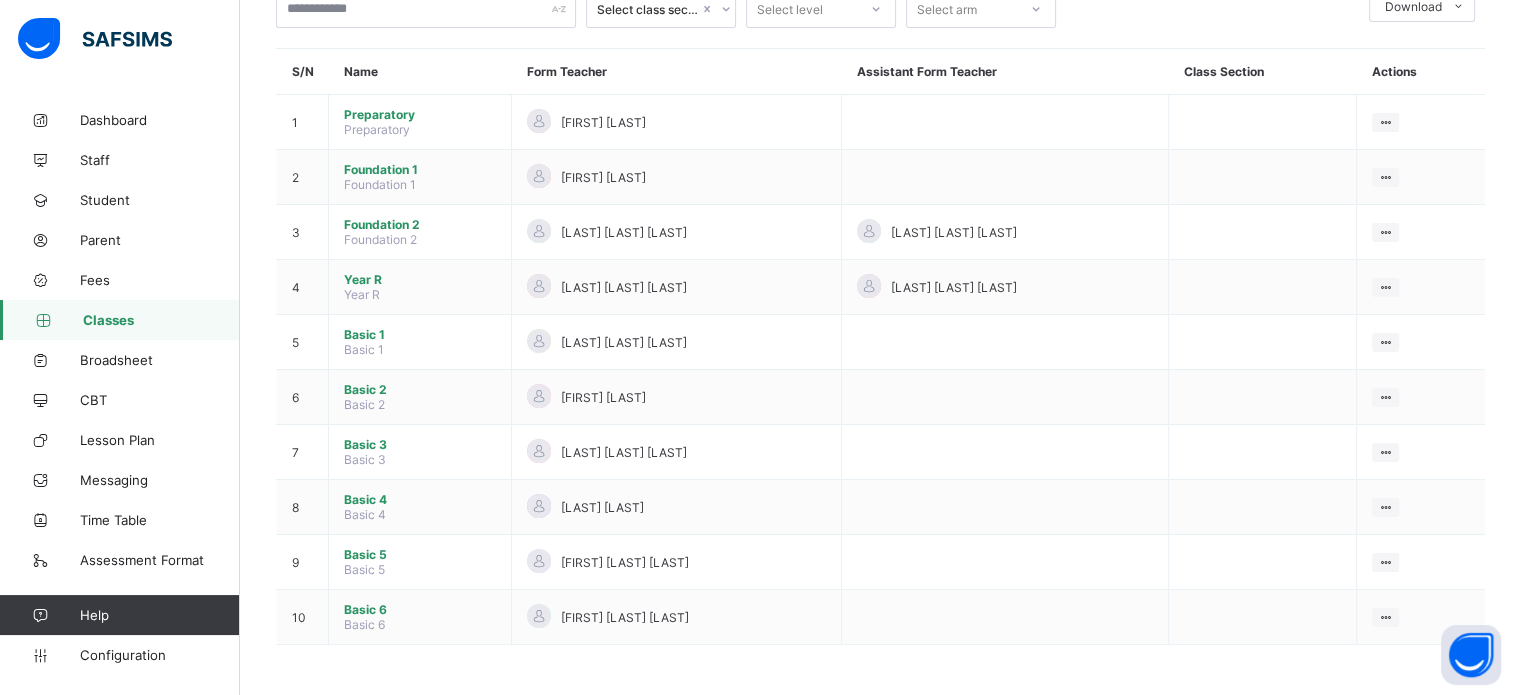 scroll, scrollTop: 141, scrollLeft: 0, axis: vertical 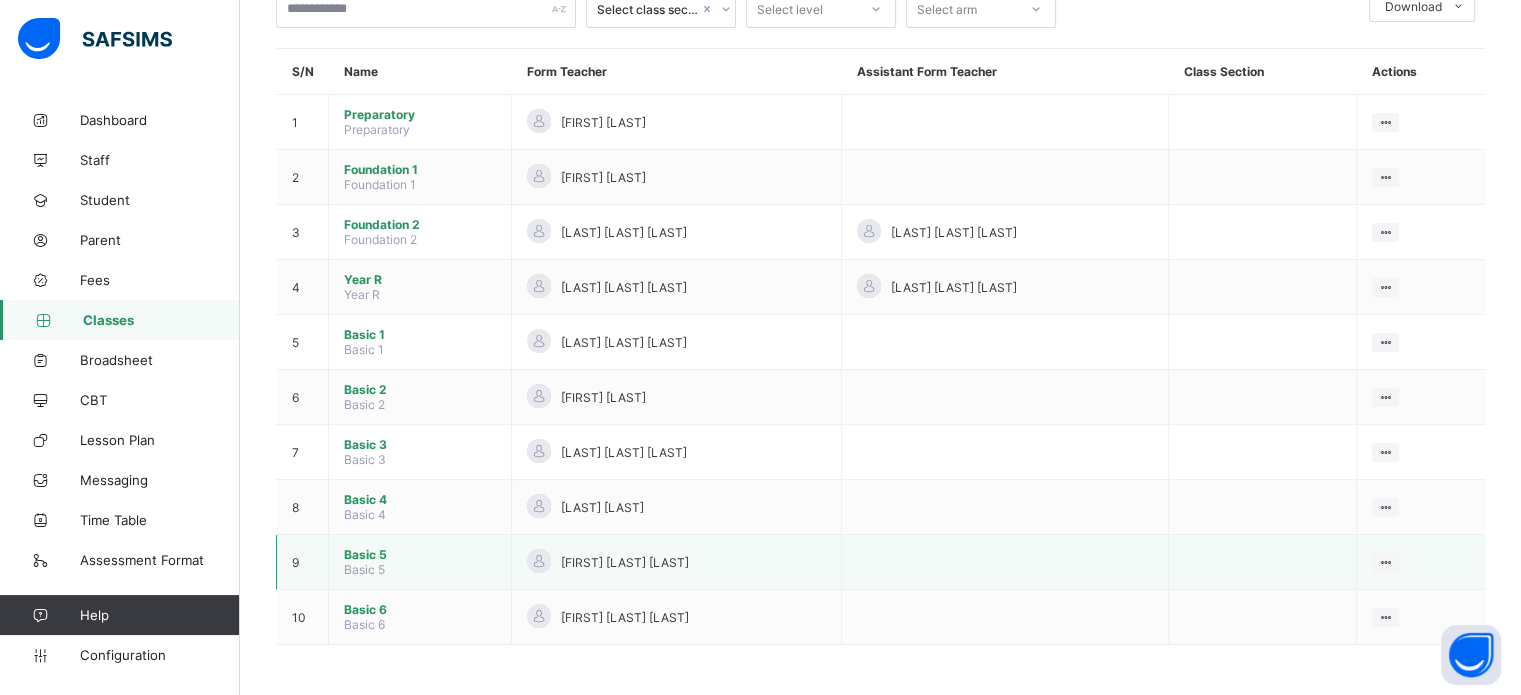 click on "Basic 5" at bounding box center [420, 554] 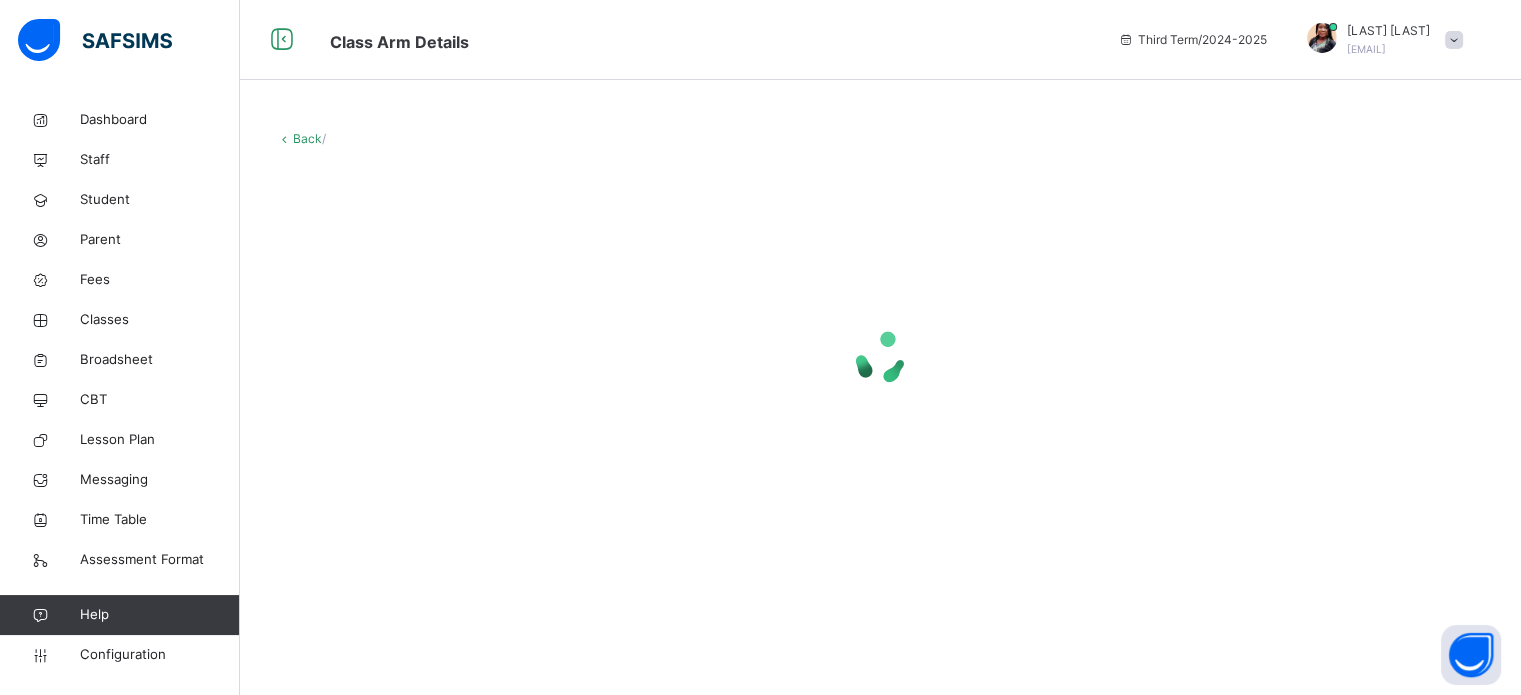 scroll, scrollTop: 0, scrollLeft: 0, axis: both 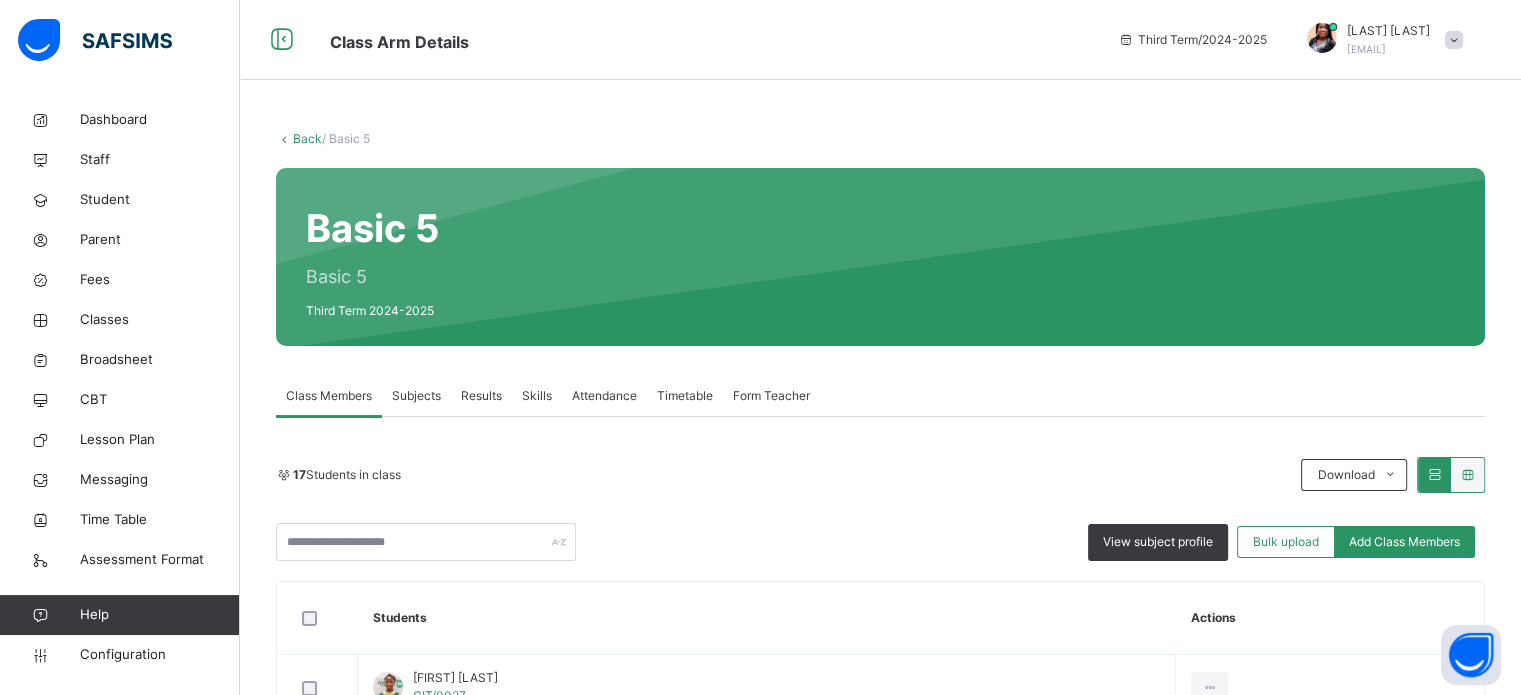 click on "Attendance" at bounding box center (604, 396) 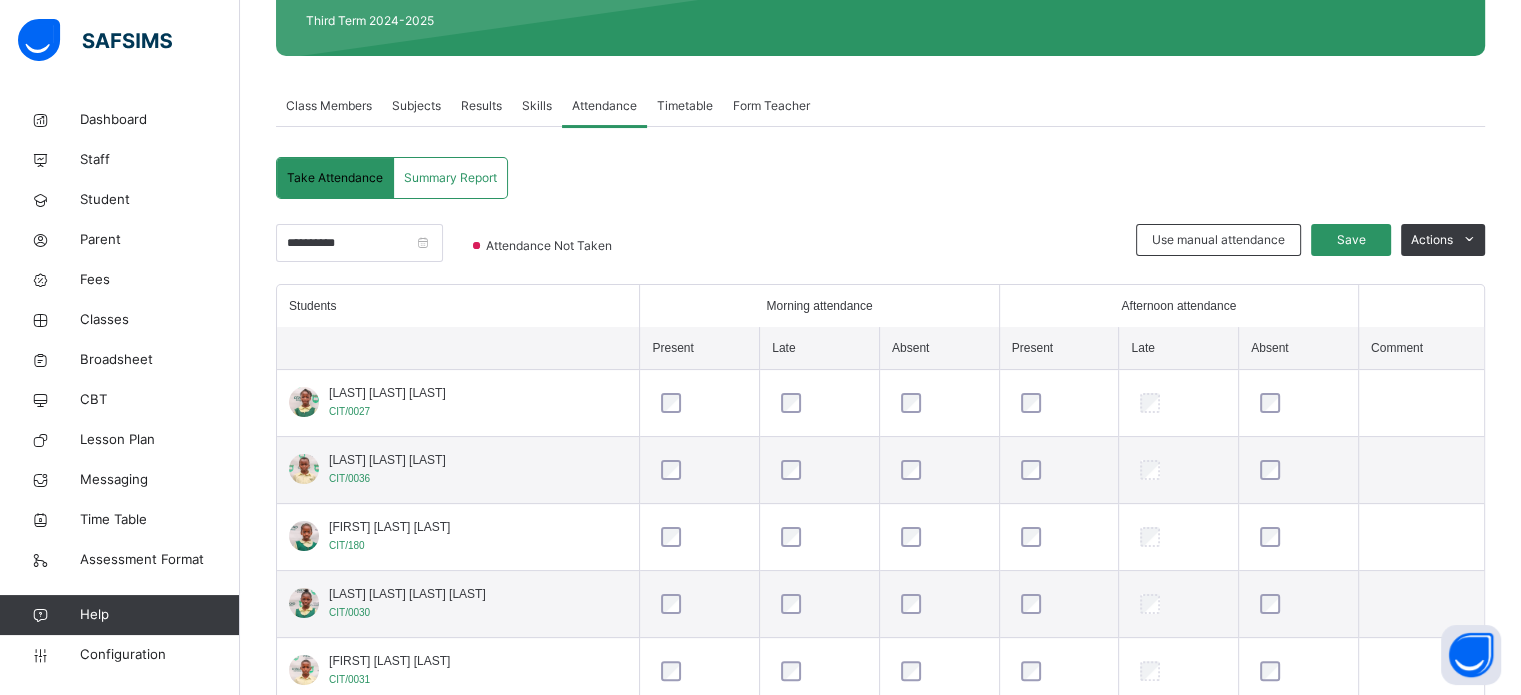 scroll, scrollTop: 320, scrollLeft: 0, axis: vertical 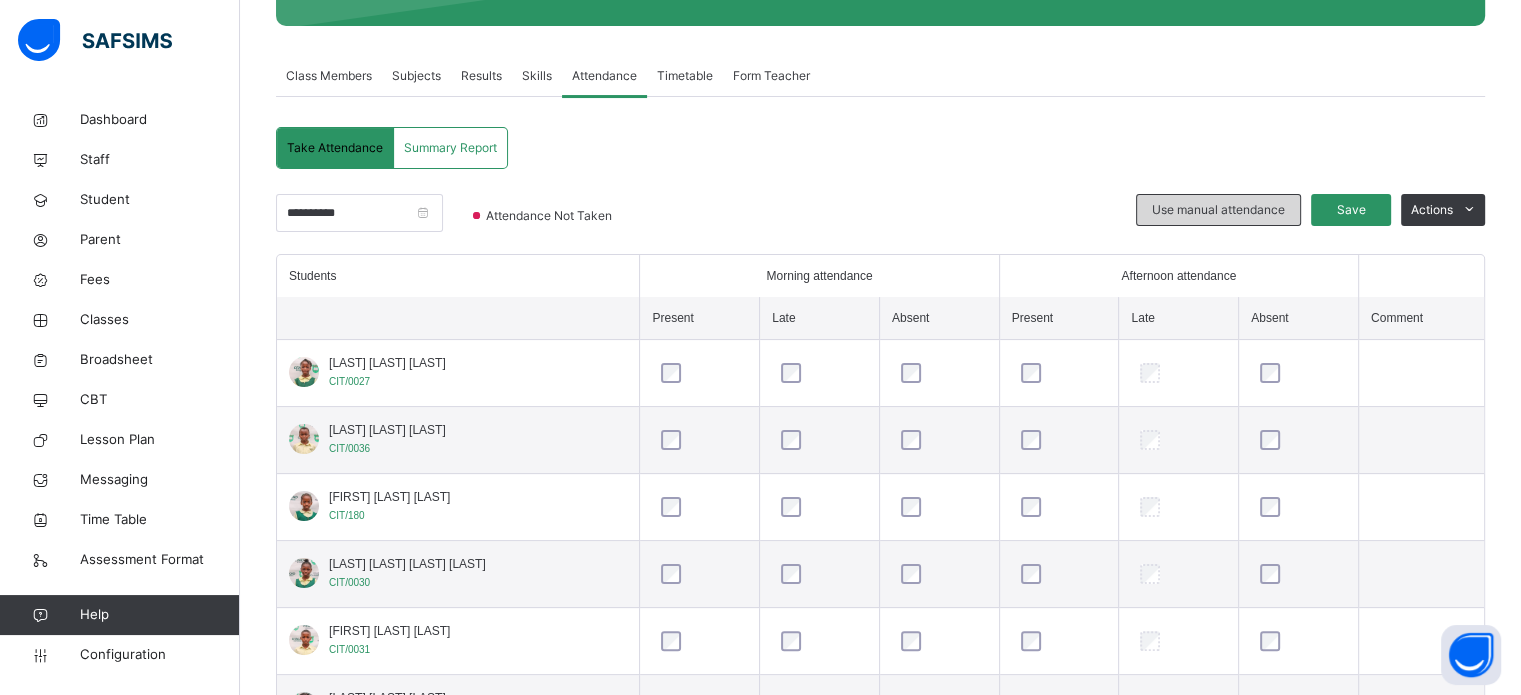 click on "Use manual attendance" at bounding box center [1218, 210] 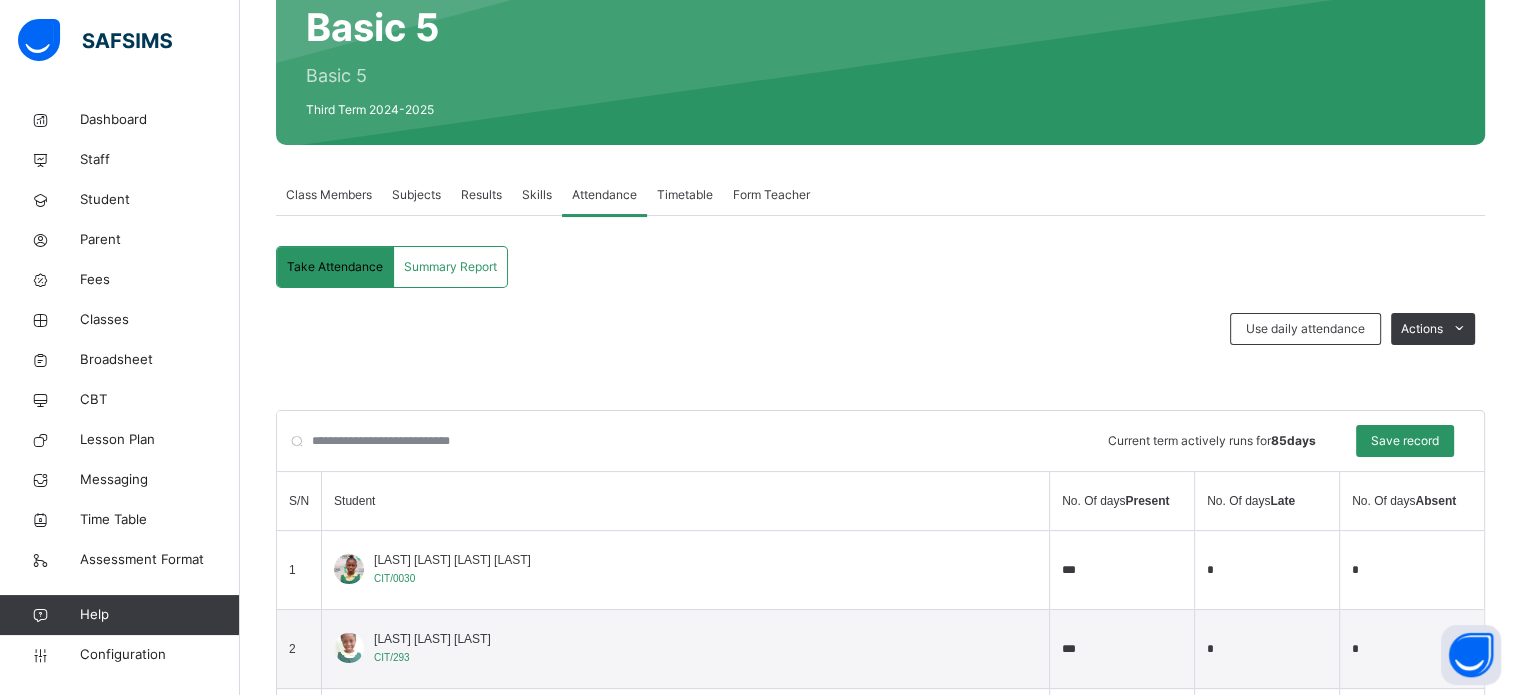 scroll, scrollTop: 240, scrollLeft: 0, axis: vertical 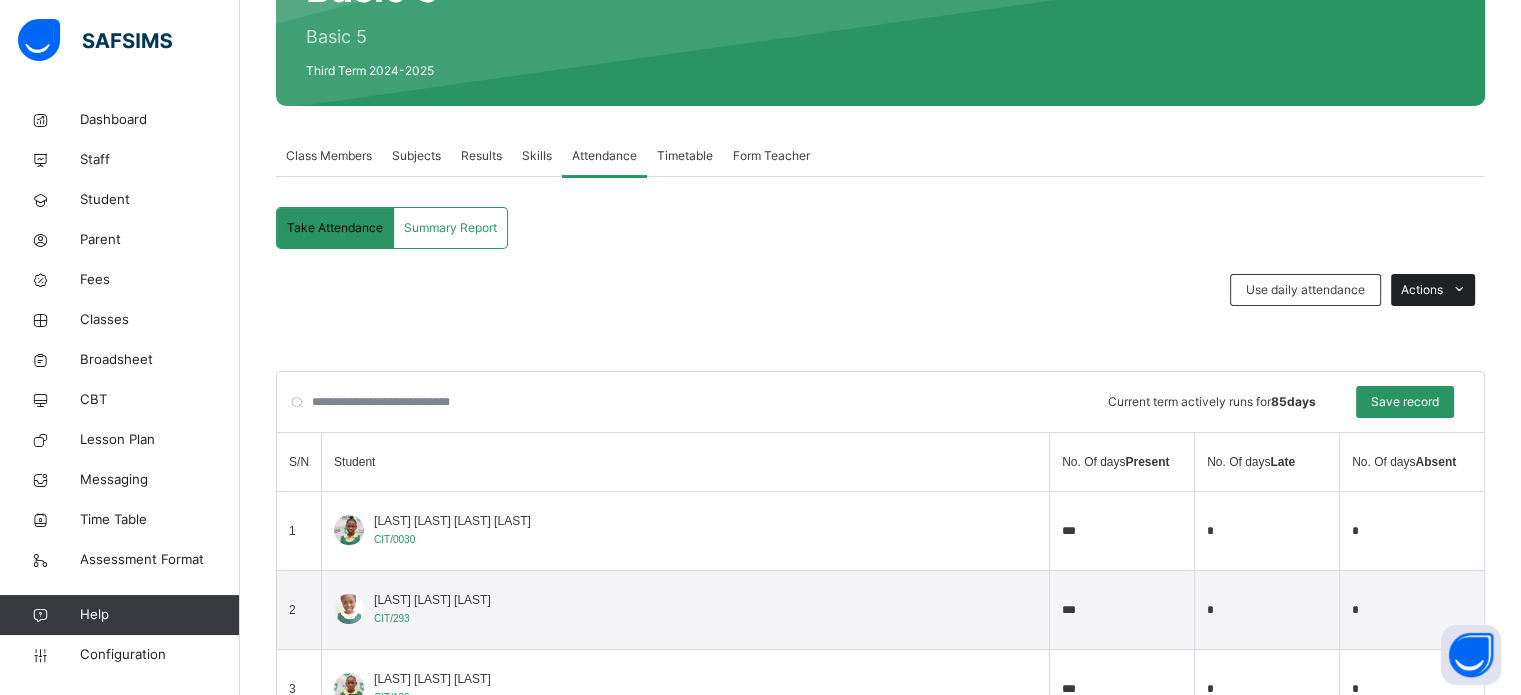 click at bounding box center (1459, 290) 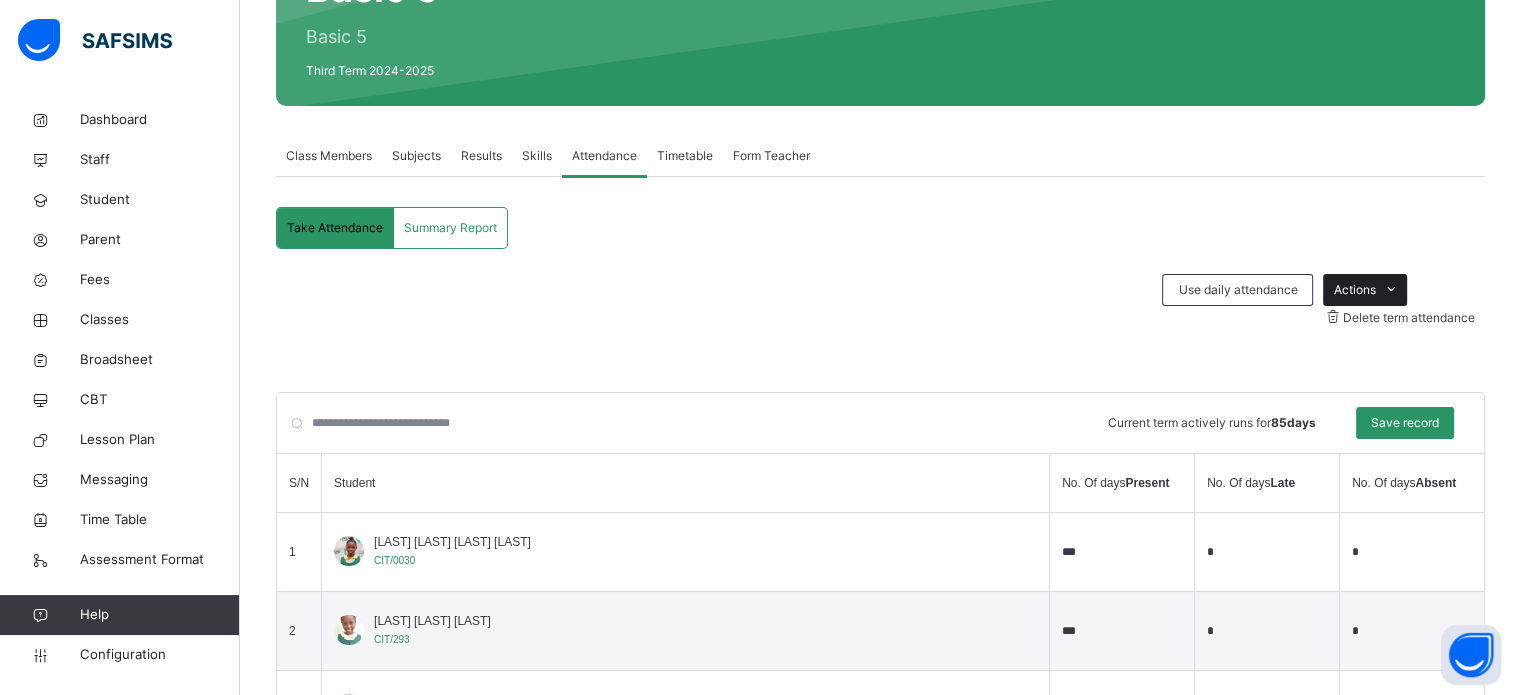click at bounding box center (1391, 290) 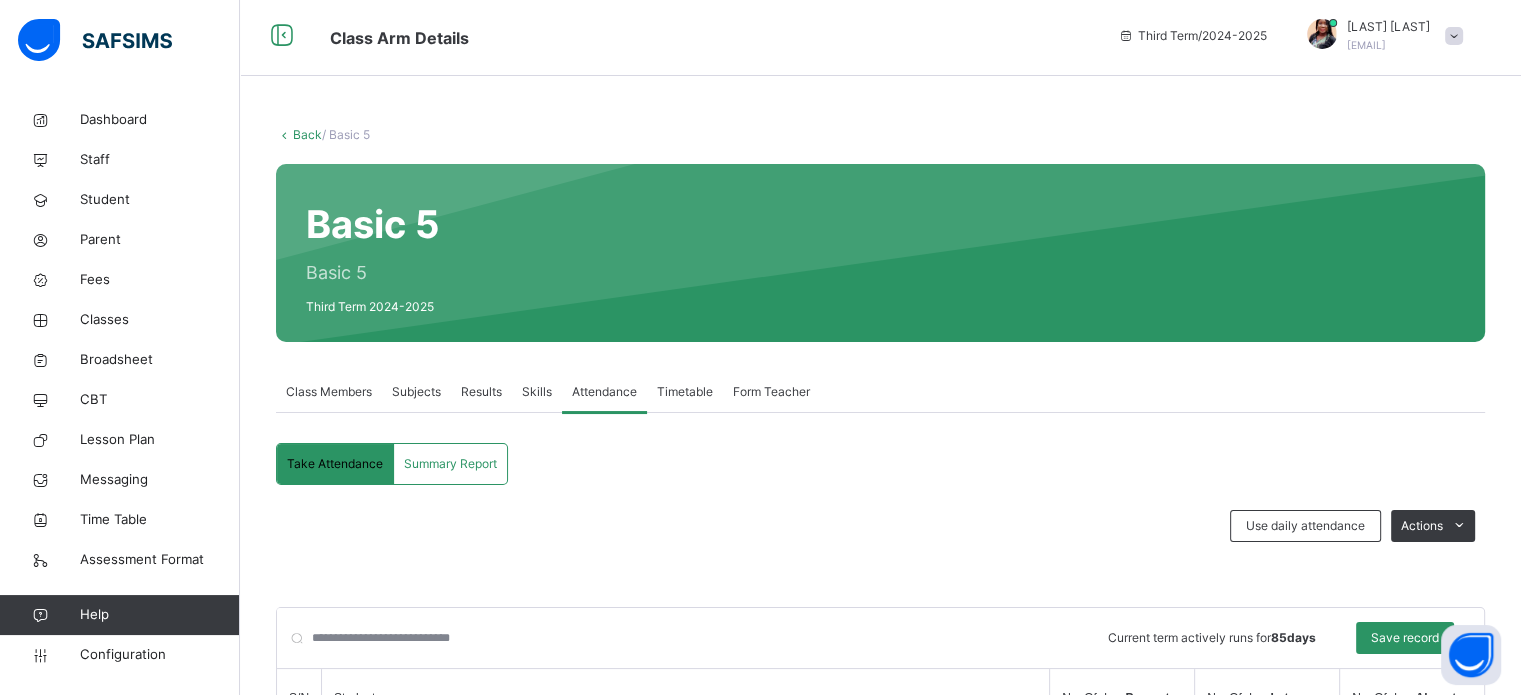 scroll, scrollTop: 0, scrollLeft: 0, axis: both 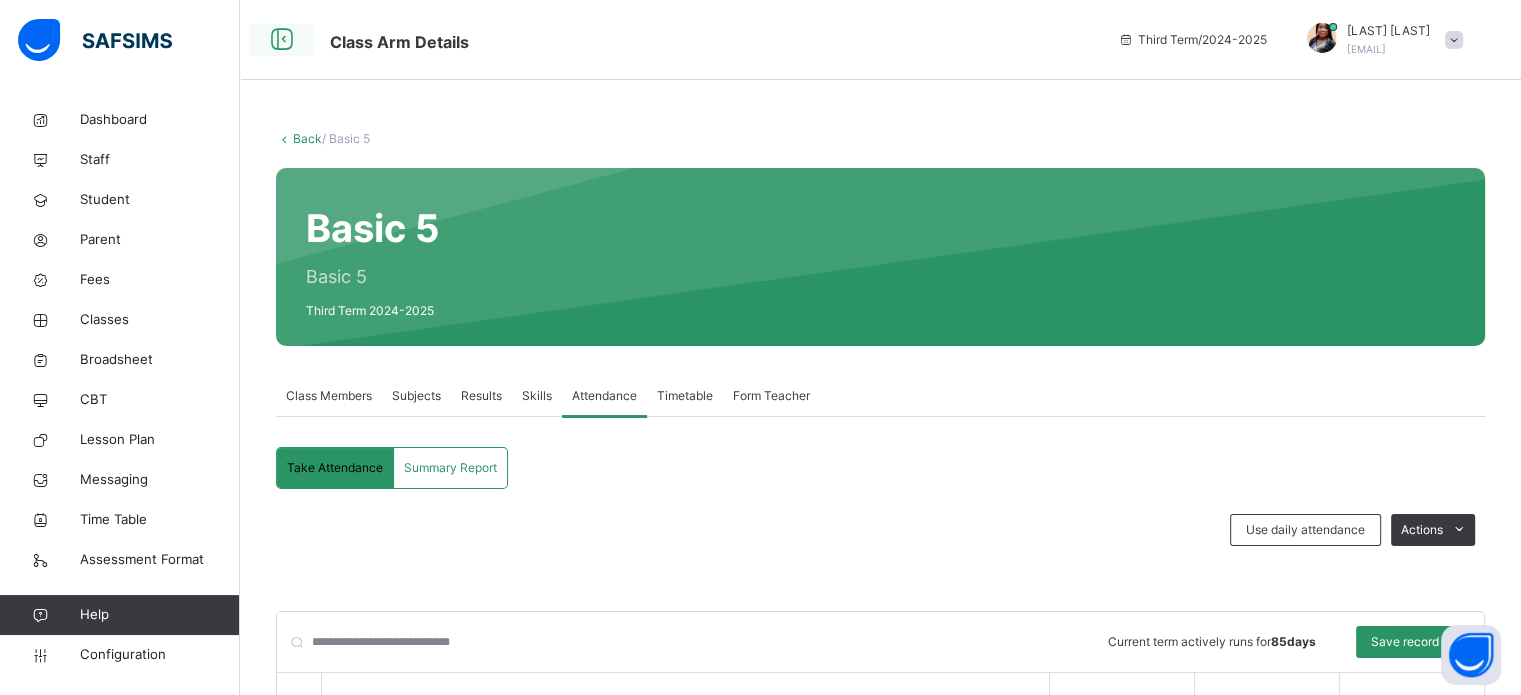 click at bounding box center (282, 40) 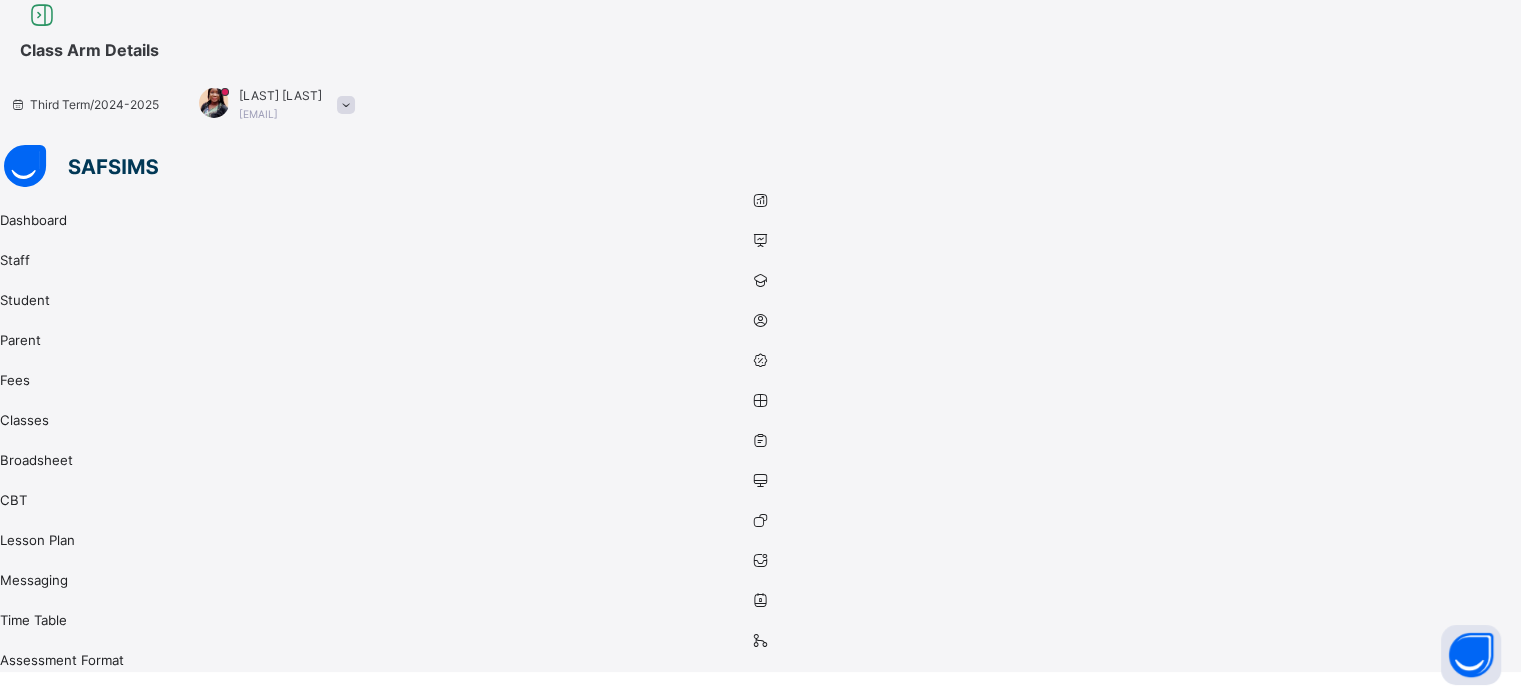 scroll, scrollTop: 608, scrollLeft: 0, axis: vertical 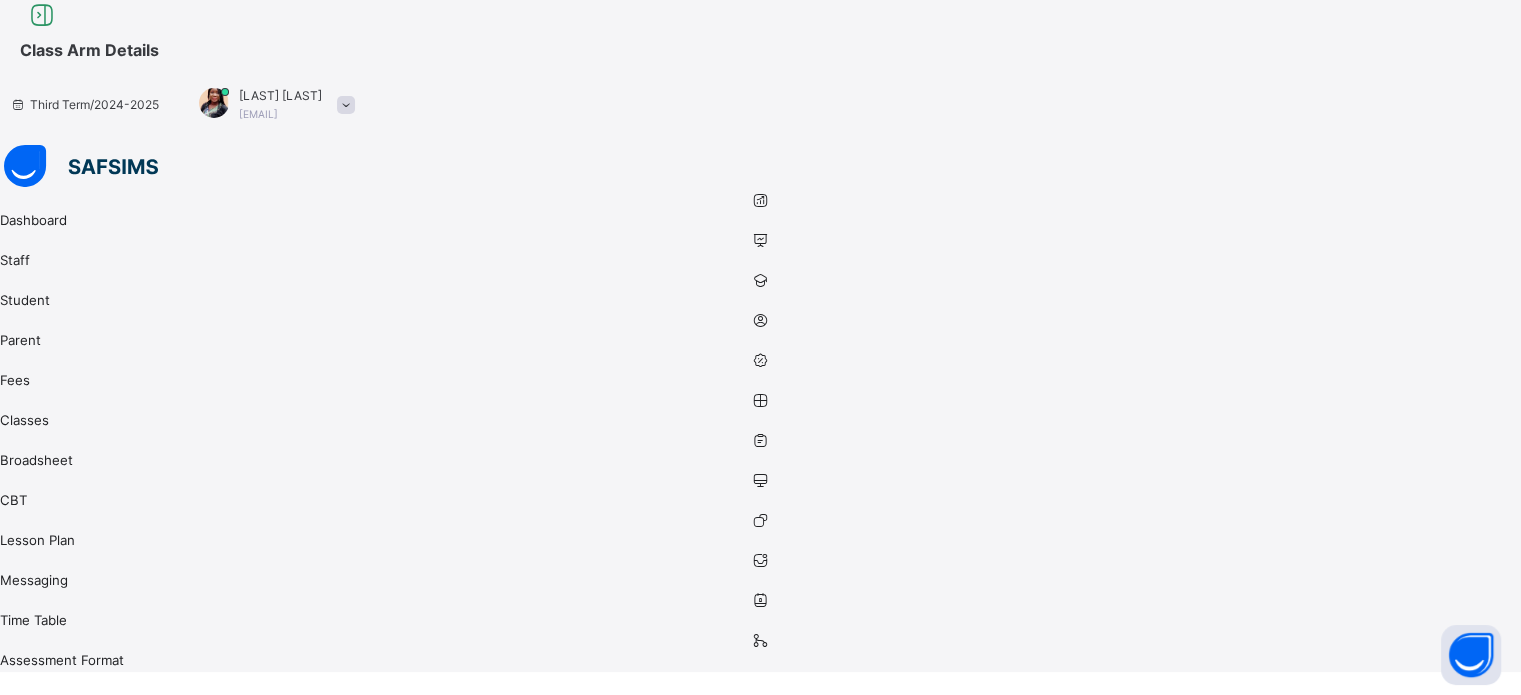 click at bounding box center (1459, 1202) 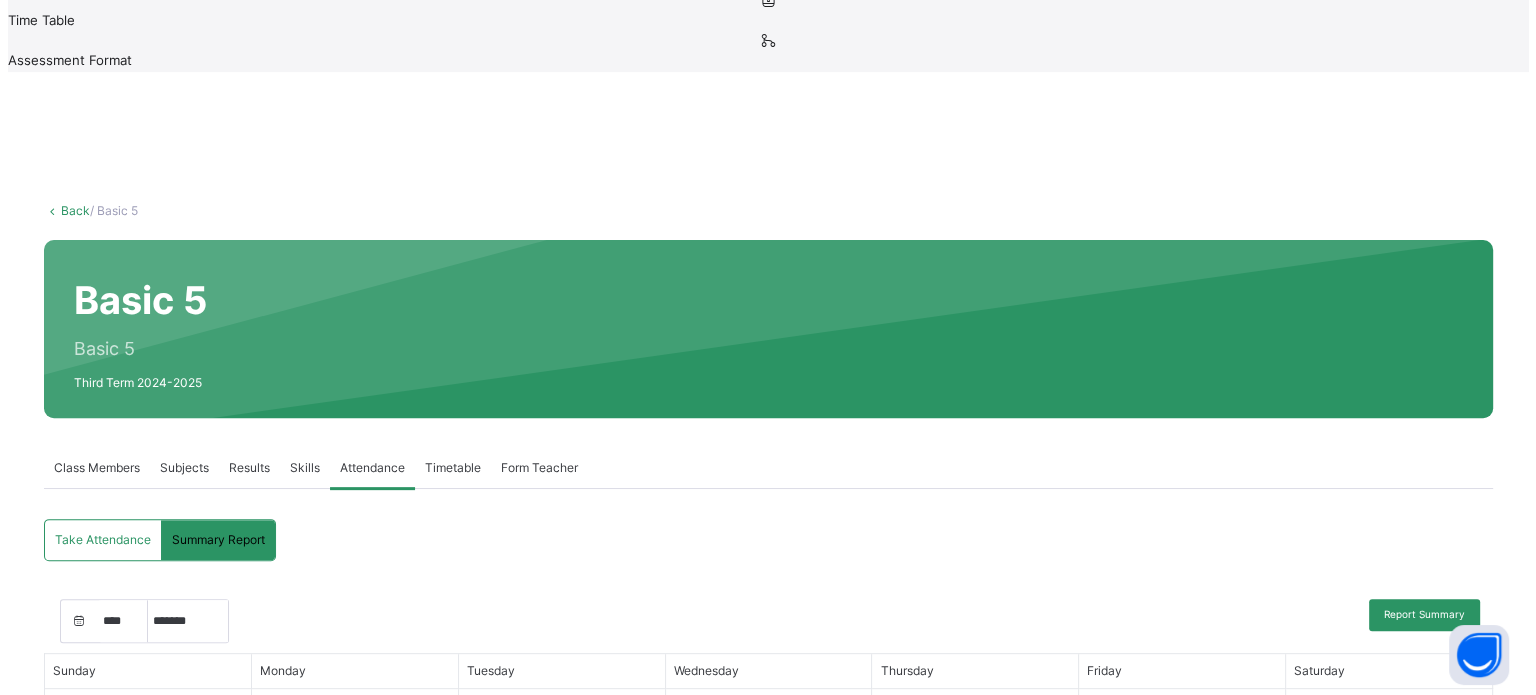 scroll, scrollTop: 0, scrollLeft: 0, axis: both 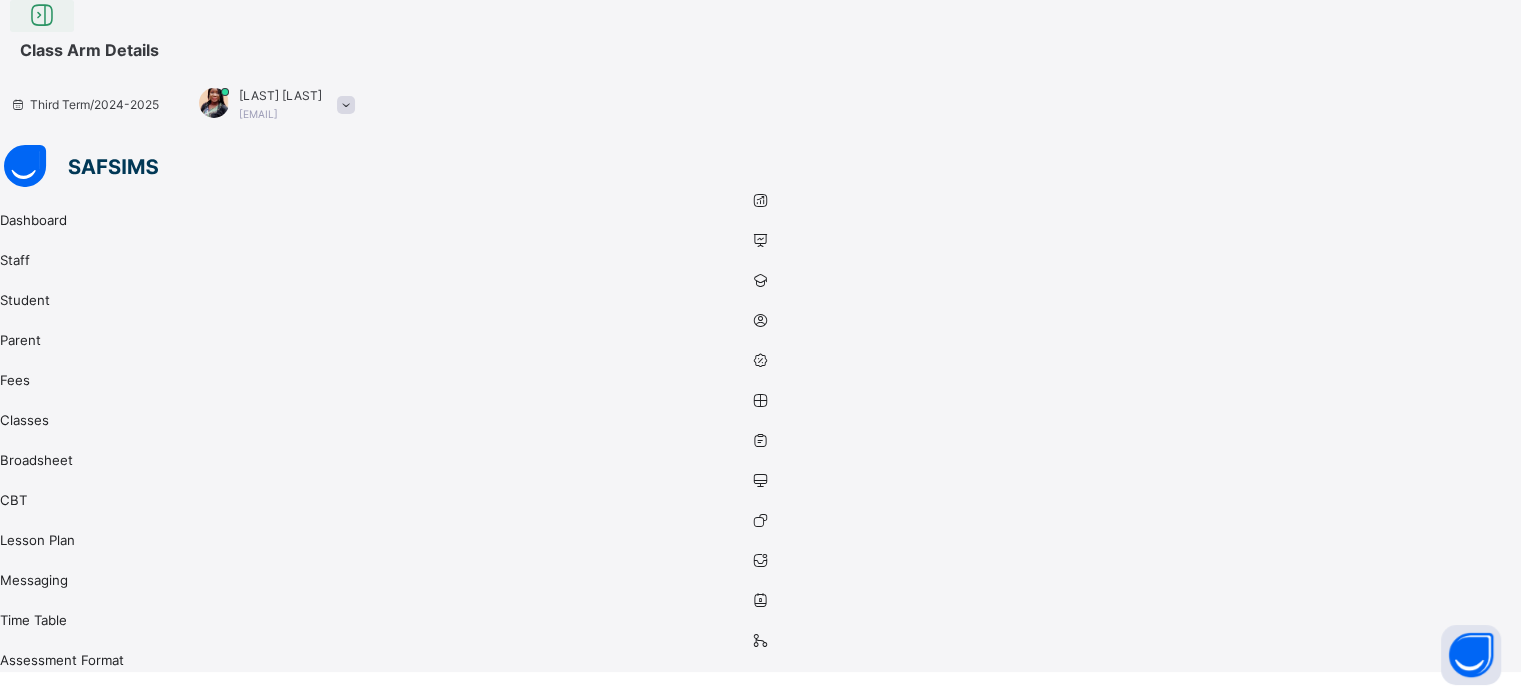 click at bounding box center [42, 16] 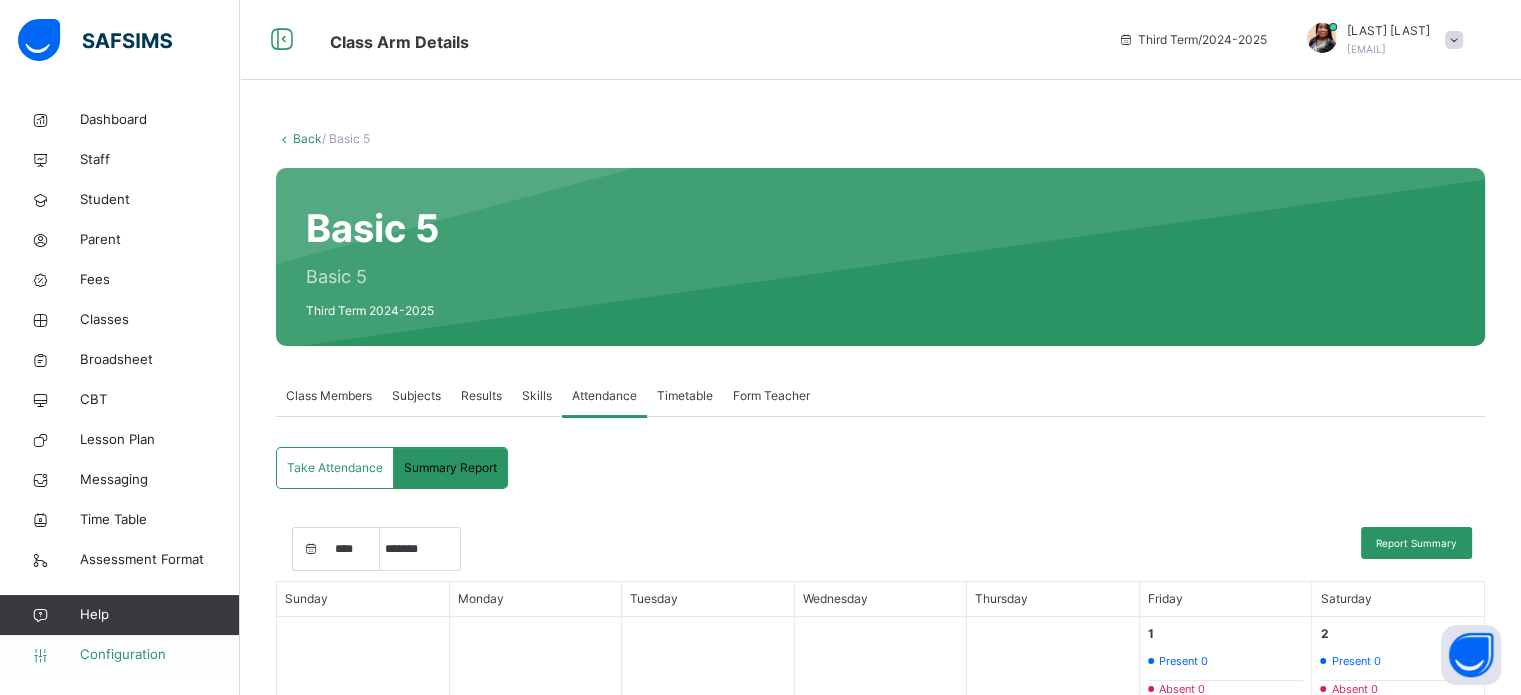click on "Configuration" at bounding box center [159, 655] 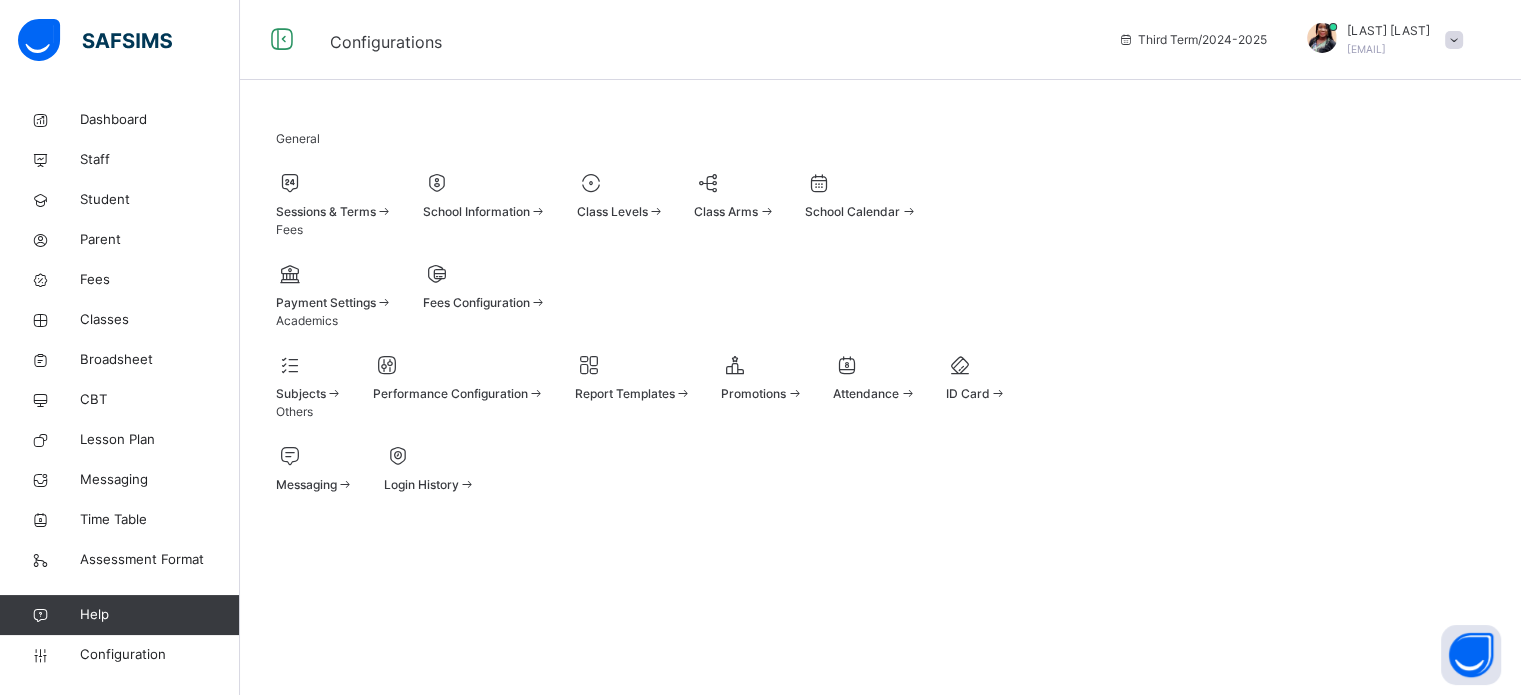 click at bounding box center (633, 365) 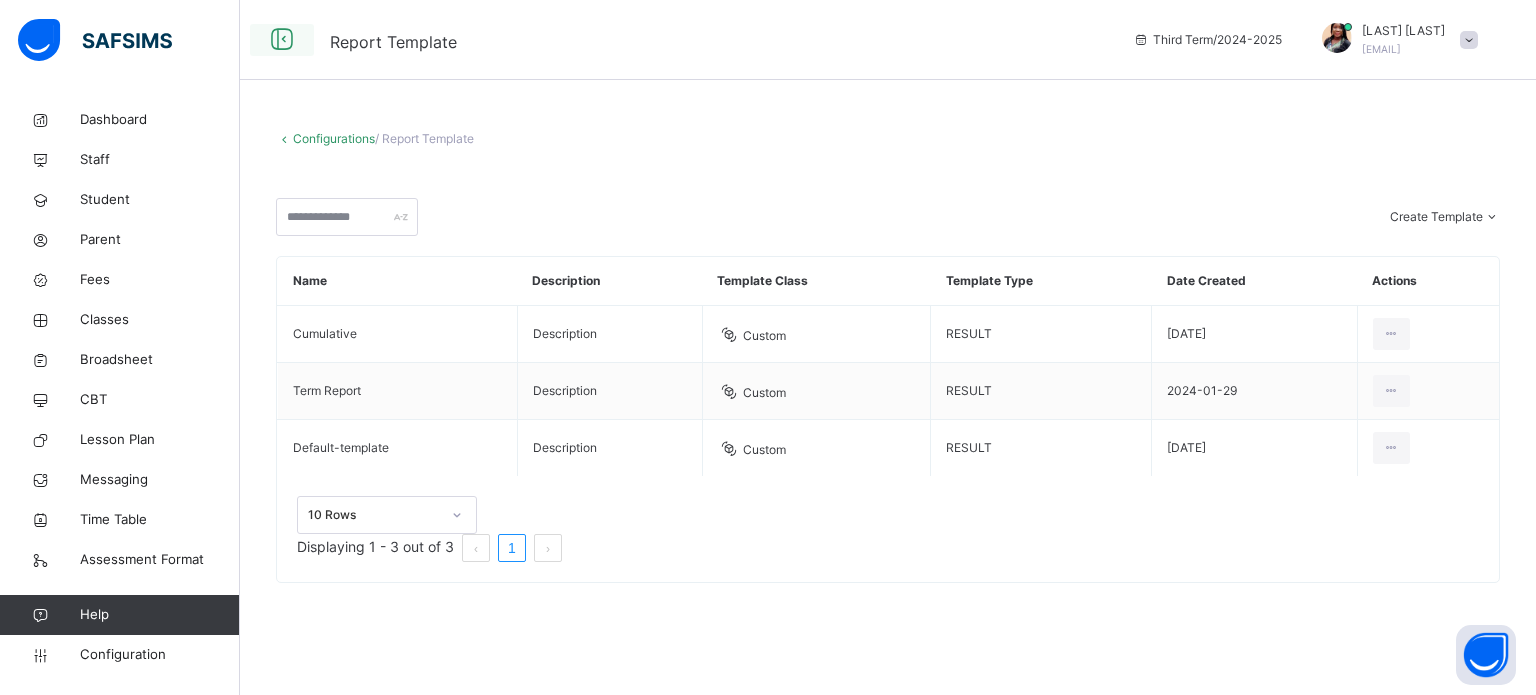 click at bounding box center [282, 40] 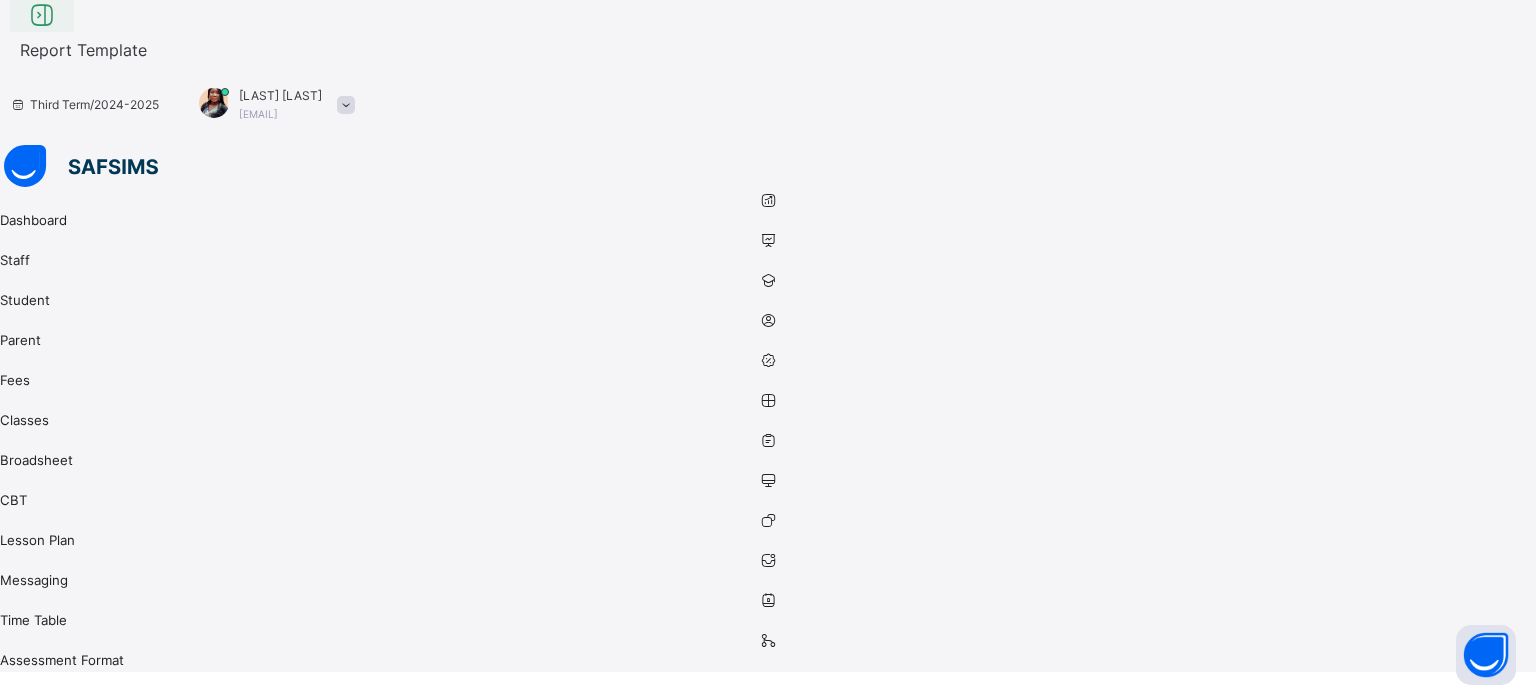 click at bounding box center [42, 16] 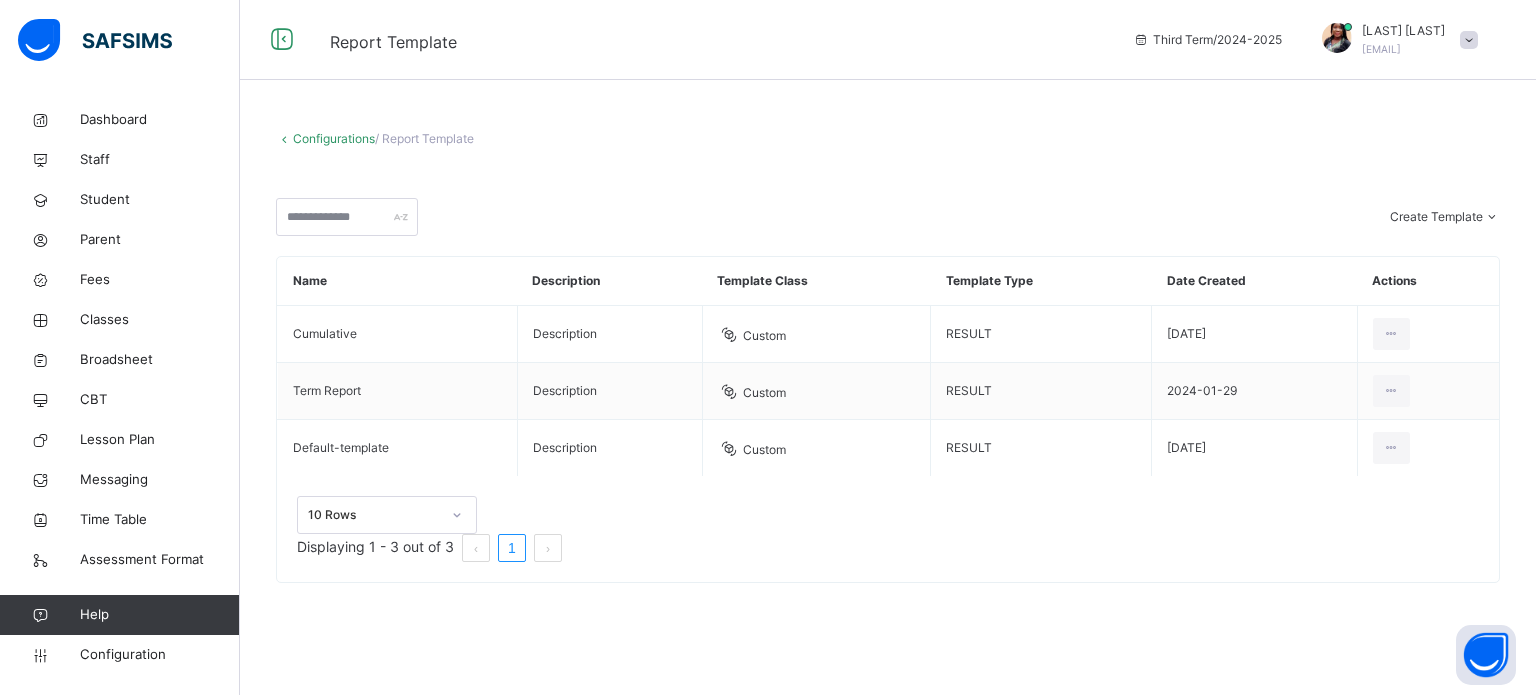click on "Configurations" at bounding box center (334, 138) 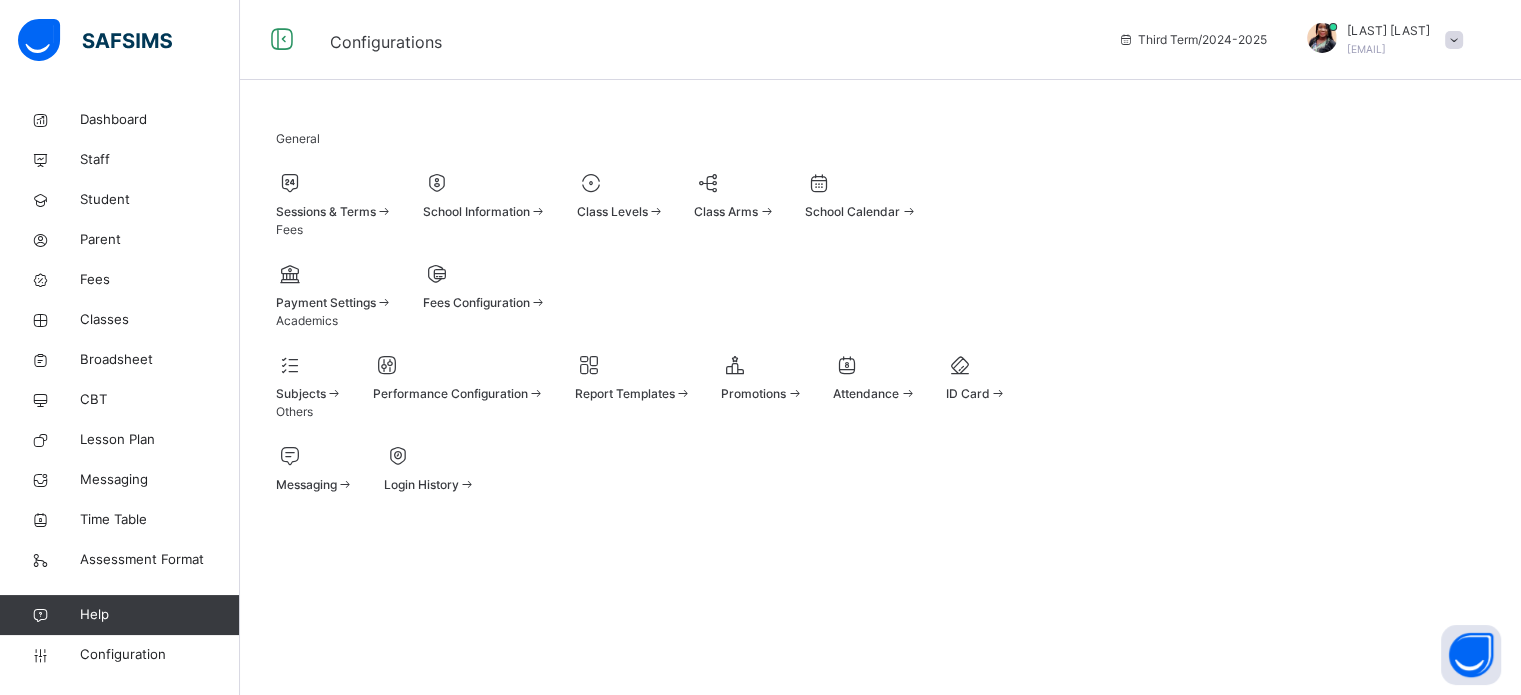 click on "Sessions & Terms" at bounding box center [334, 194] 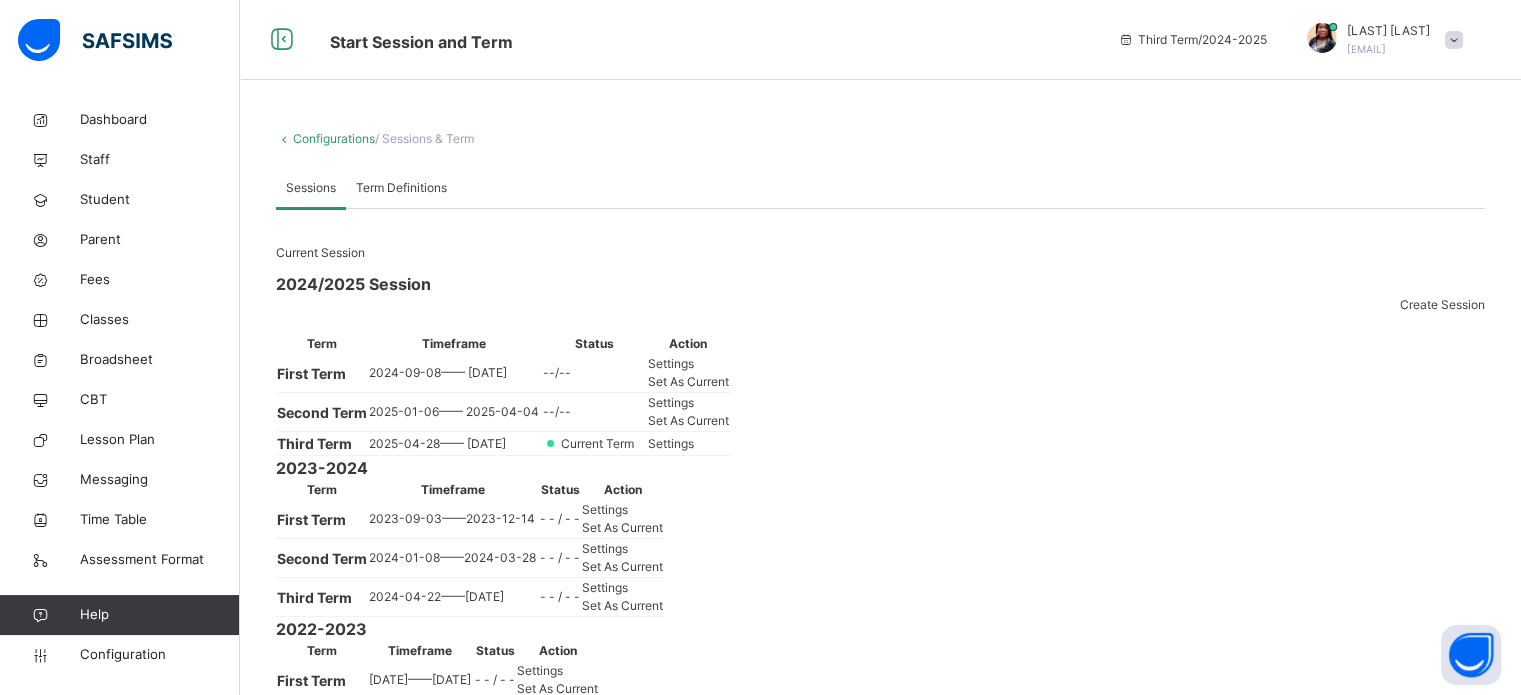 click on "Settings" at bounding box center [671, 443] 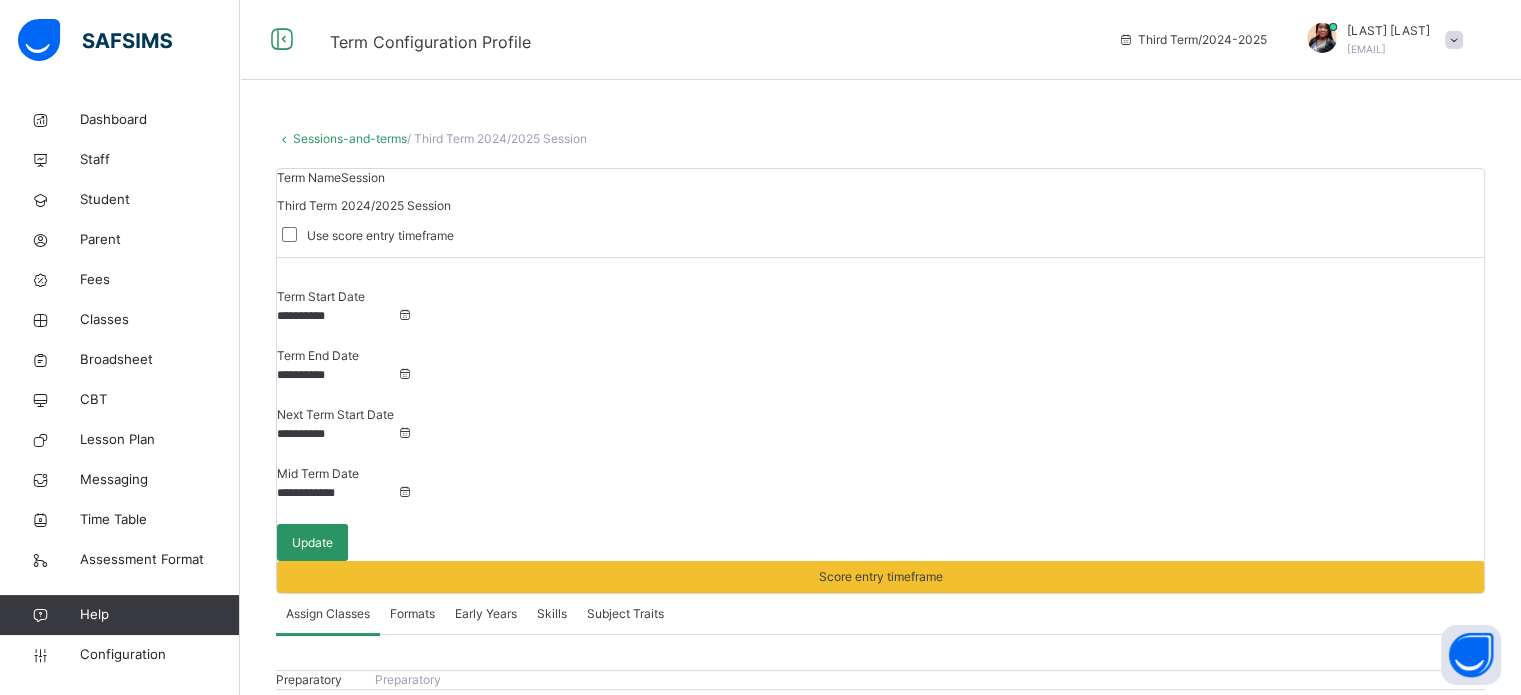 click on "**********" at bounding box center [337, 493] 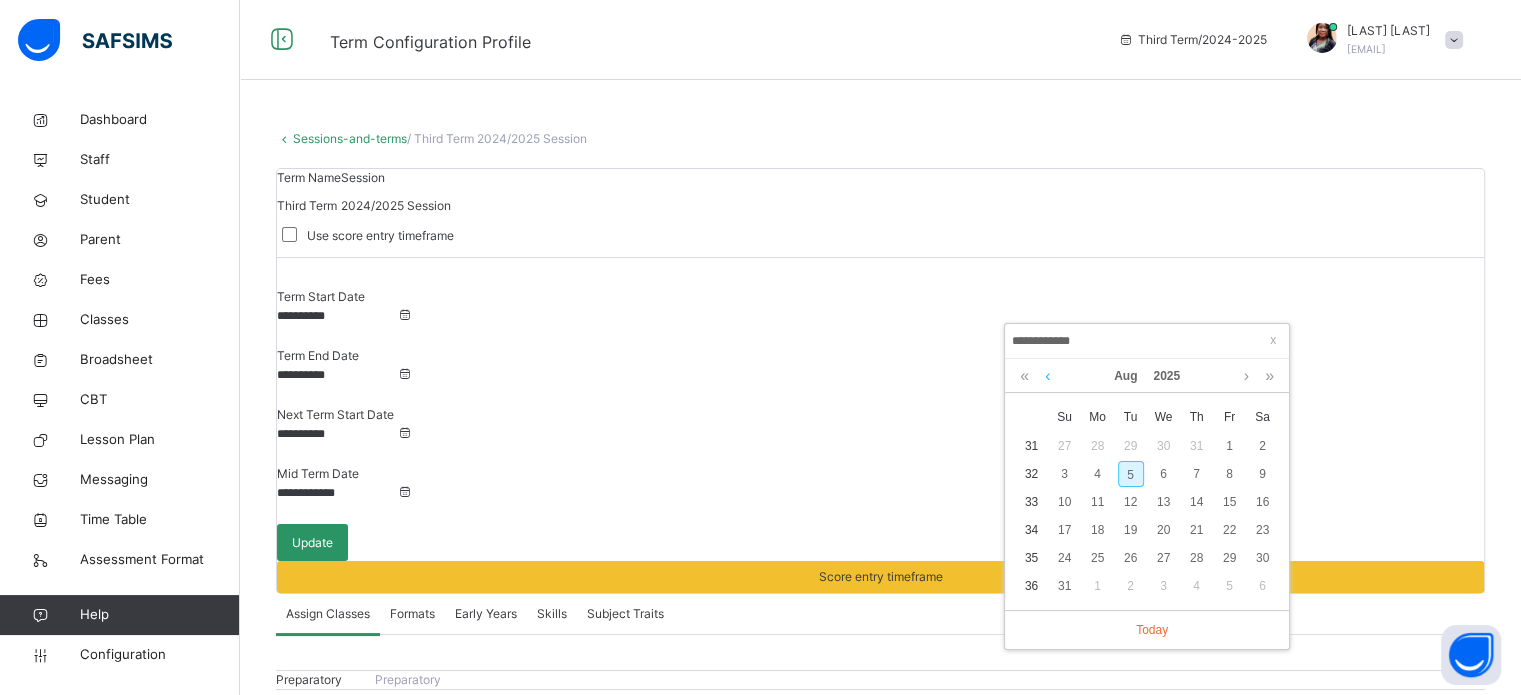 click at bounding box center (1047, 376) 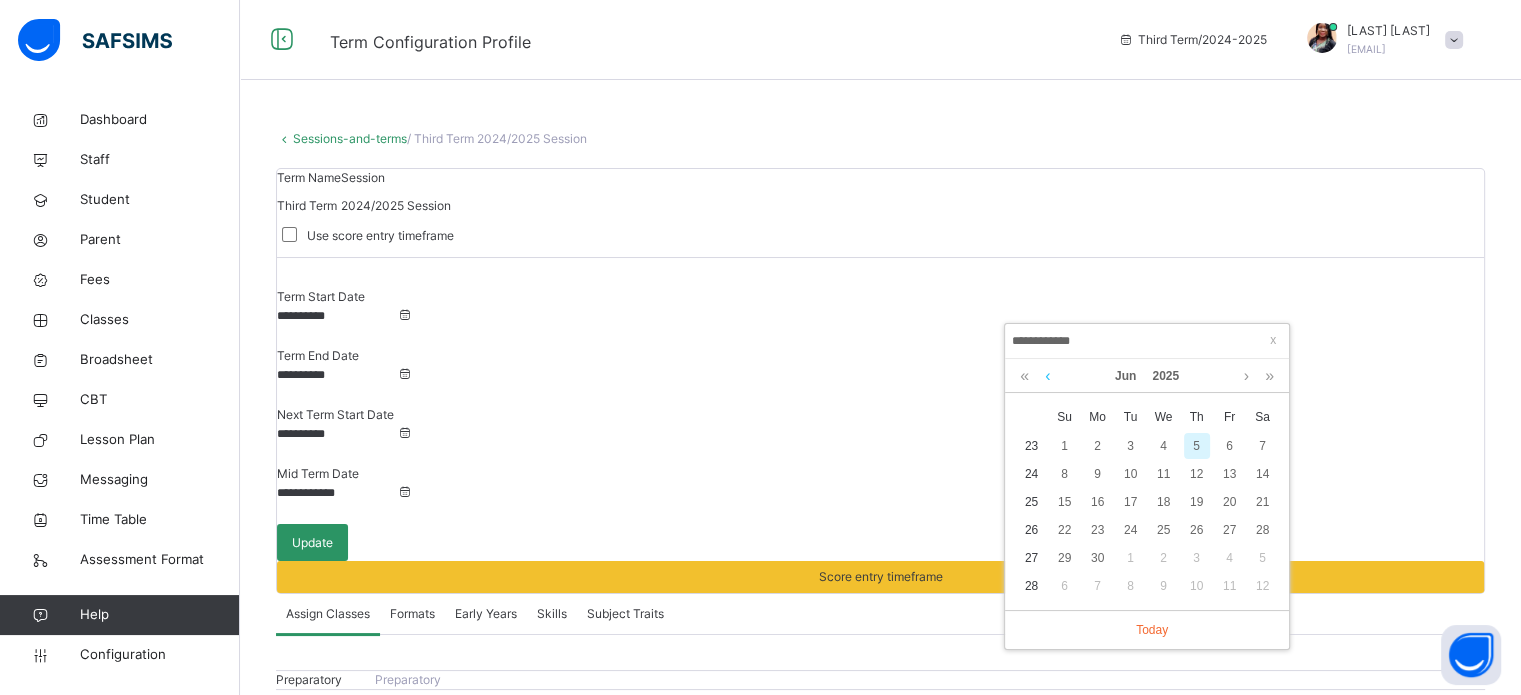 click at bounding box center [1047, 376] 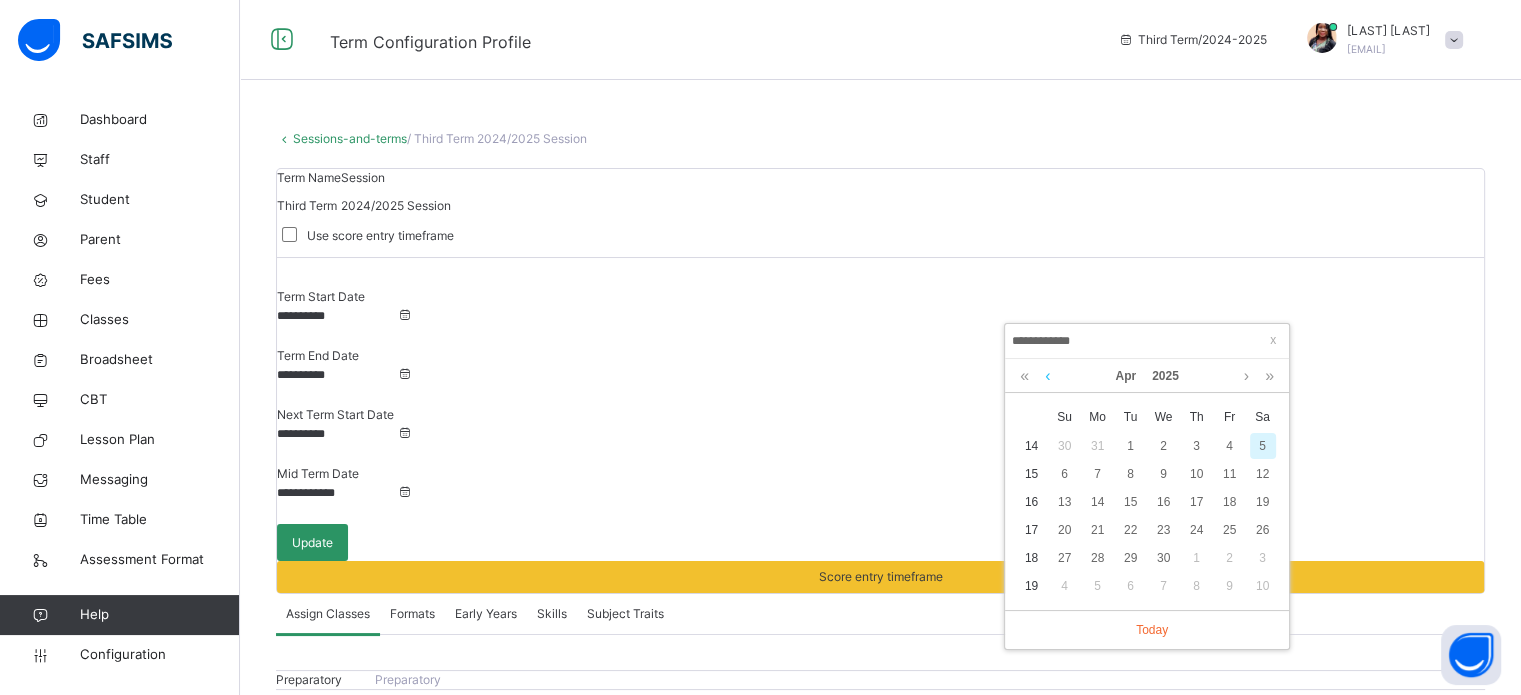 click at bounding box center [1047, 376] 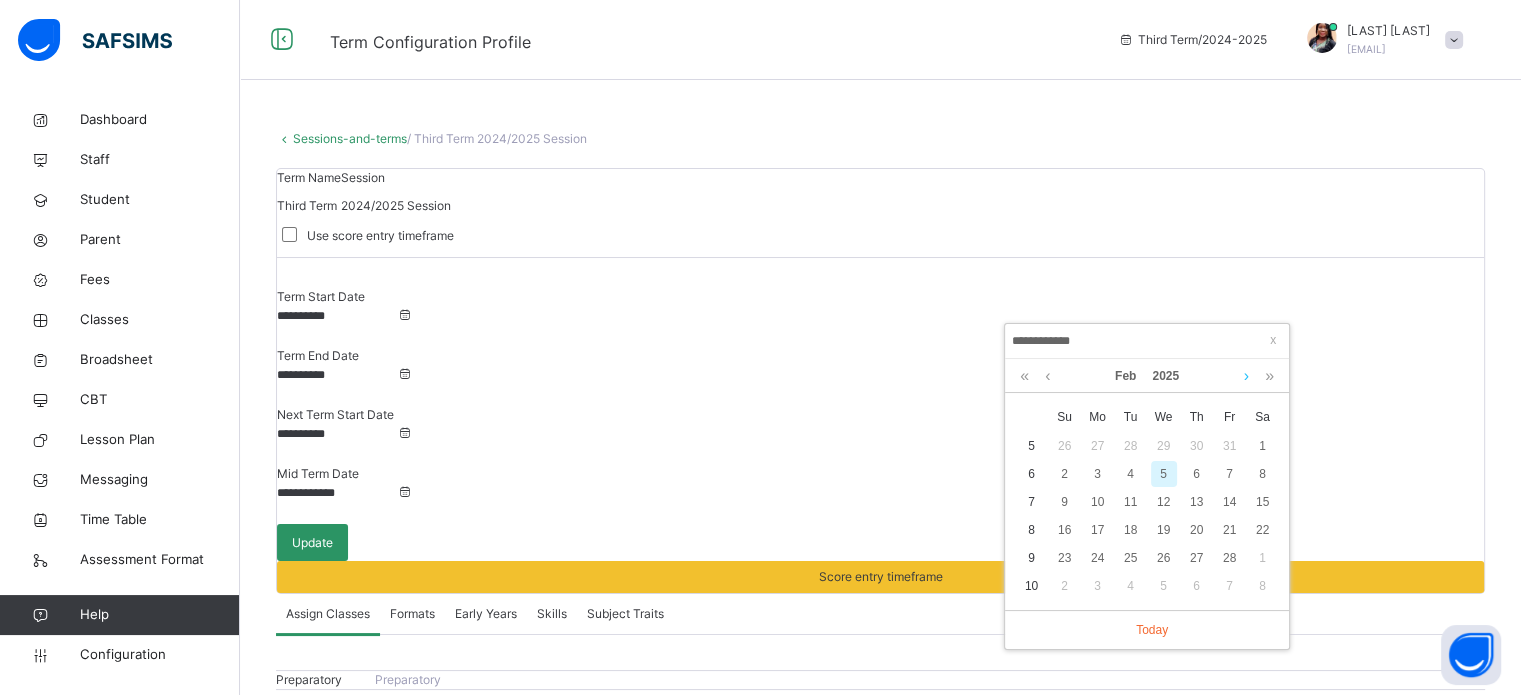 click at bounding box center [1246, 376] 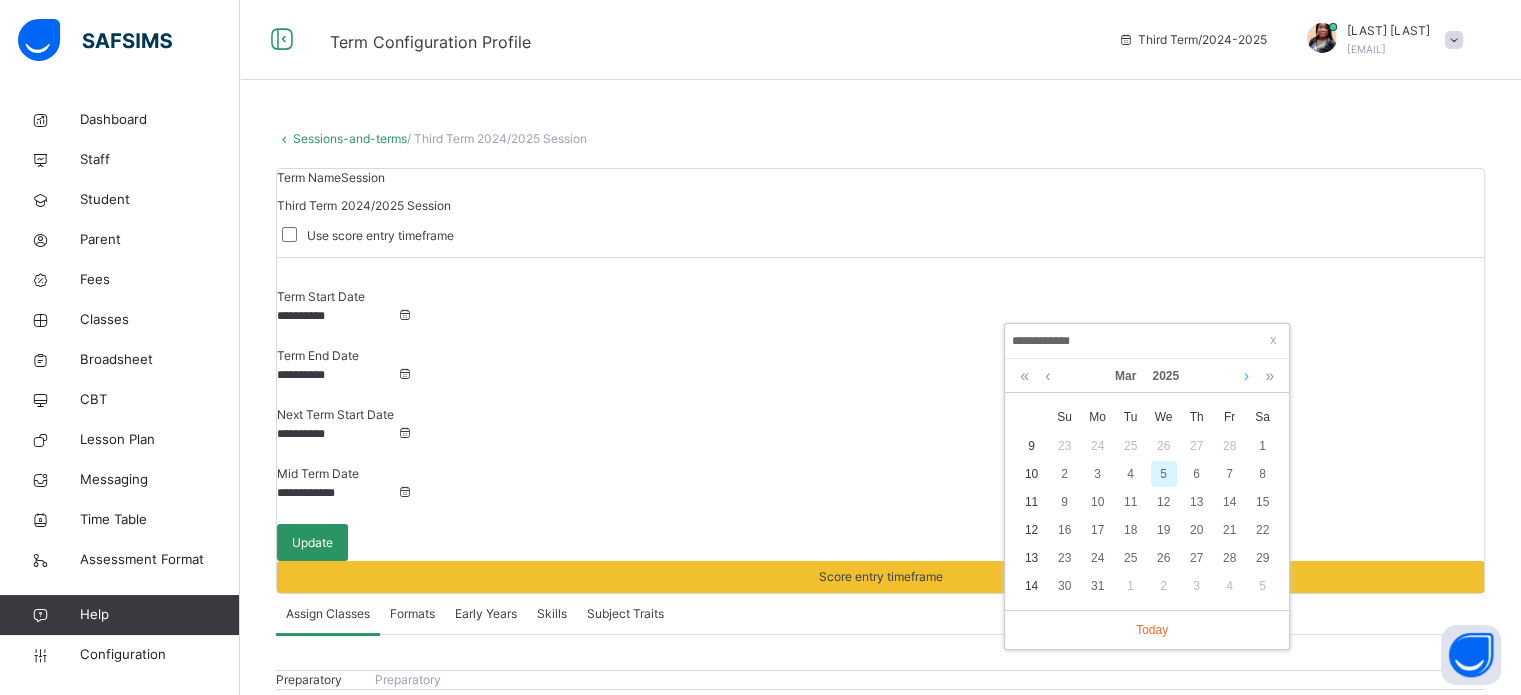 click at bounding box center (1246, 376) 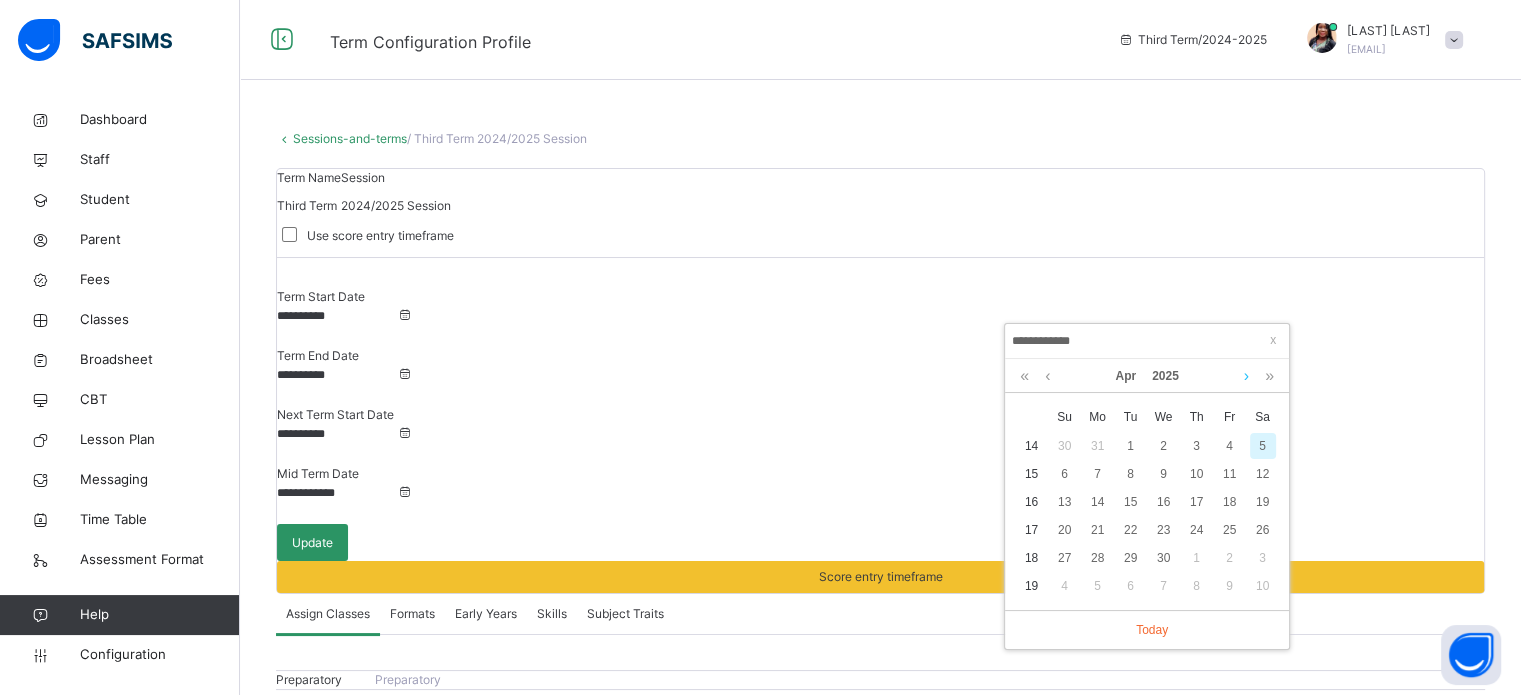 click at bounding box center [1246, 376] 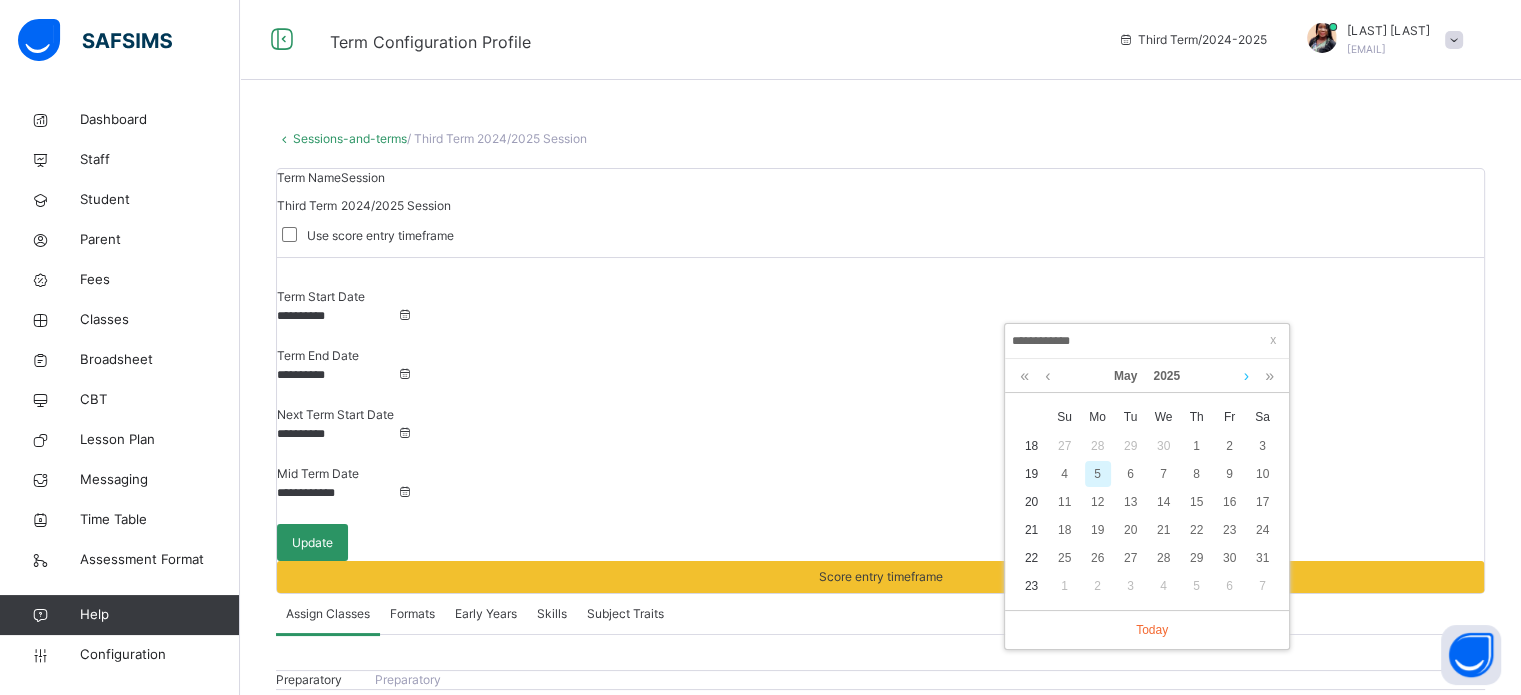 click at bounding box center (1246, 376) 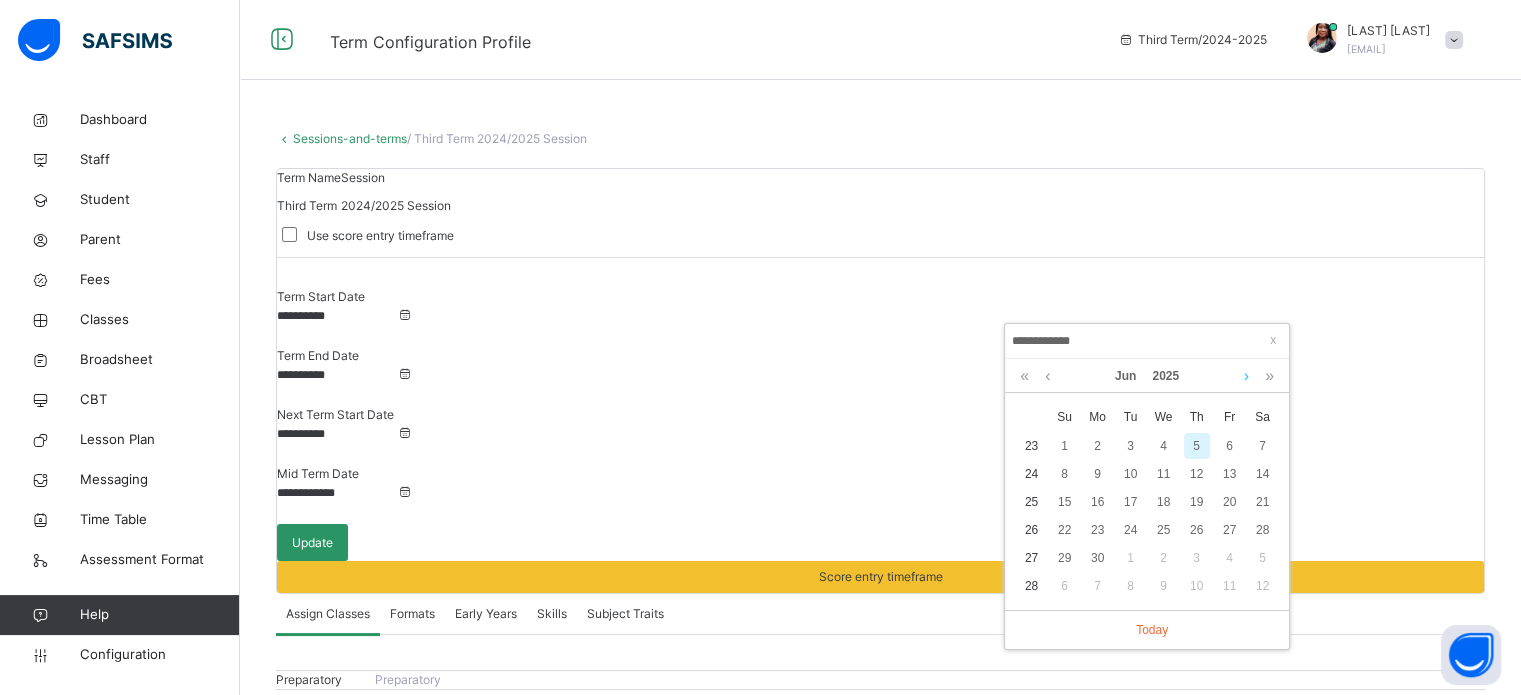 click at bounding box center [1246, 376] 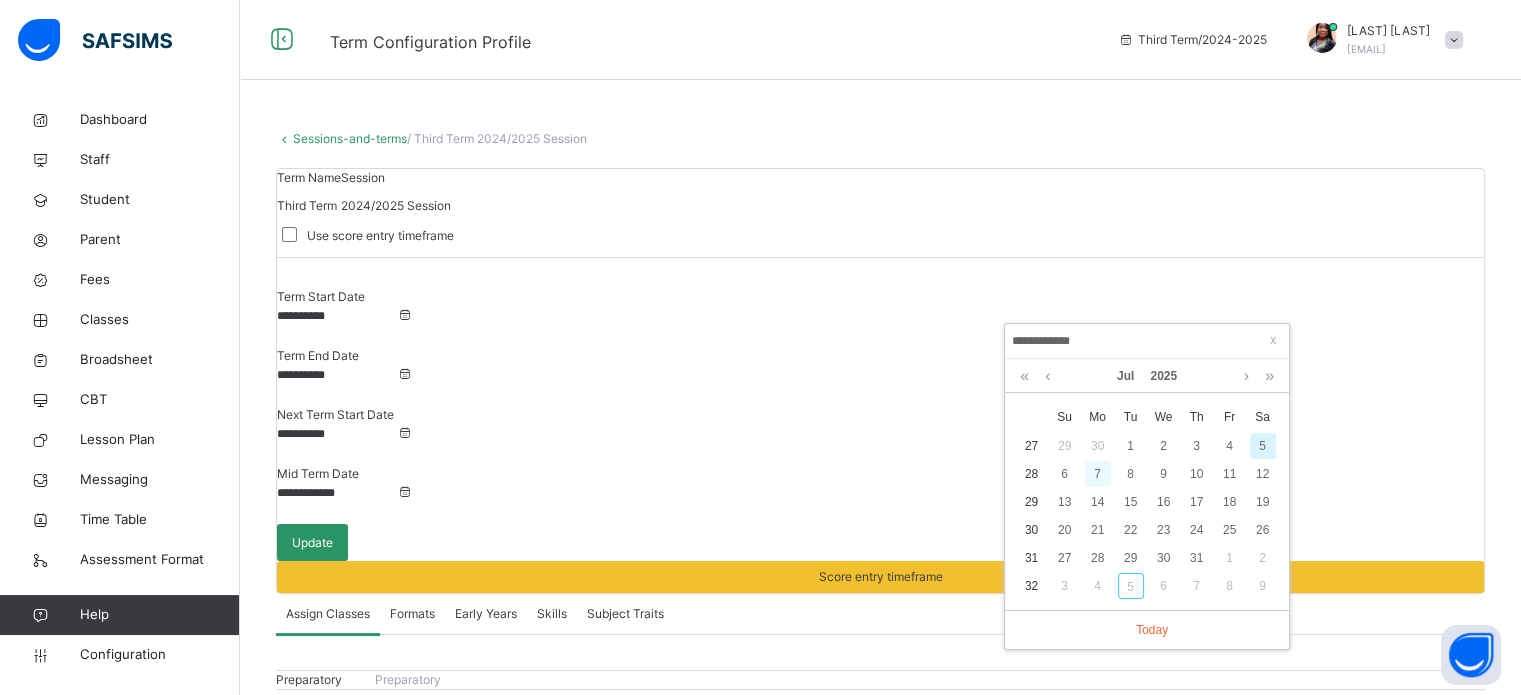 click on "7" at bounding box center (1098, 474) 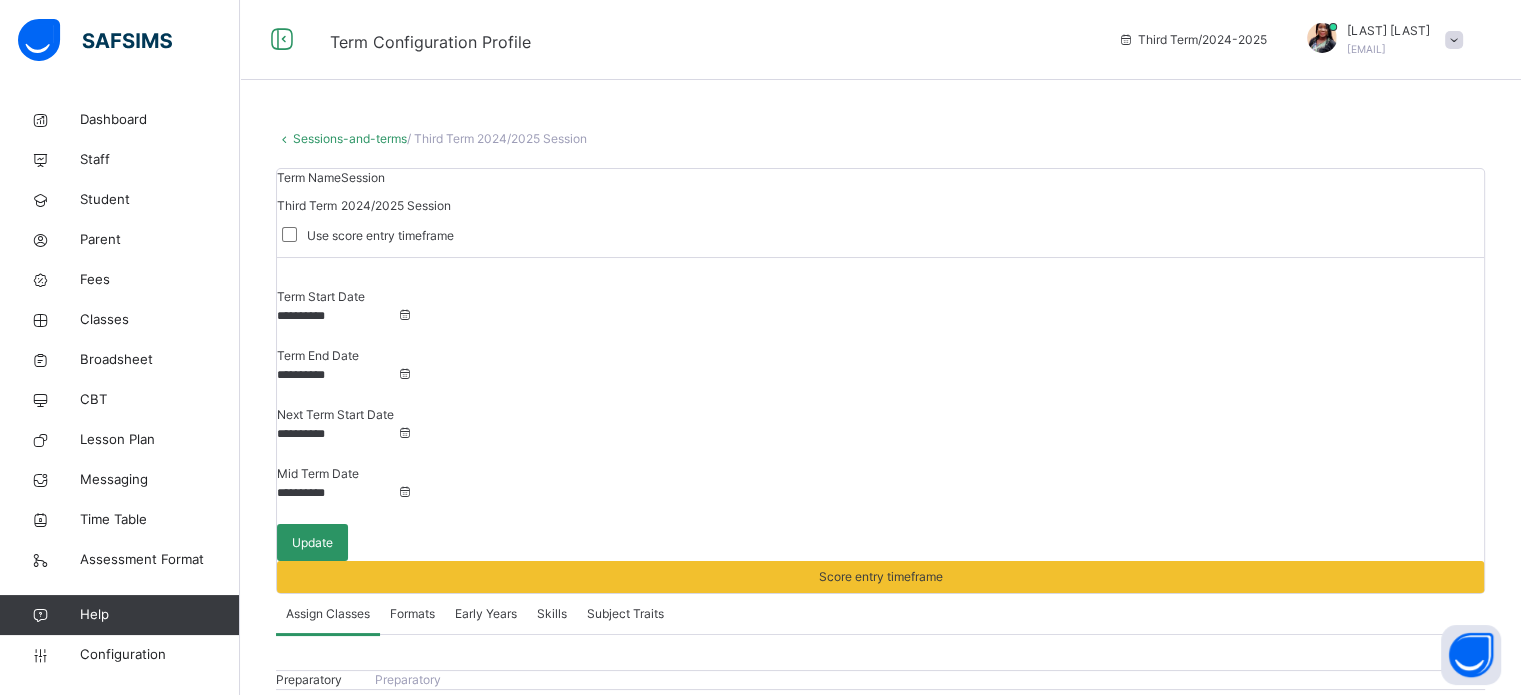 click on "**********" at bounding box center [337, 493] 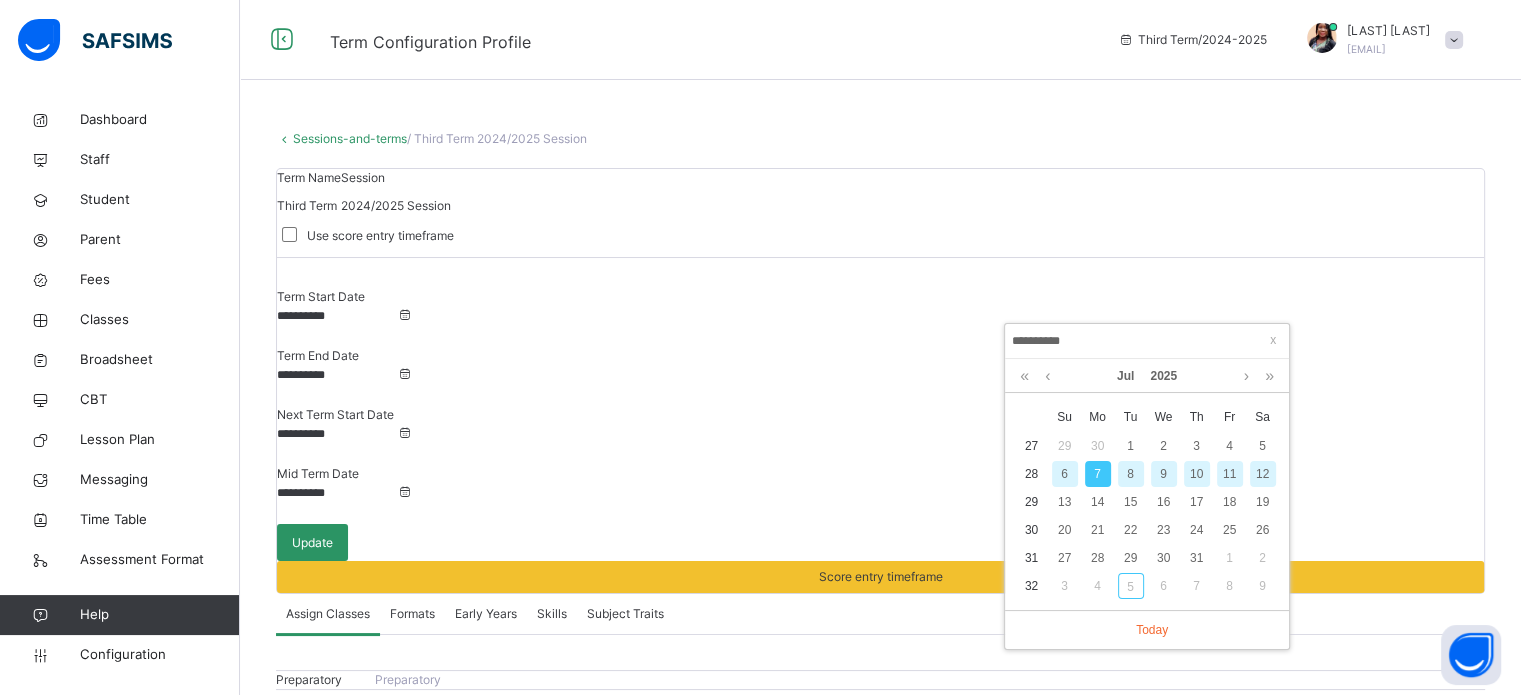 click on "Assign Classes Formats Early Years Skills Subject Traits" at bounding box center [880, 614] 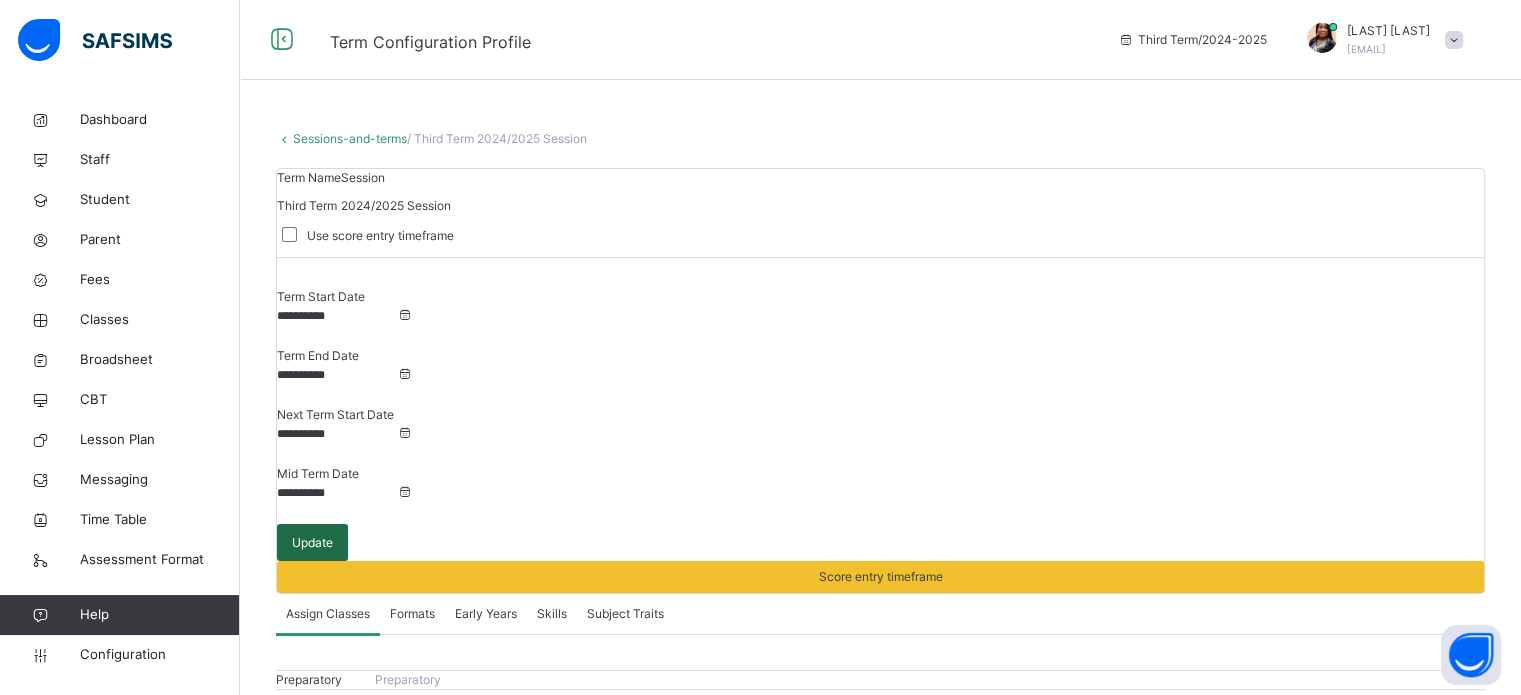 click on "Update" at bounding box center (312, 543) 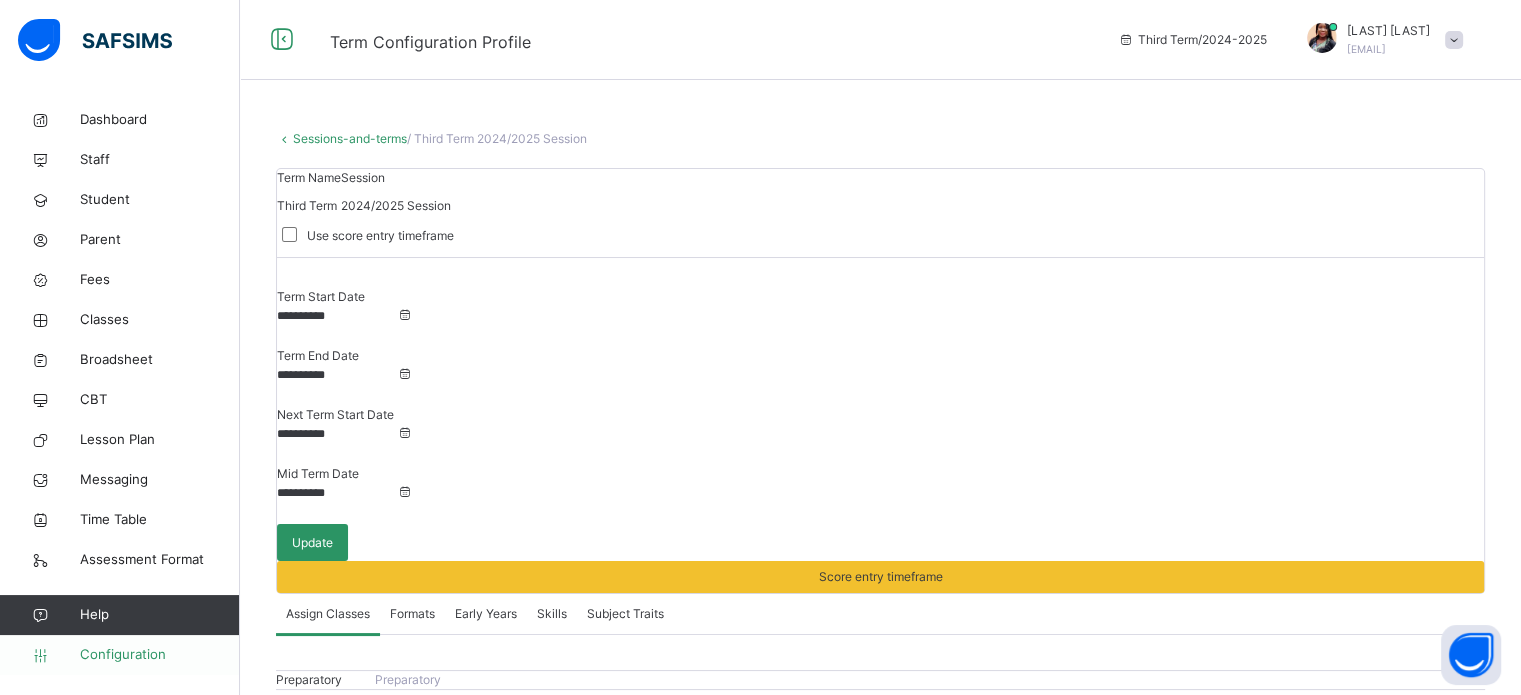 click on "Configuration" at bounding box center [159, 655] 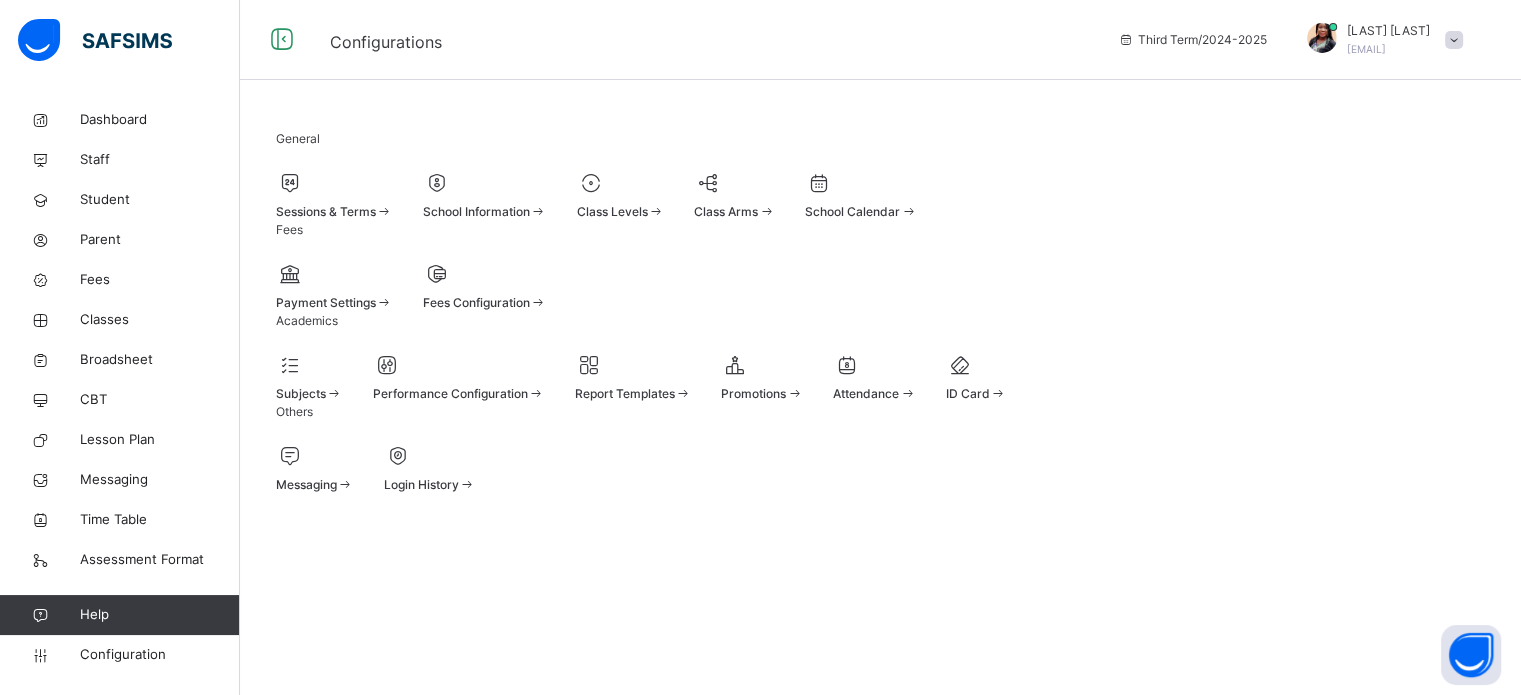 click at bounding box center (334, 183) 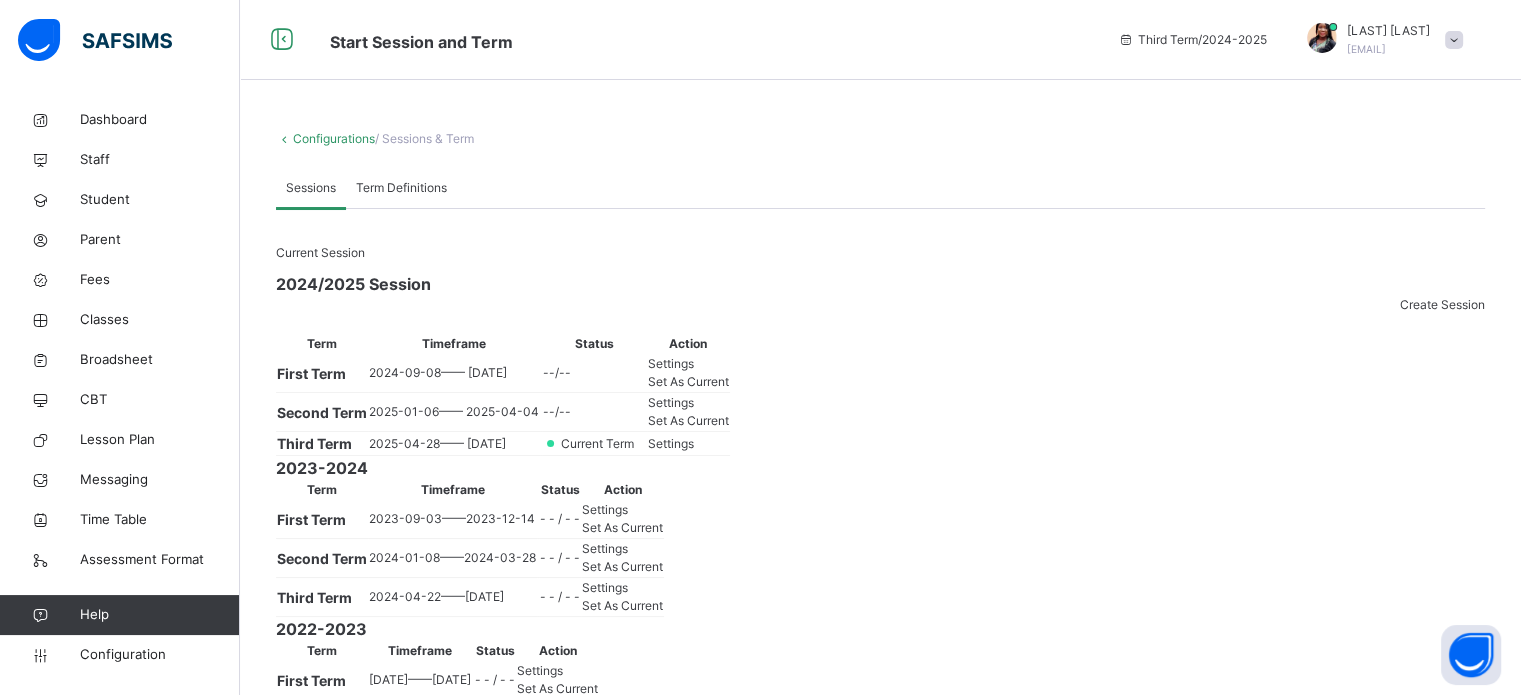 click on "Settings" at bounding box center [671, 443] 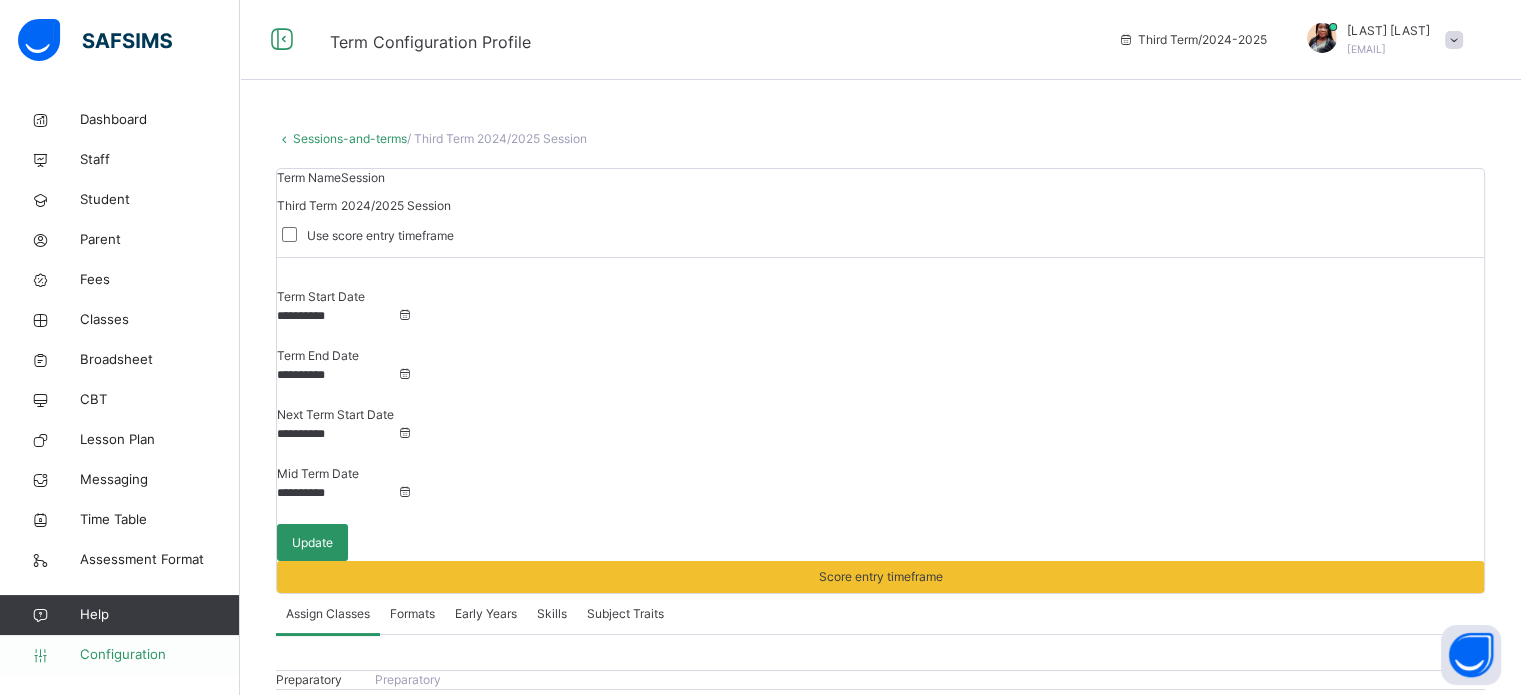 click on "Configuration" at bounding box center (159, 655) 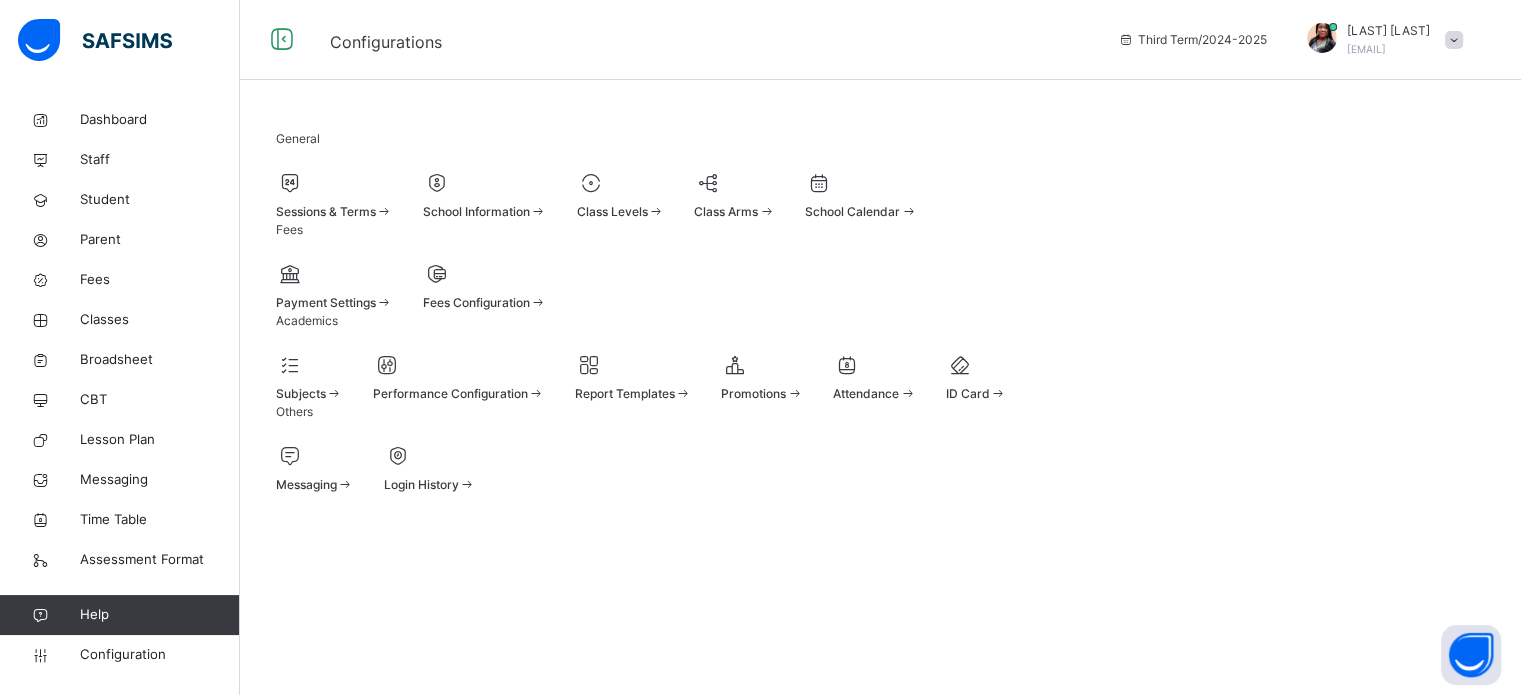 click on "School Calendar" at bounding box center [861, 212] 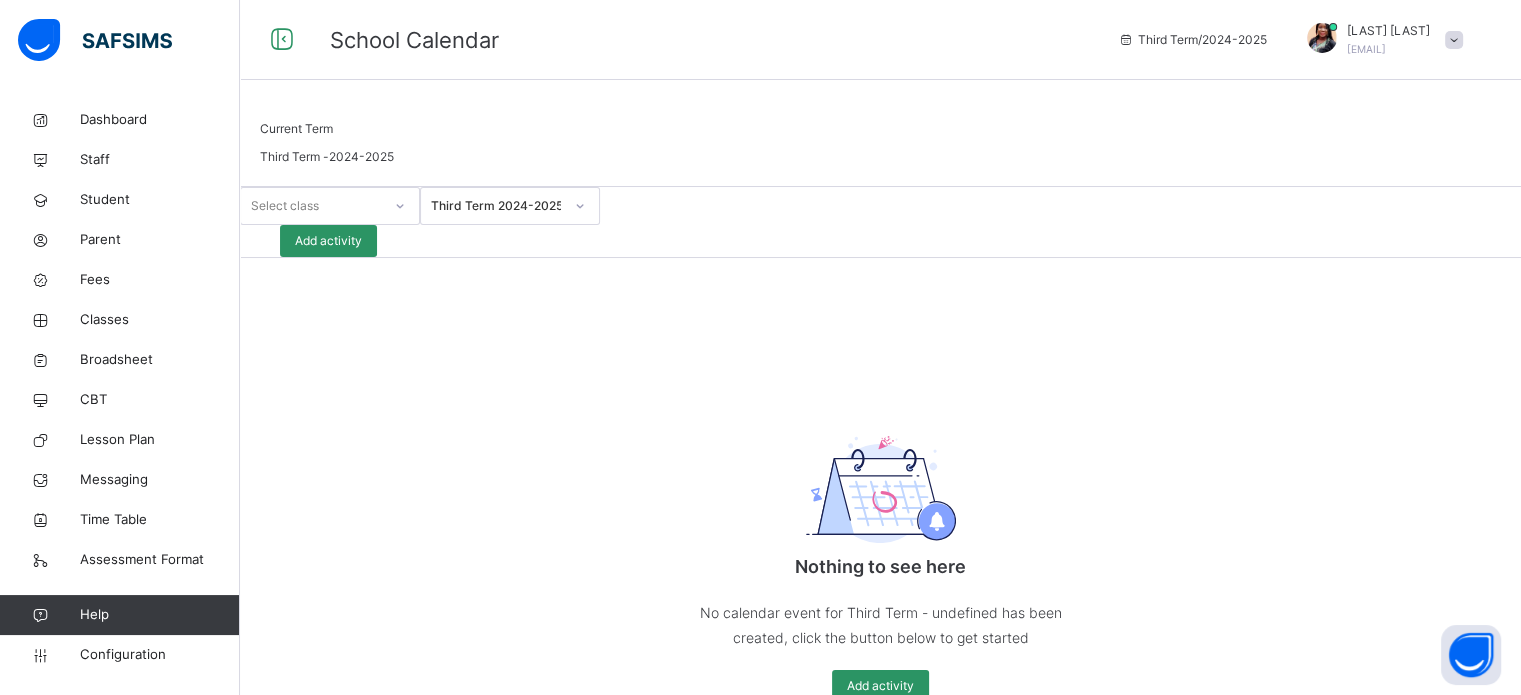 click 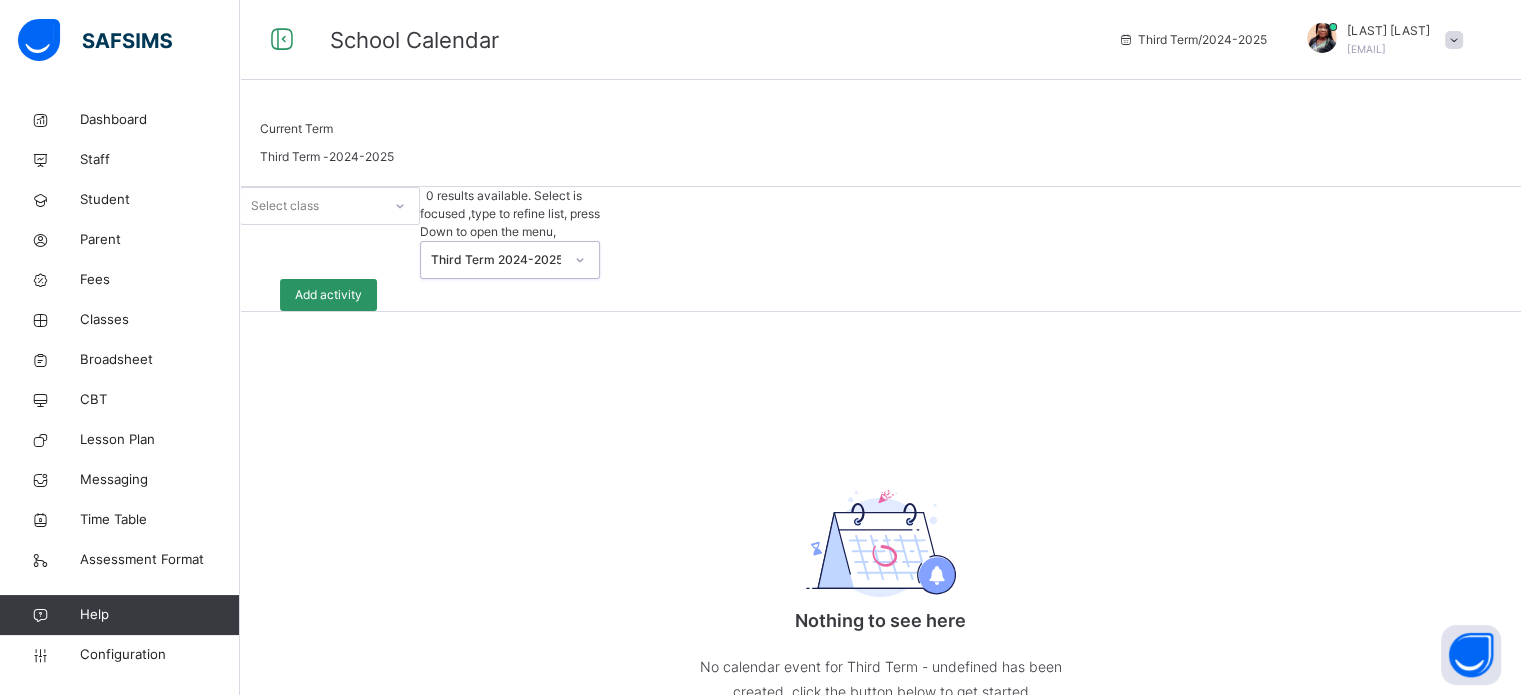 click 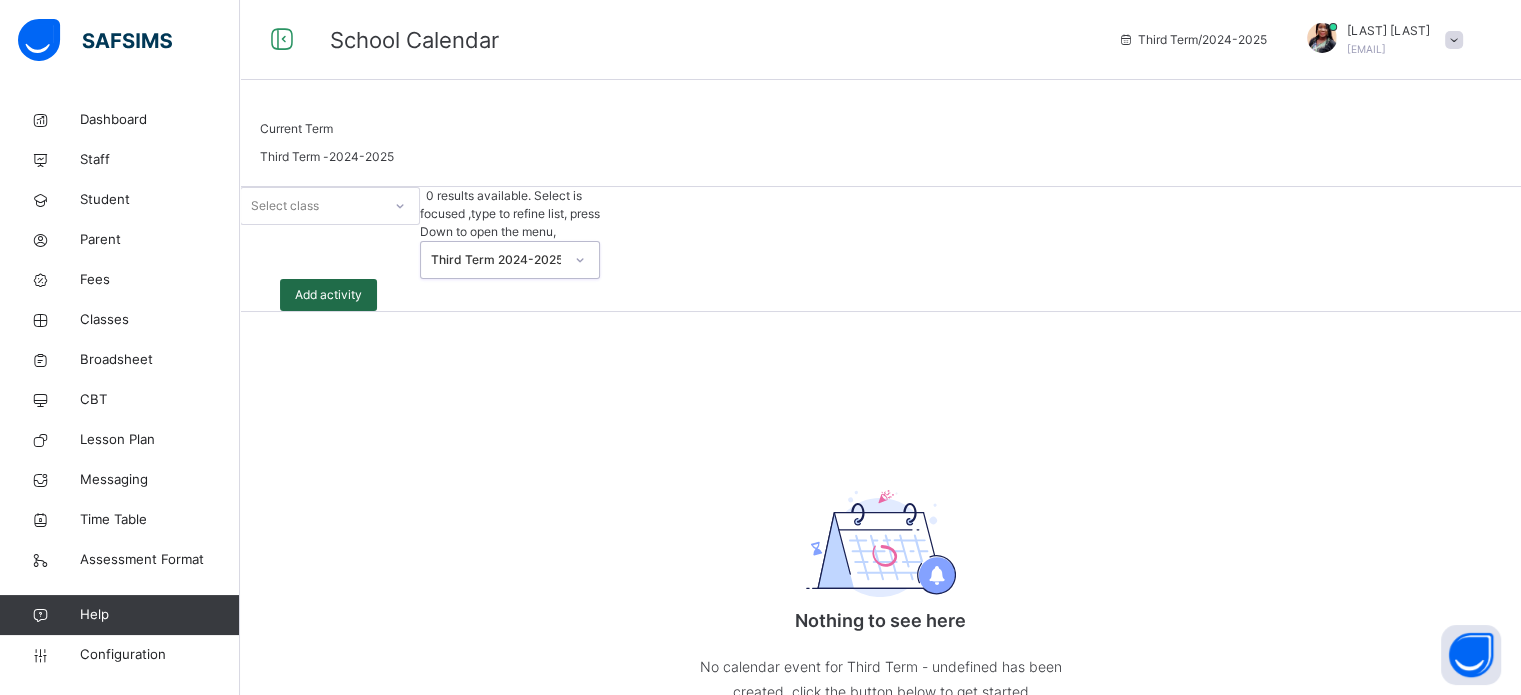 click on "Add activity" at bounding box center (328, 295) 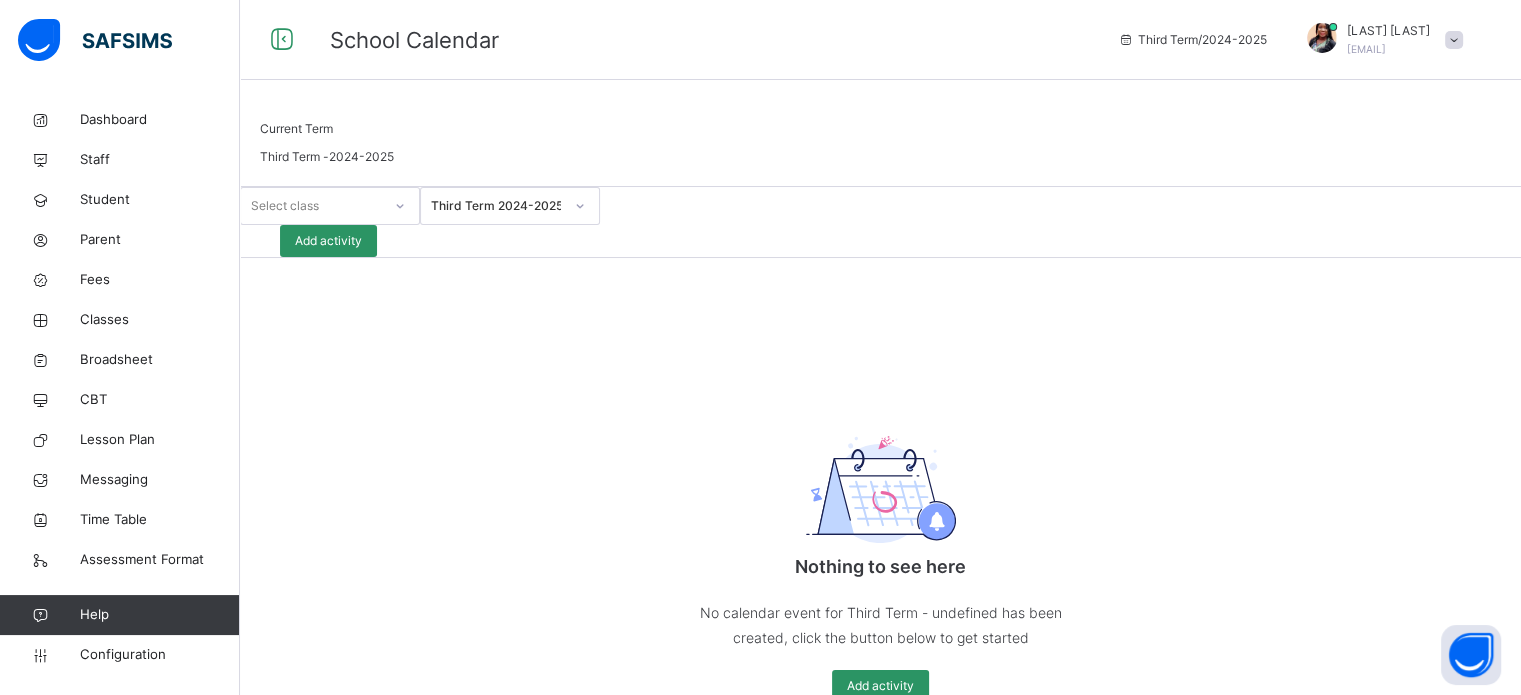 click at bounding box center [663, 825] 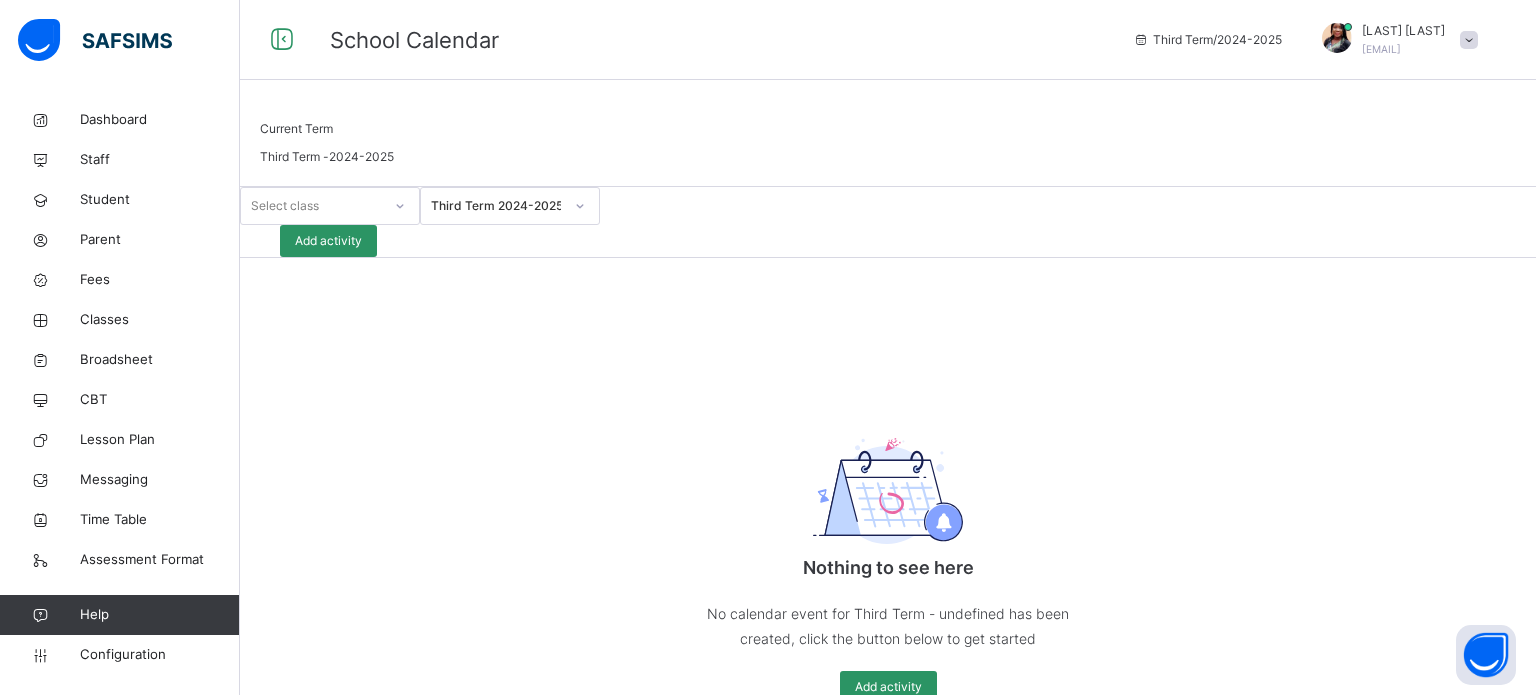 click at bounding box center (888, 1003) 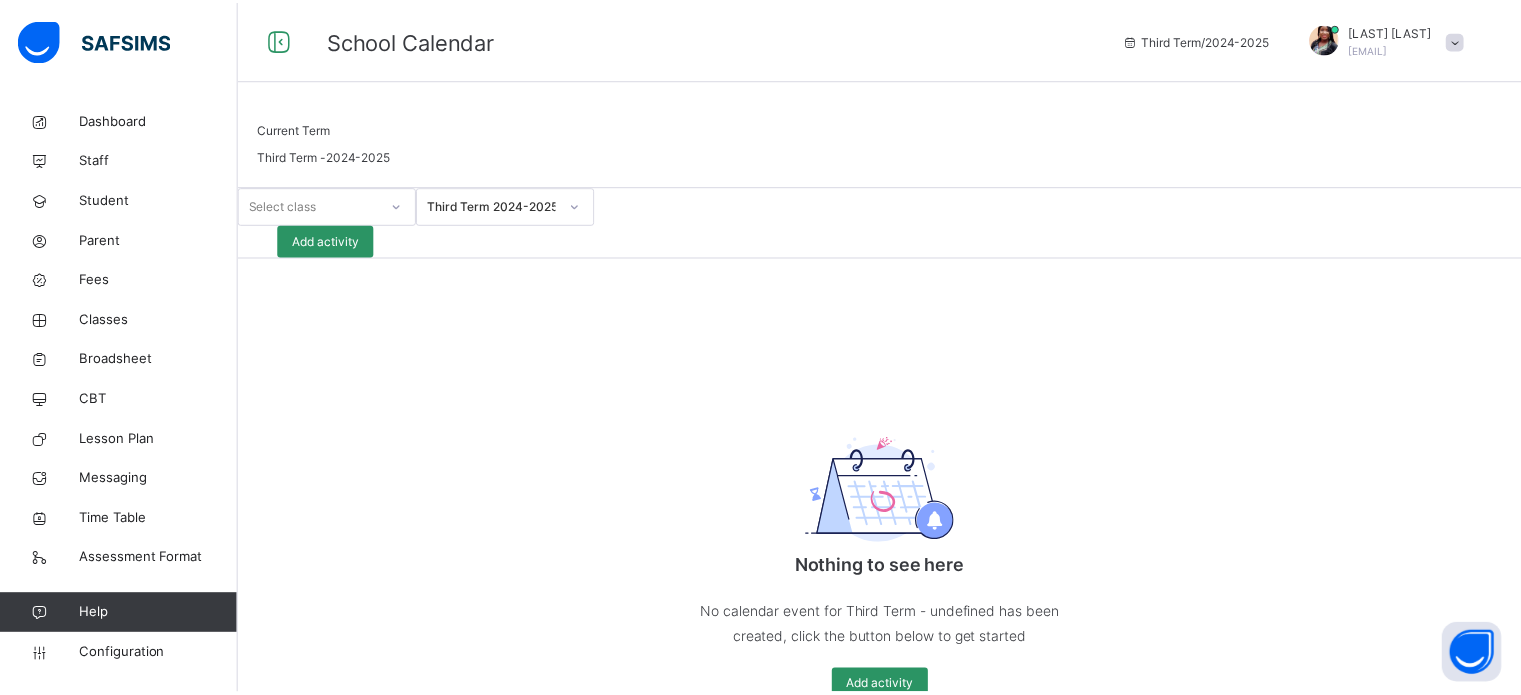 scroll, scrollTop: 220, scrollLeft: 0, axis: vertical 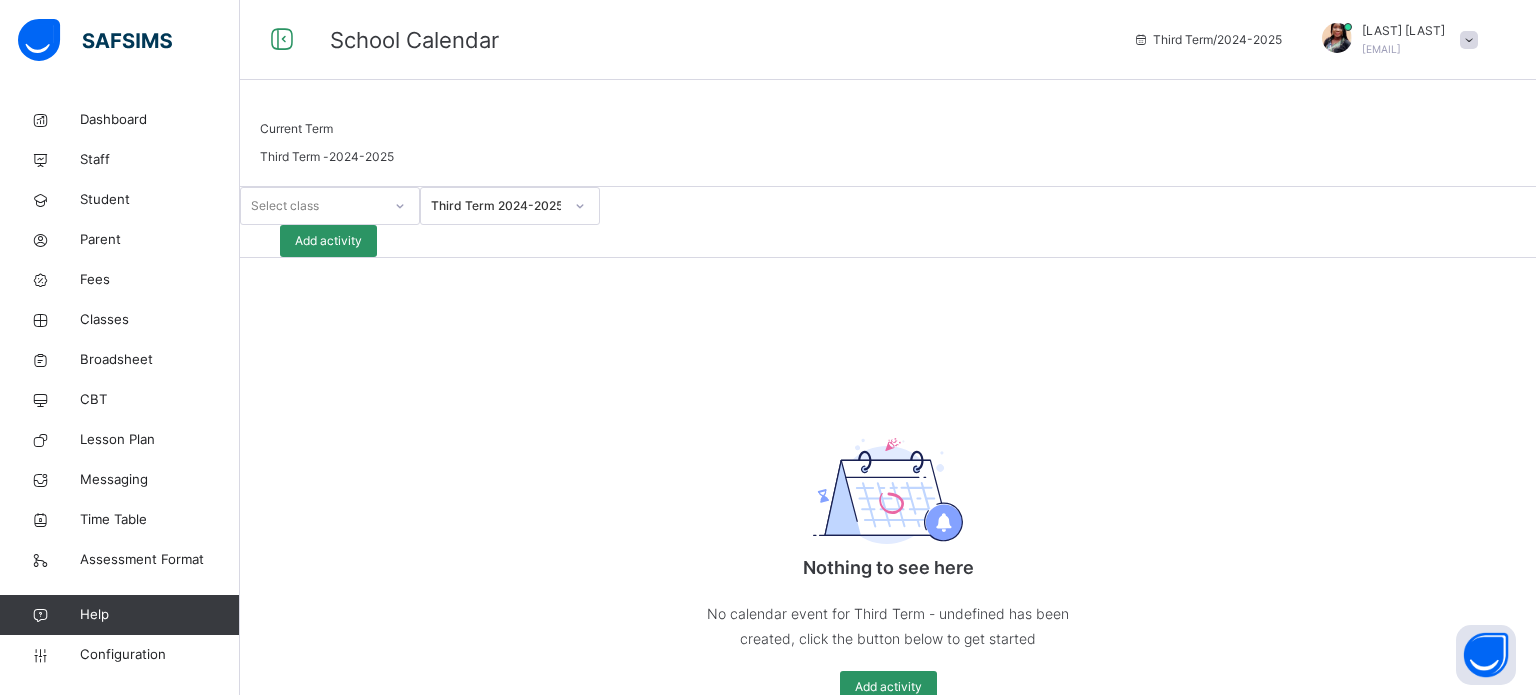 click on "Create Activity" at bounding box center [777, 1252] 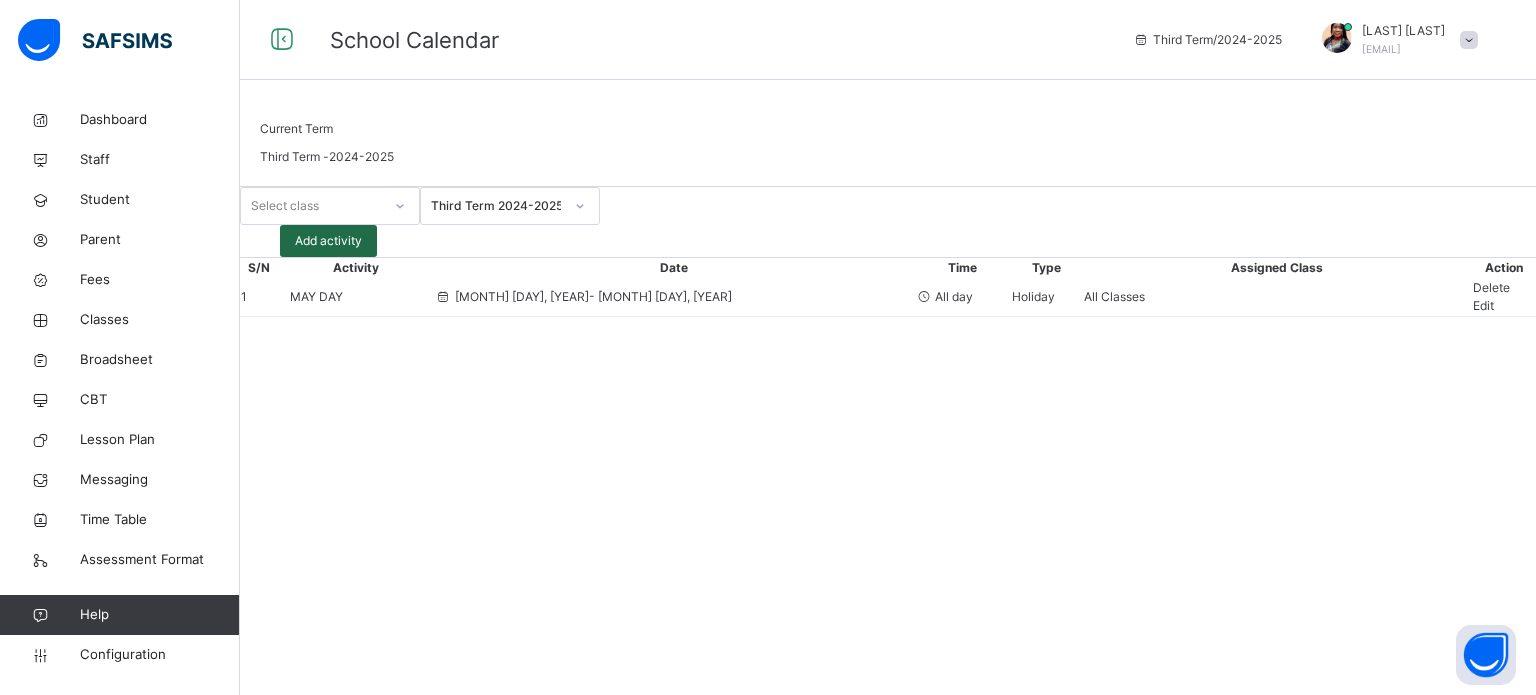 click on "Add activity" at bounding box center (328, 241) 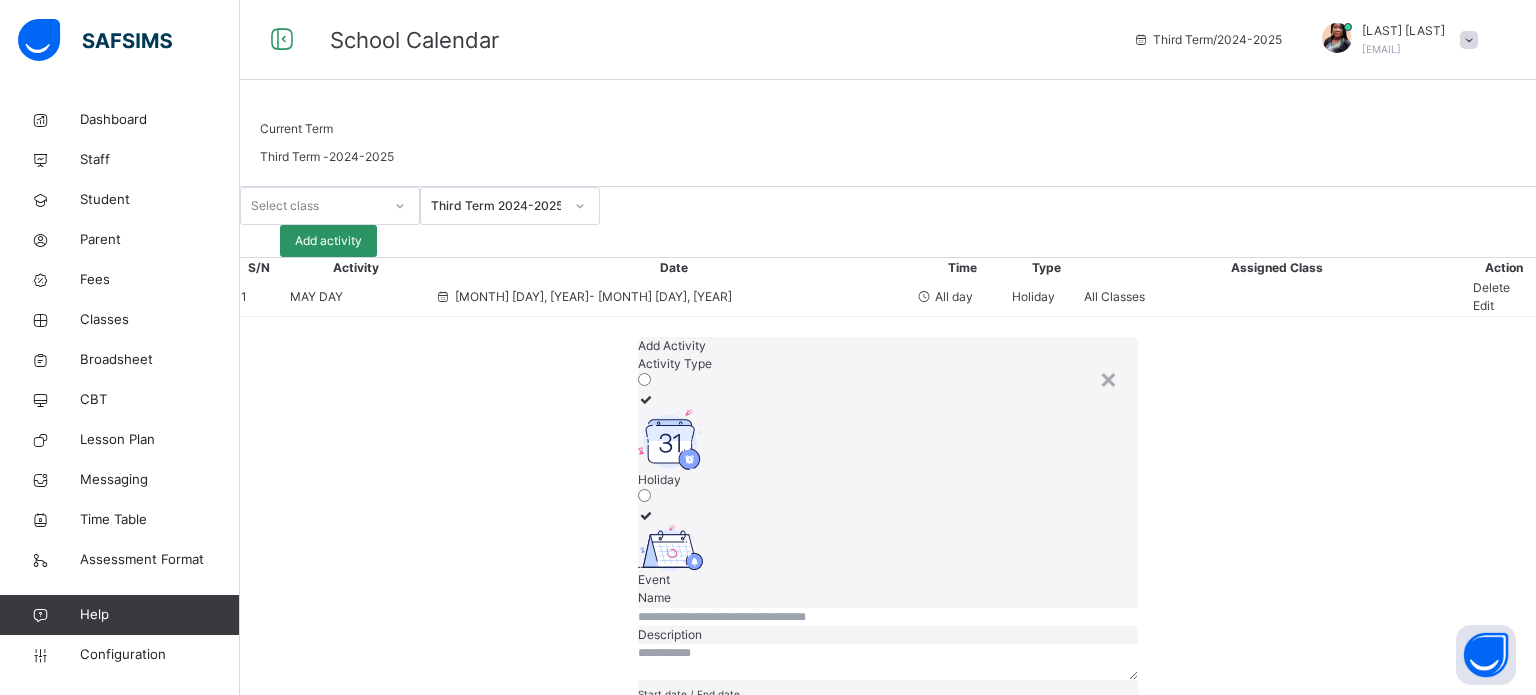 click at bounding box center [888, 617] 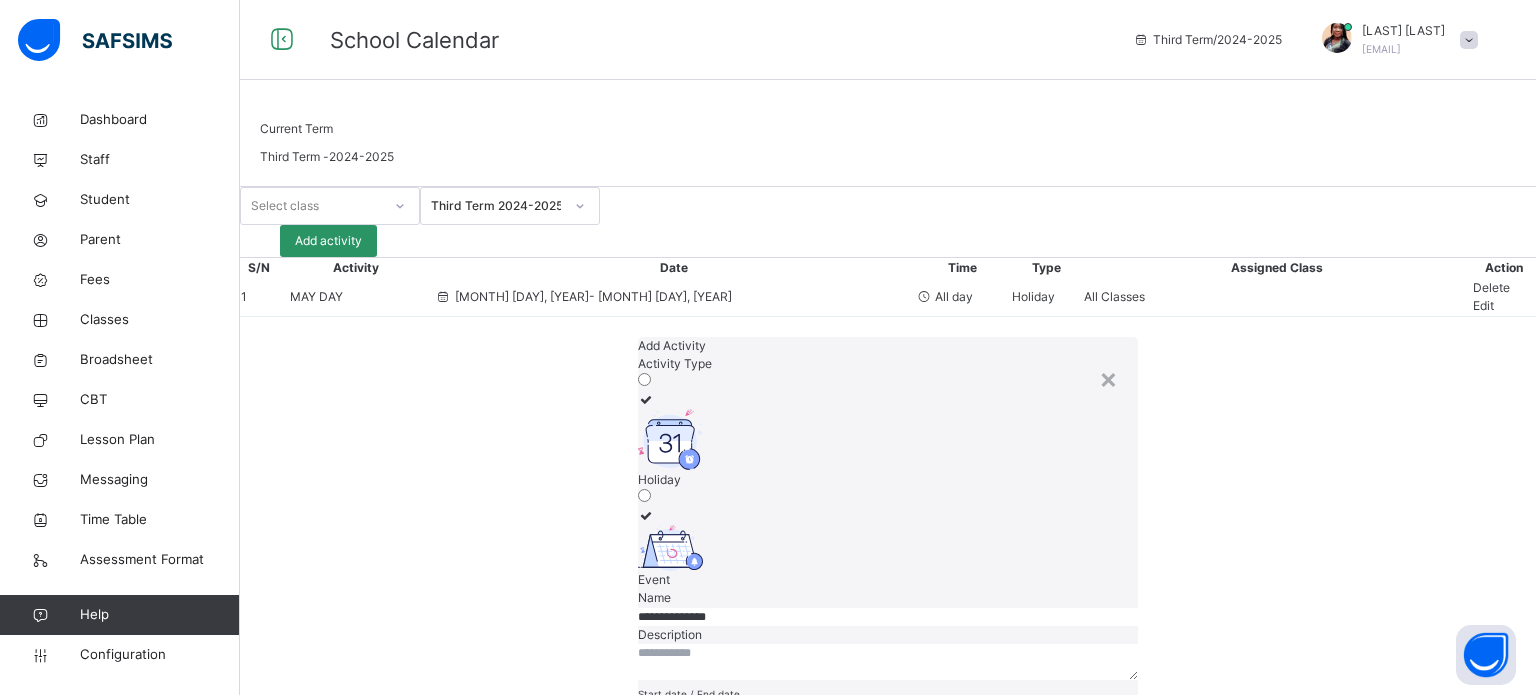 type on "**********" 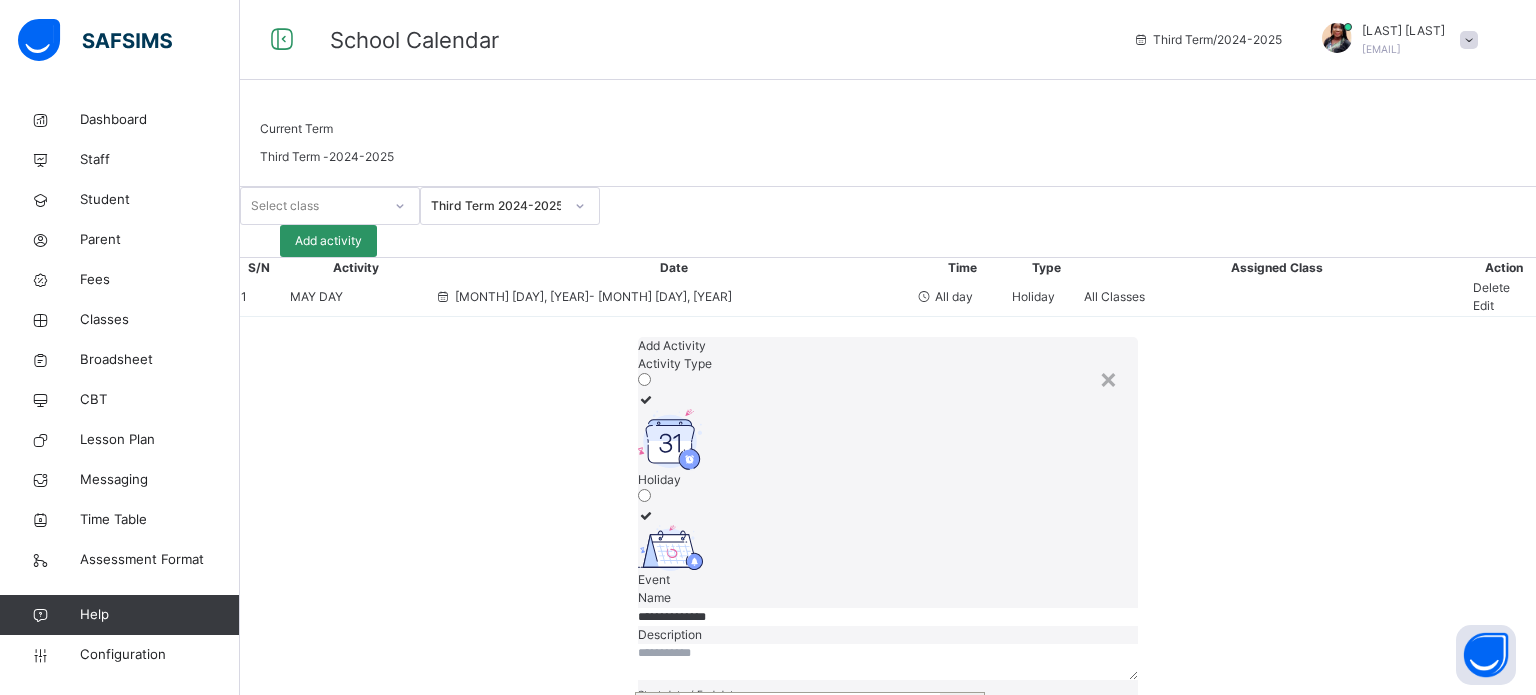 click on "27" at bounding box center (711, 933) 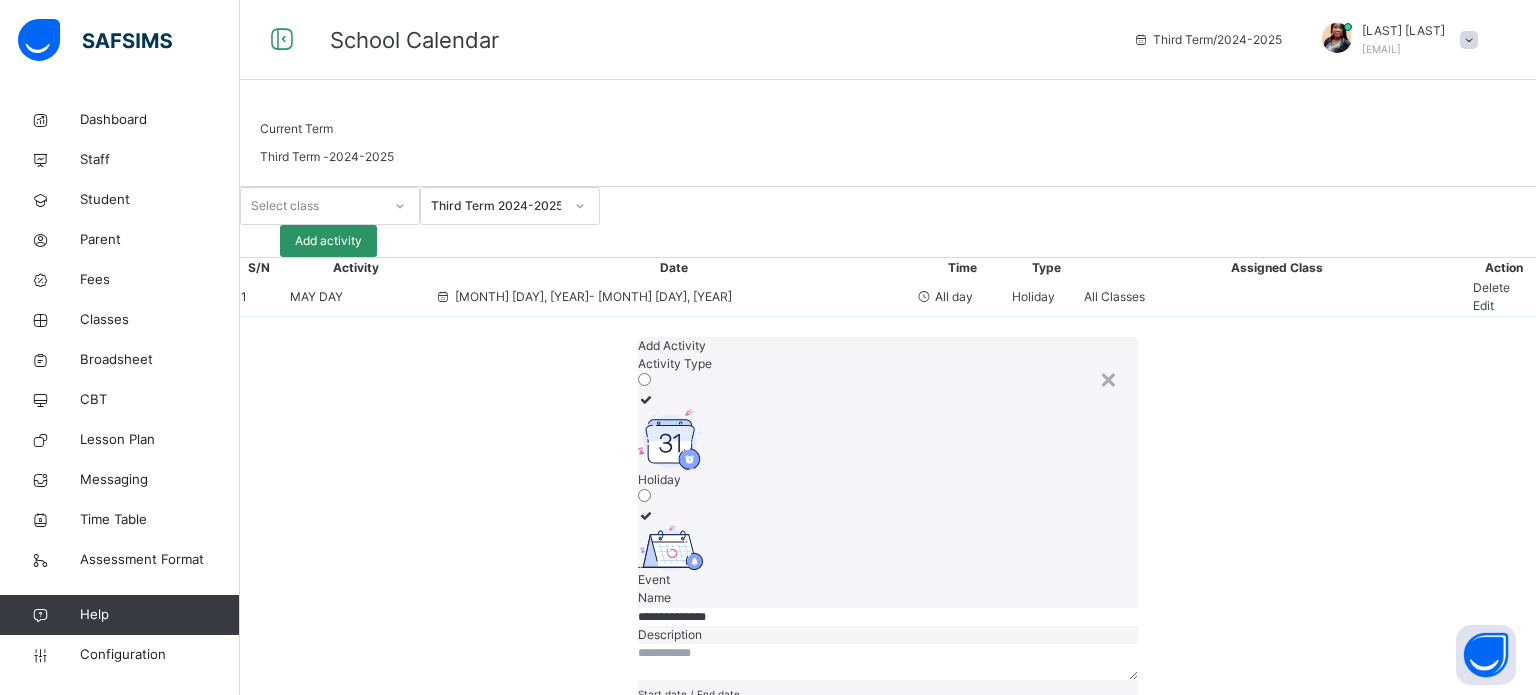click on "Create Activity" at bounding box center [777, 866] 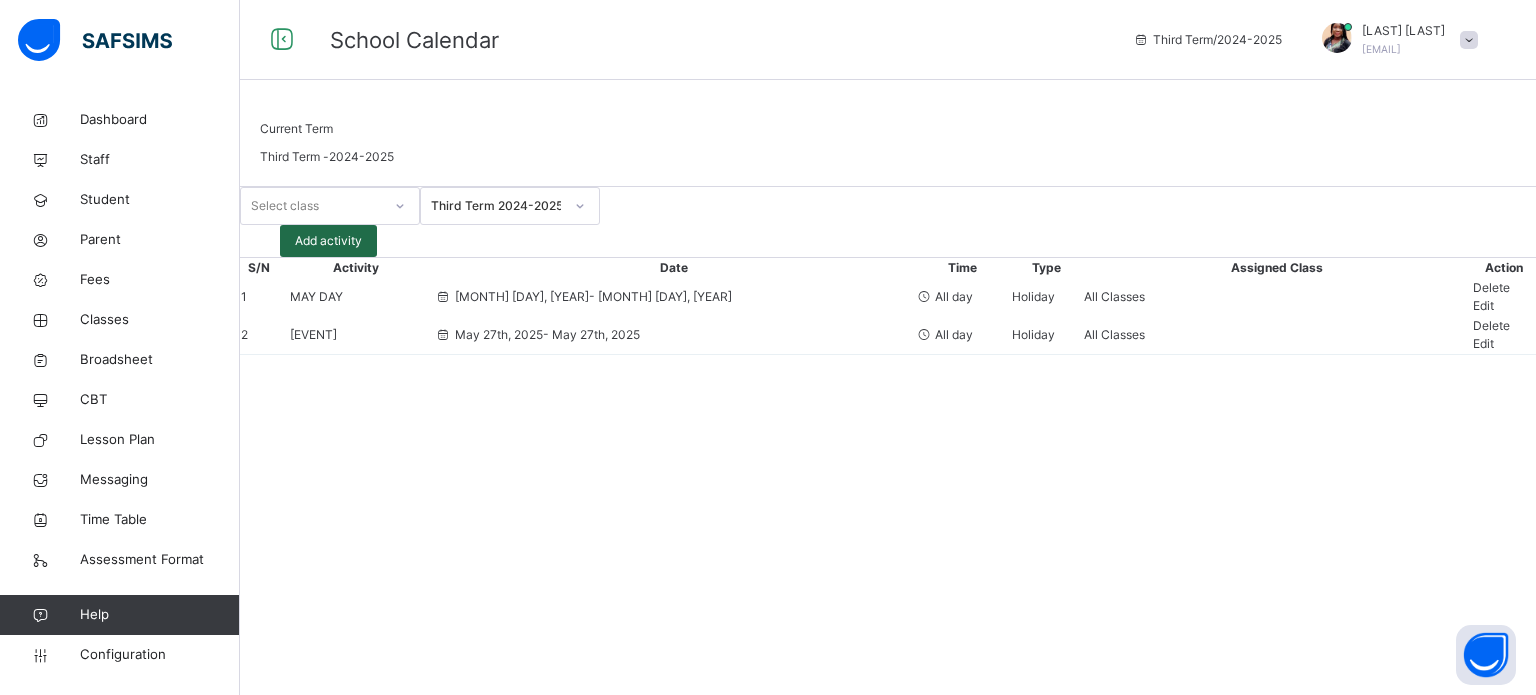 click on "Add activity" at bounding box center (328, 241) 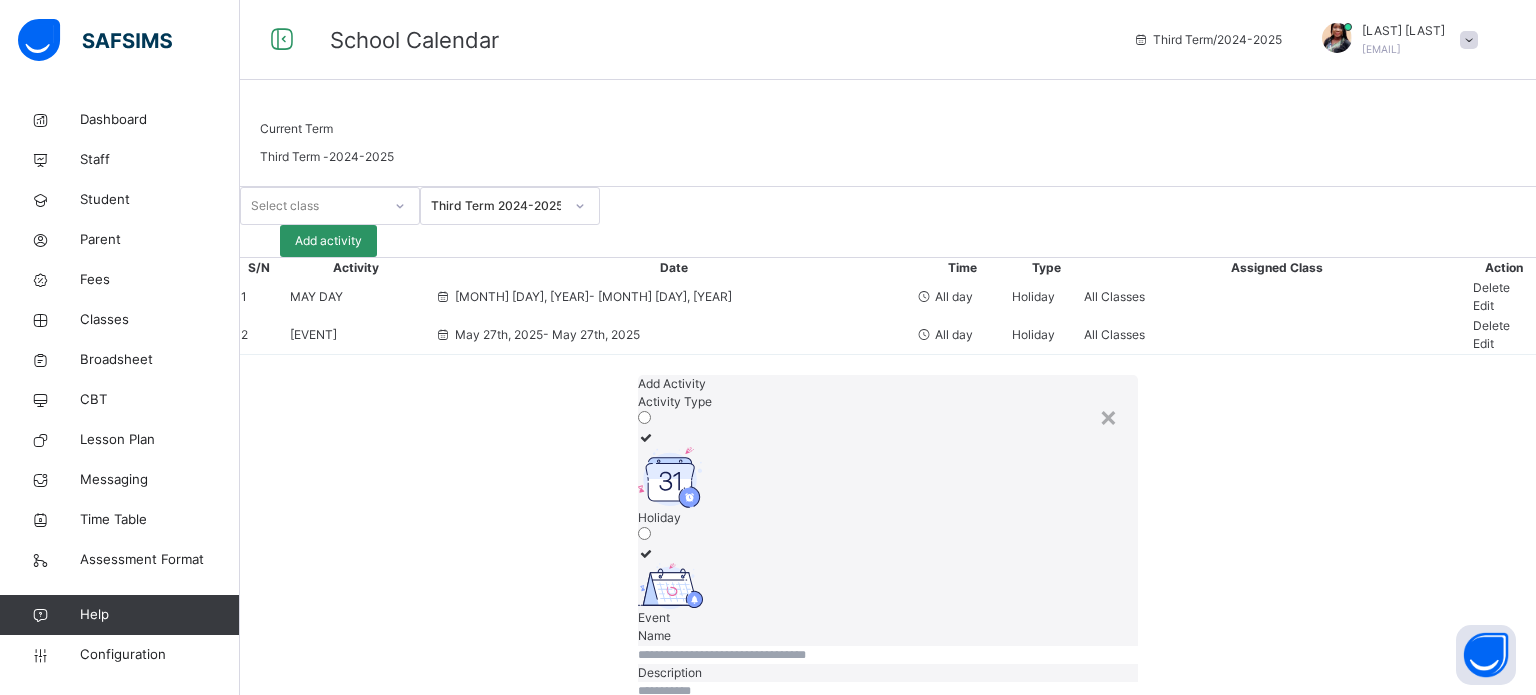 click at bounding box center [888, 655] 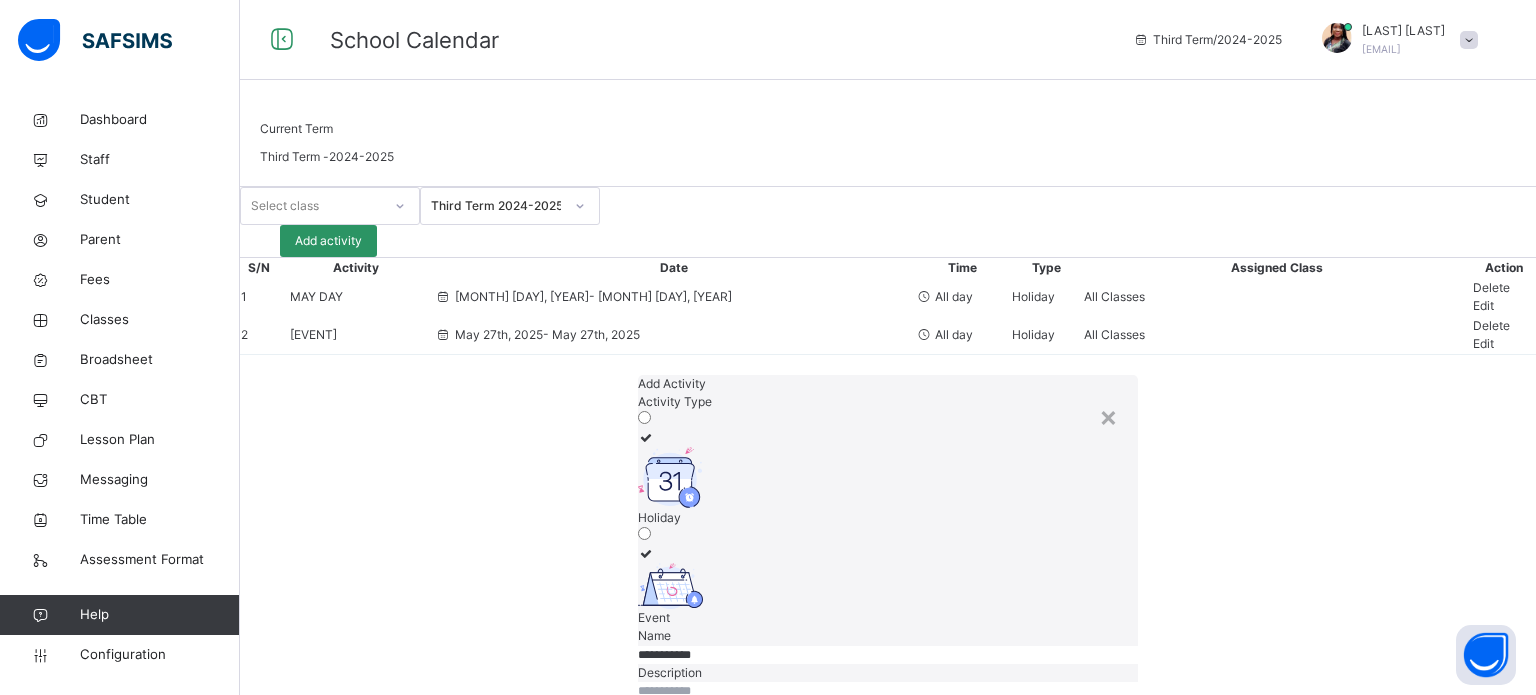 click on "**********" at bounding box center [888, 655] 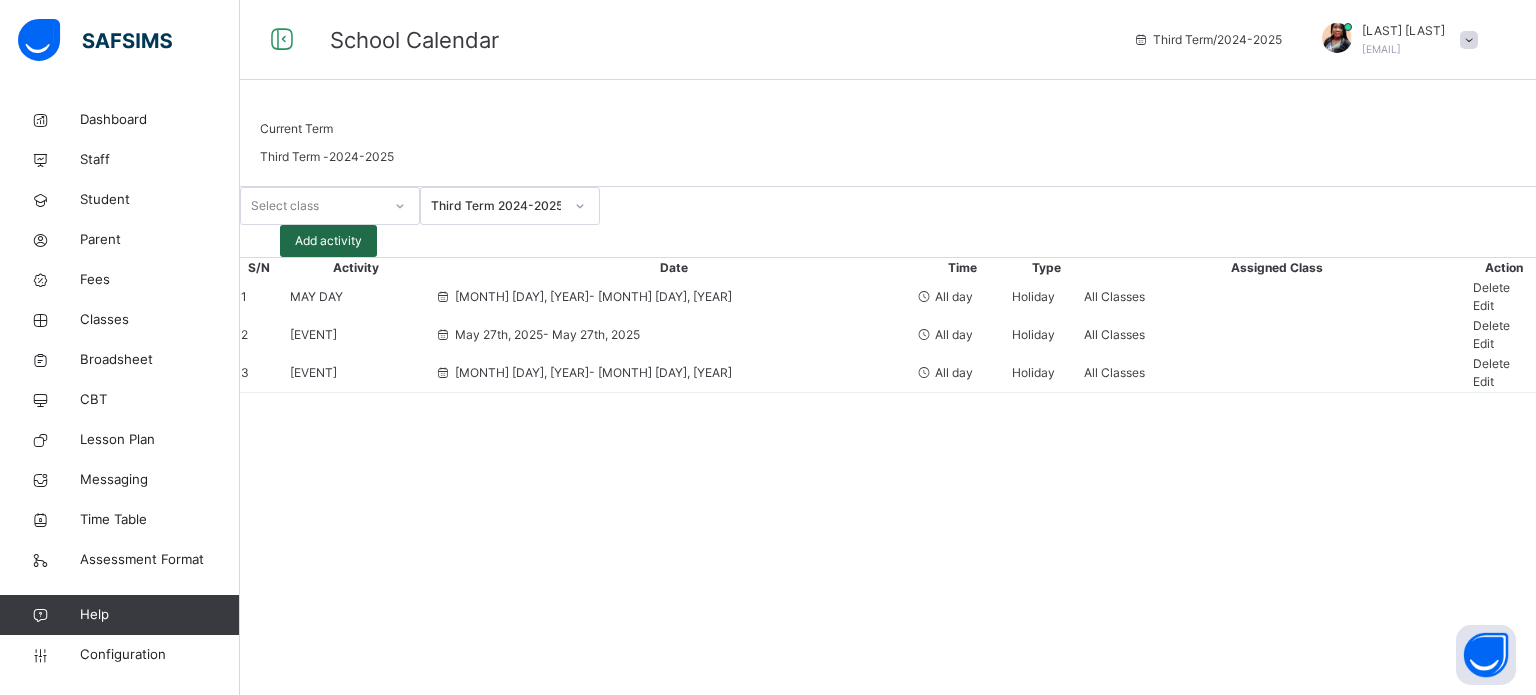 click on "Add activity" at bounding box center [328, 241] 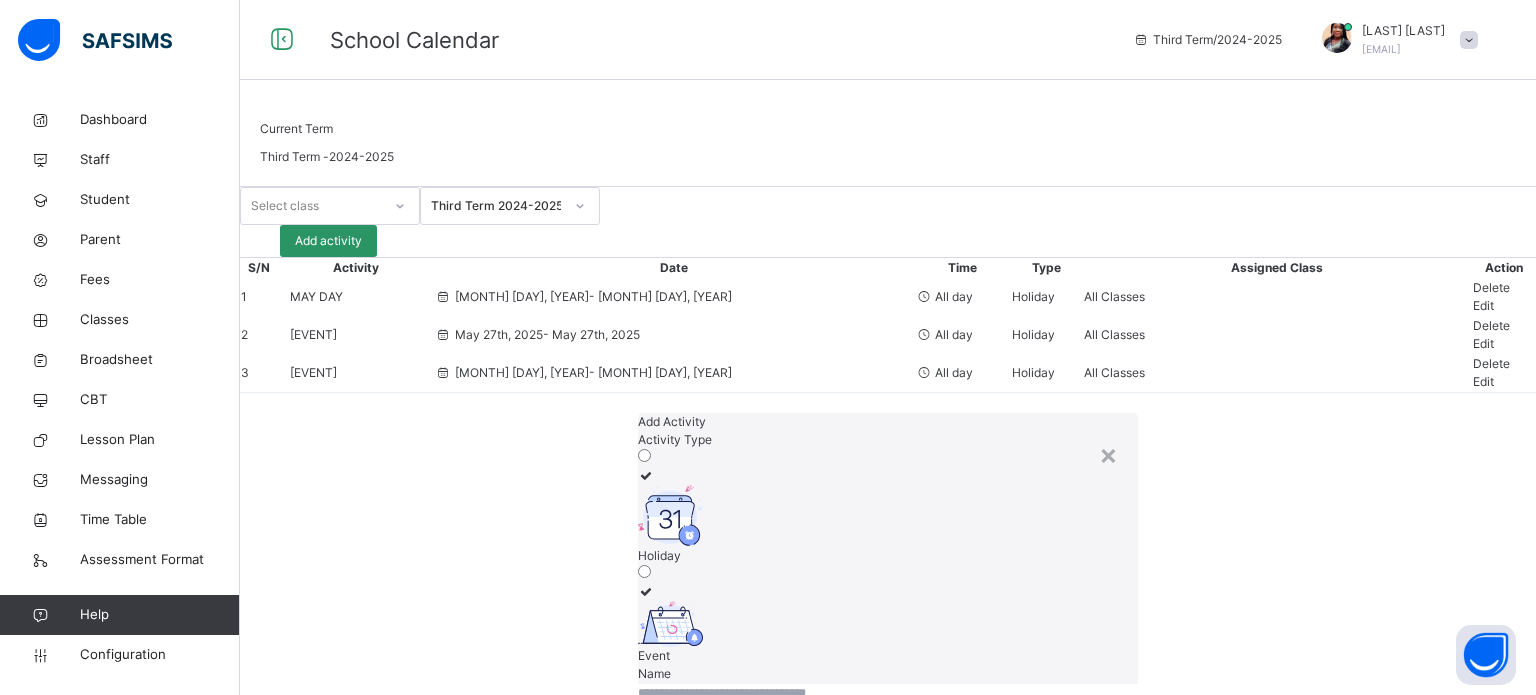 click at bounding box center [888, 693] 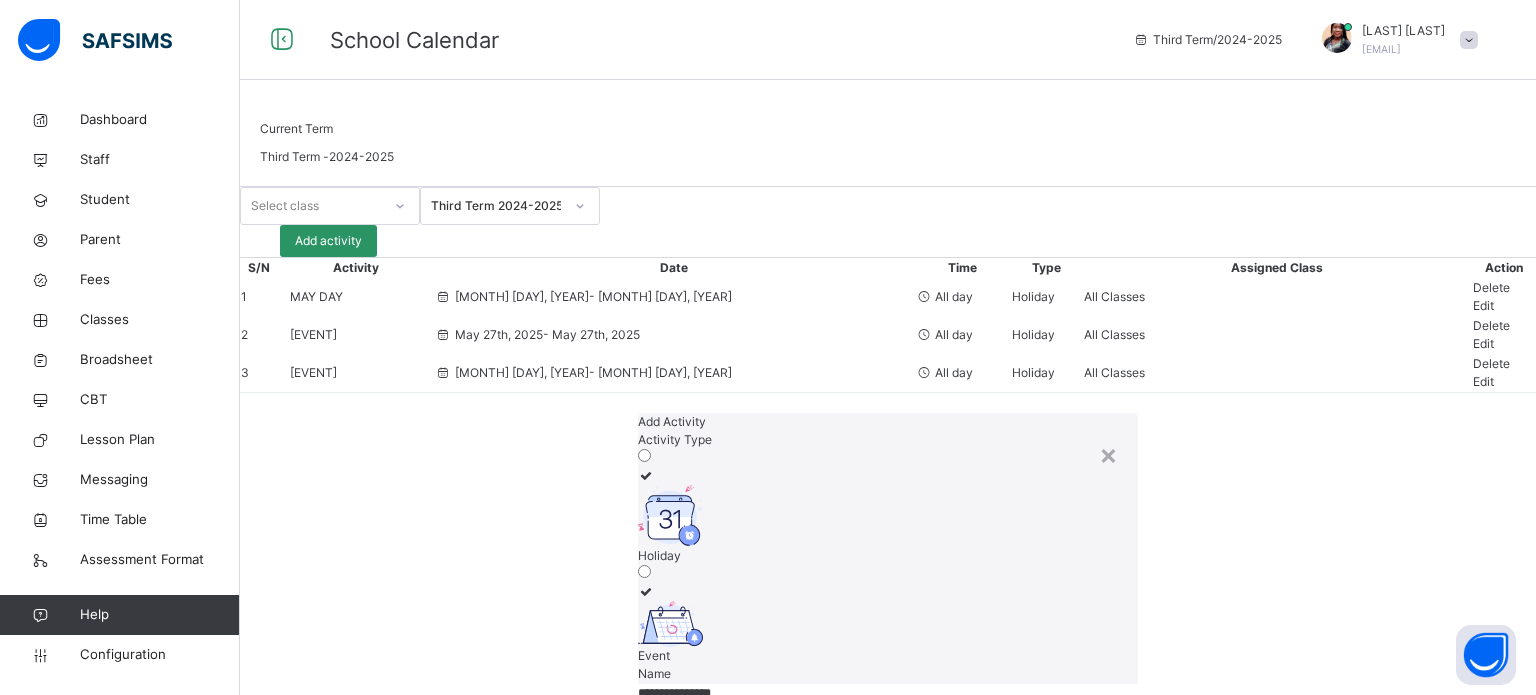 type on "**********" 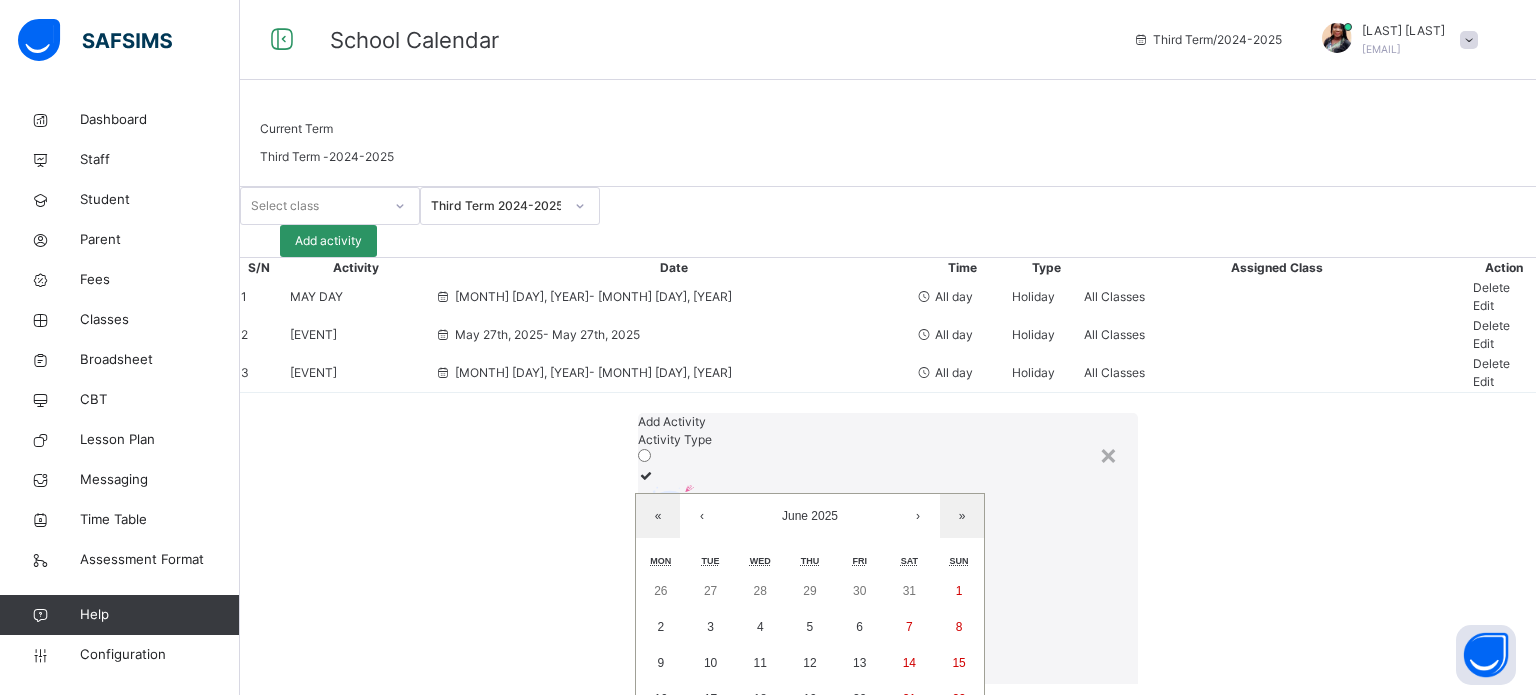 click 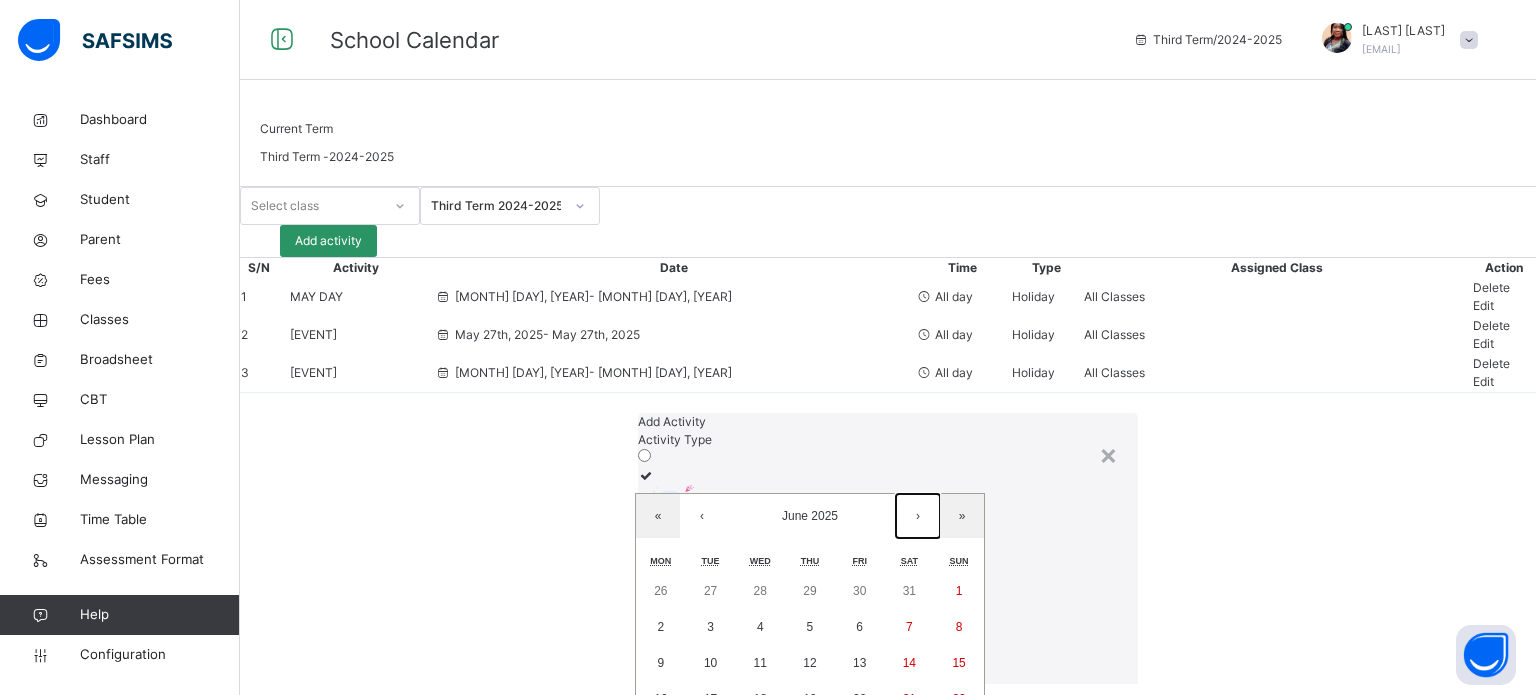 click on "›" at bounding box center [918, 516] 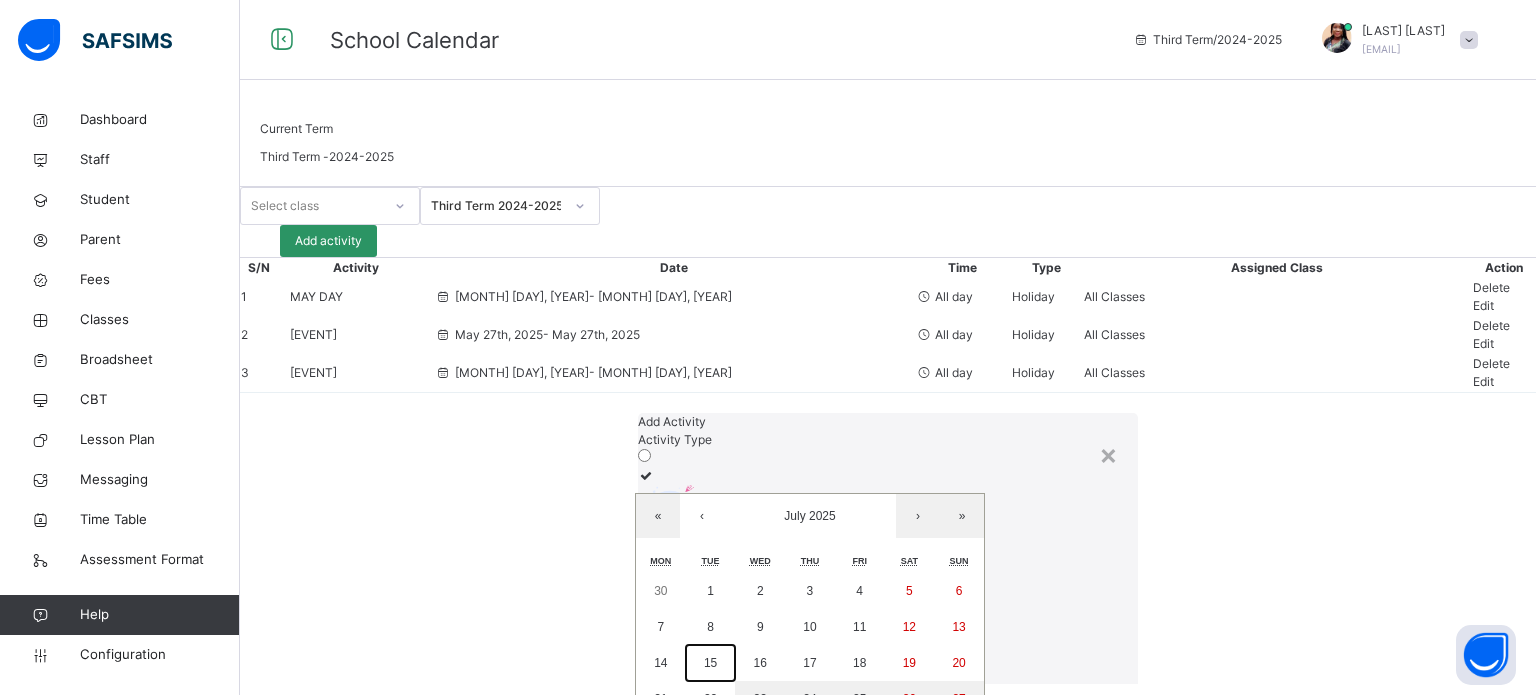 click on "15" at bounding box center (711, 663) 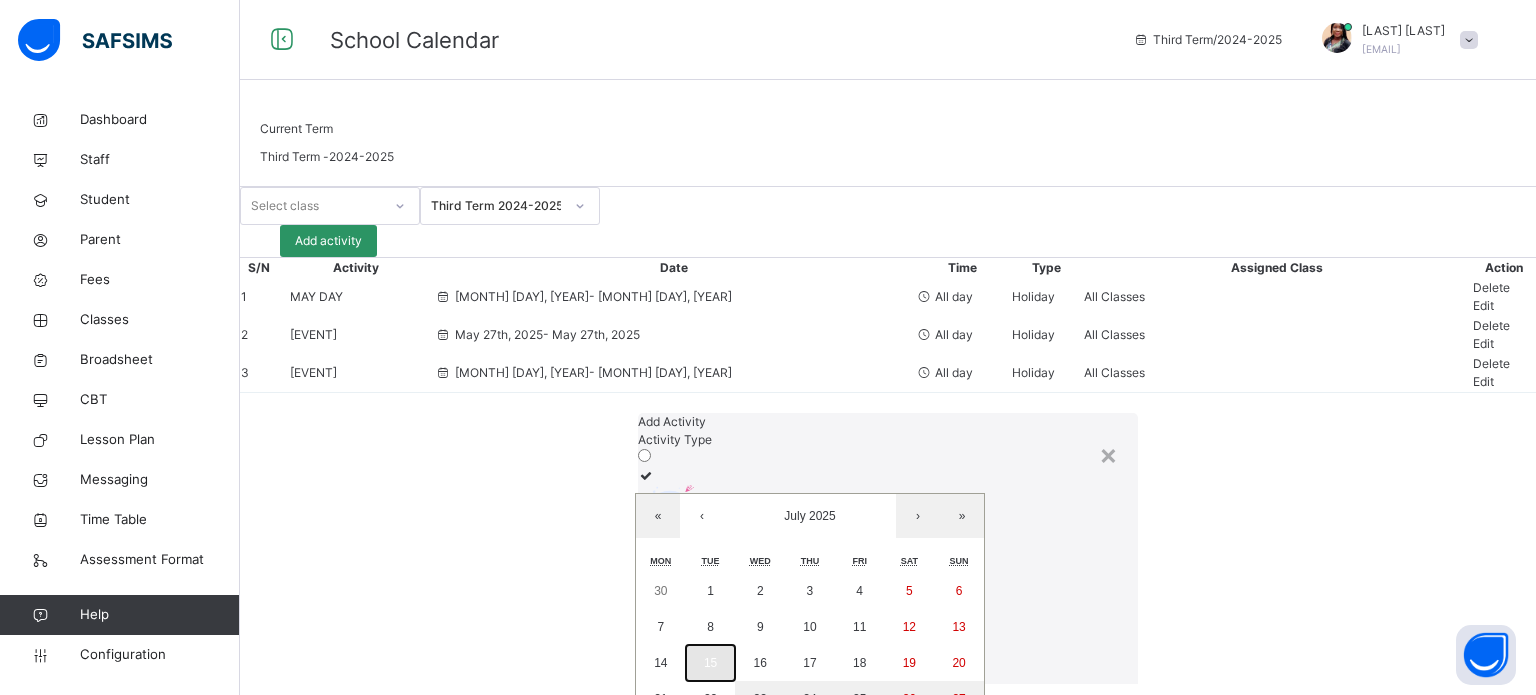 click on "15" at bounding box center (711, 663) 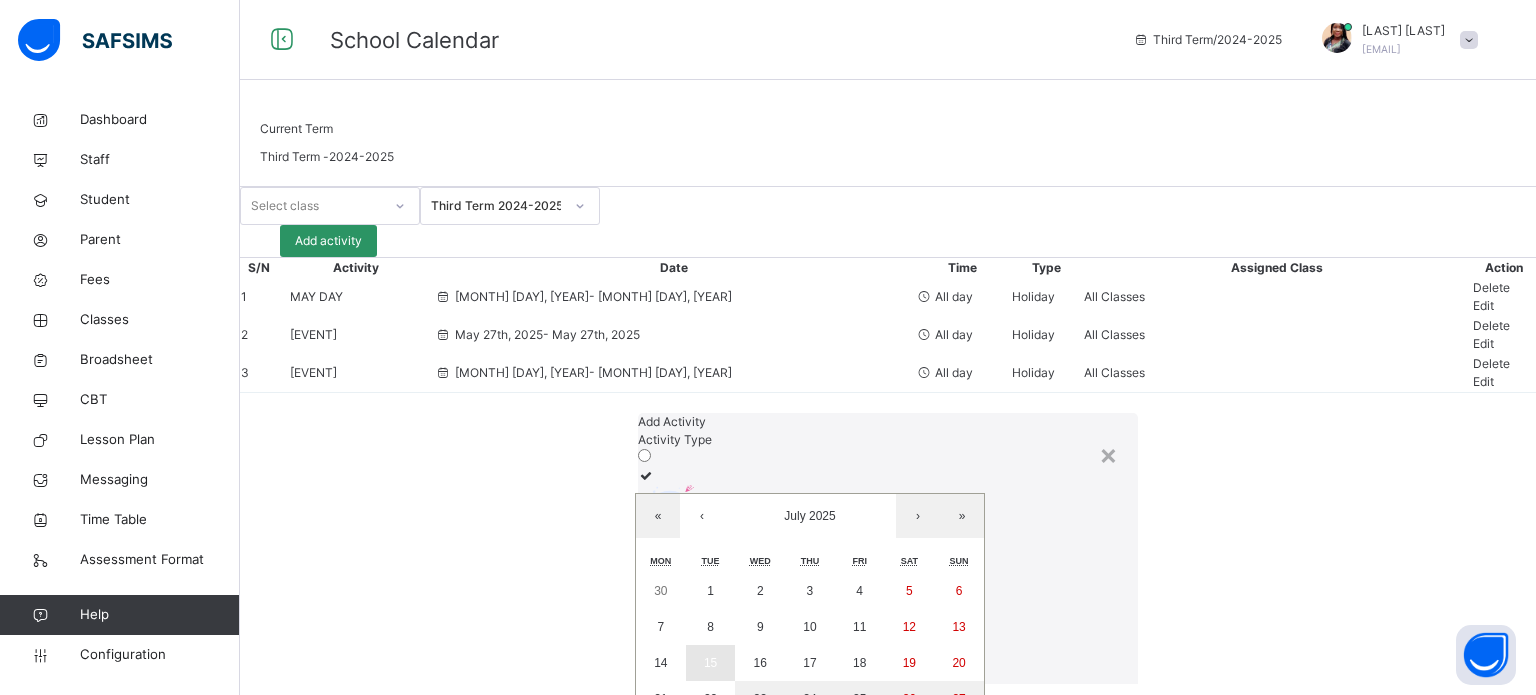 click on "**********" at bounding box center (888, 784) 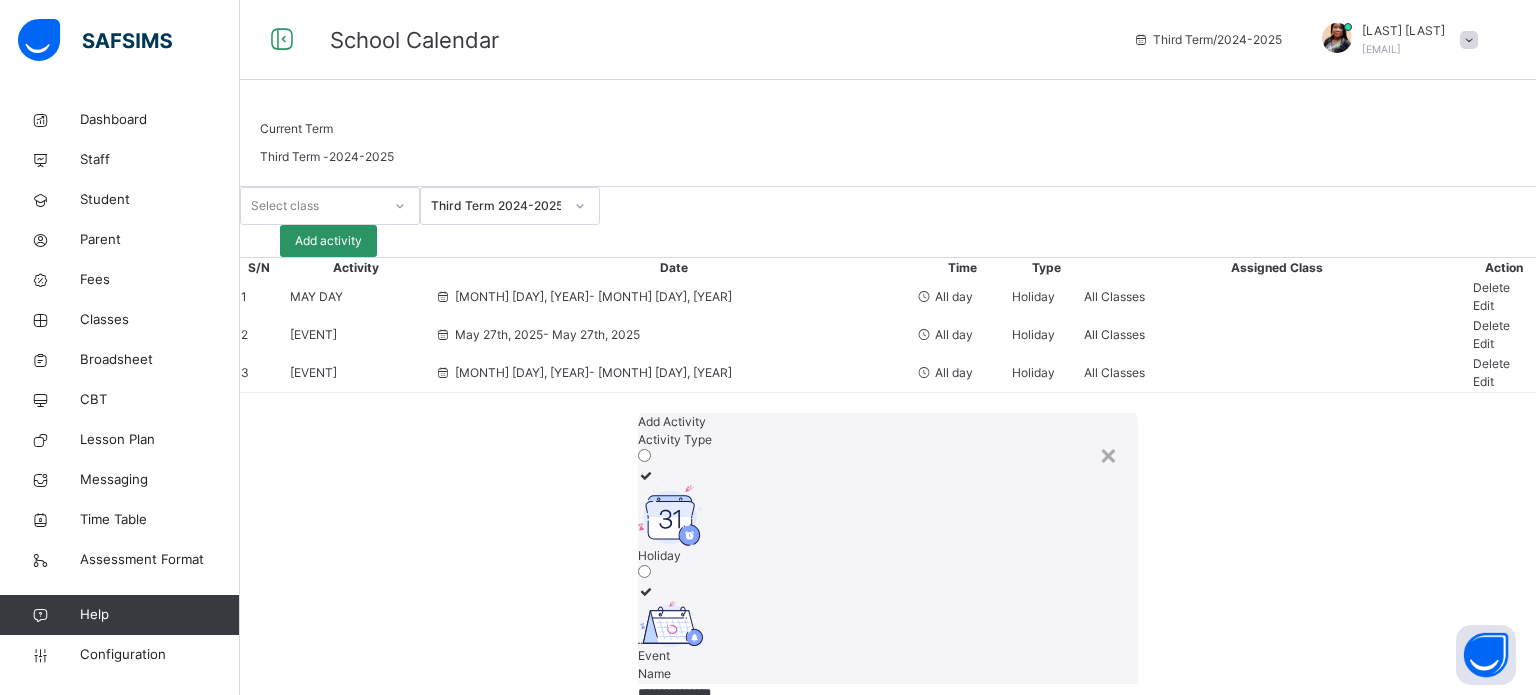 click on "All day" at bounding box center (888, 866) 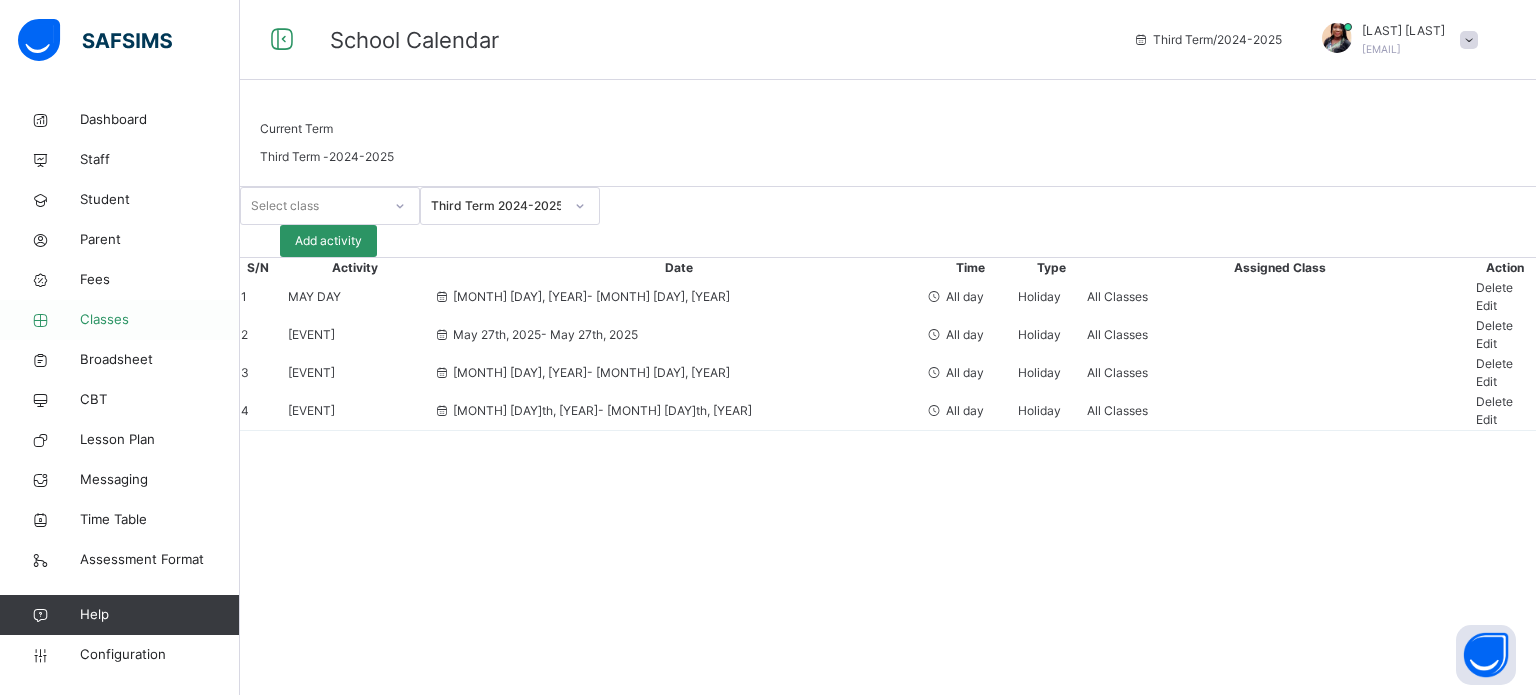 click on "Classes" at bounding box center (160, 320) 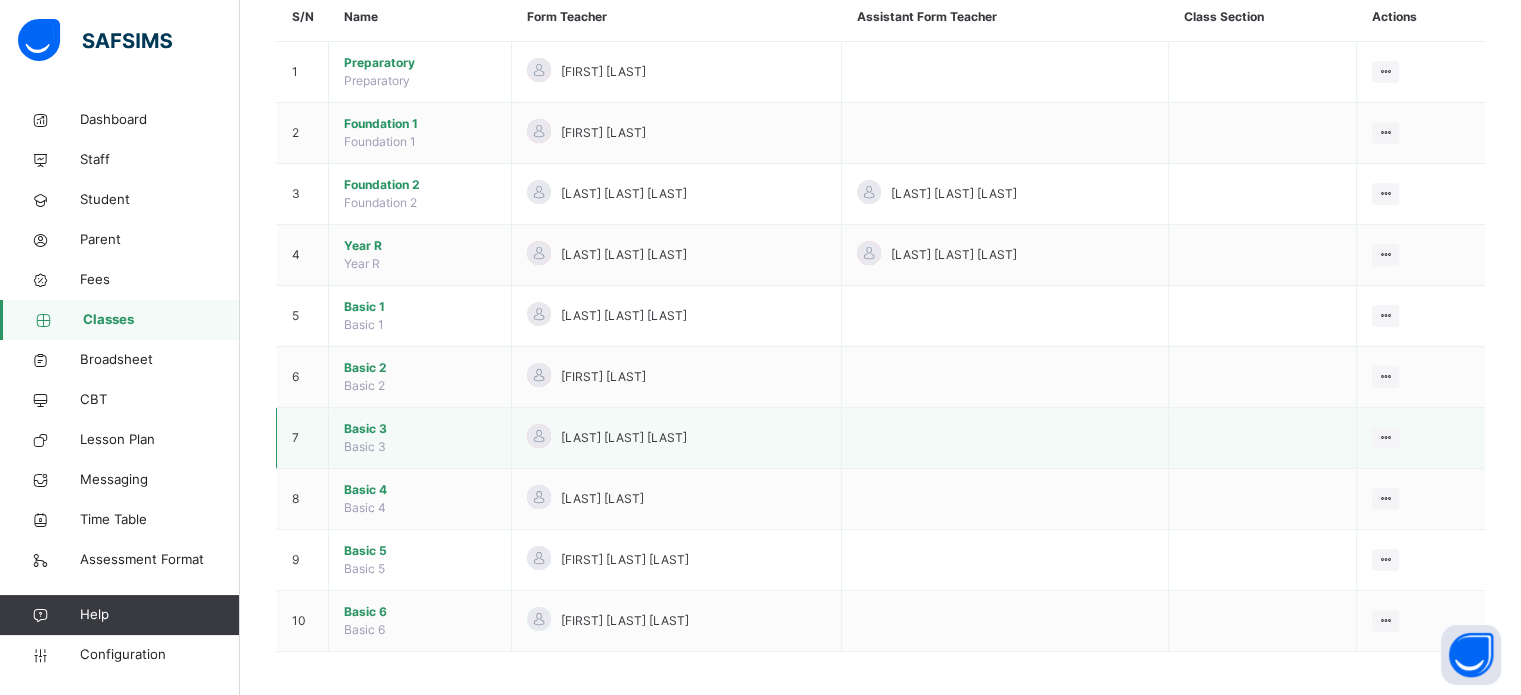 scroll, scrollTop: 192, scrollLeft: 0, axis: vertical 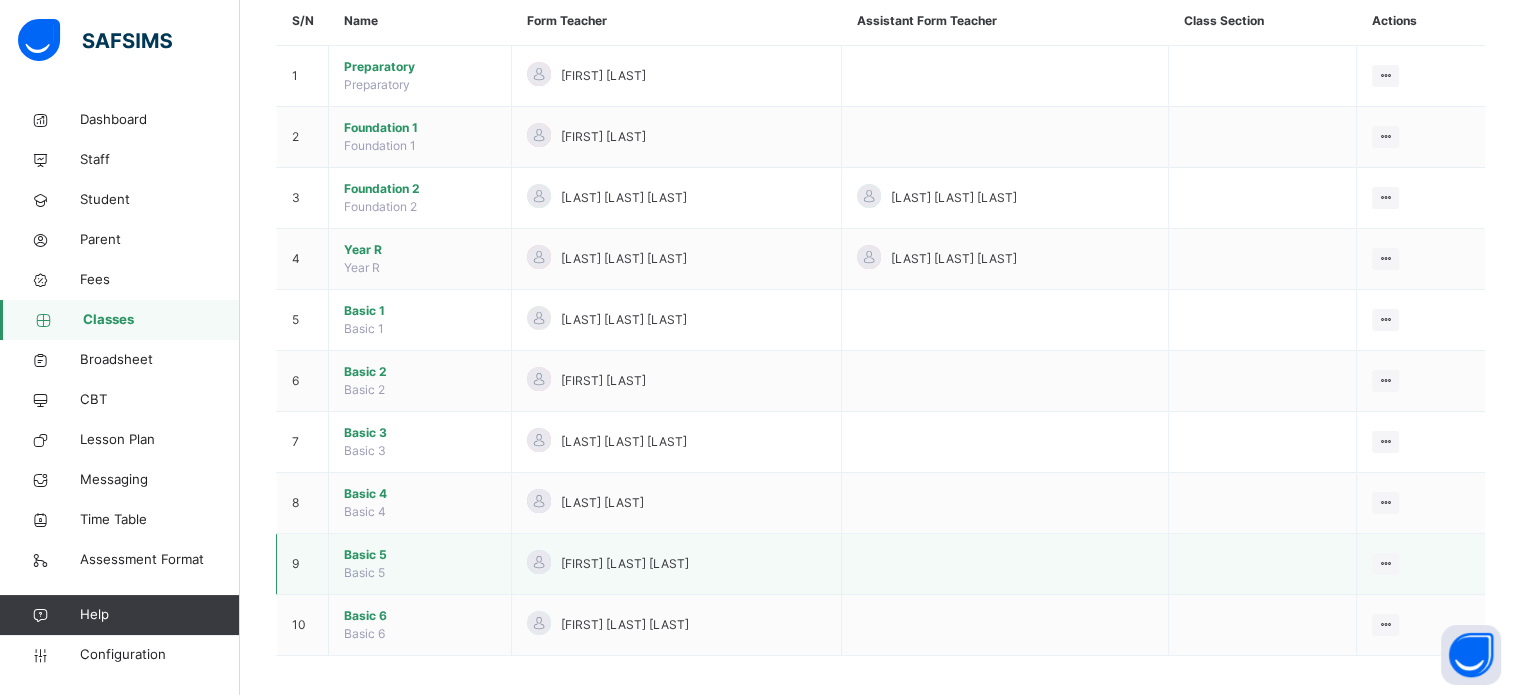 click on "Basic 5" at bounding box center (420, 555) 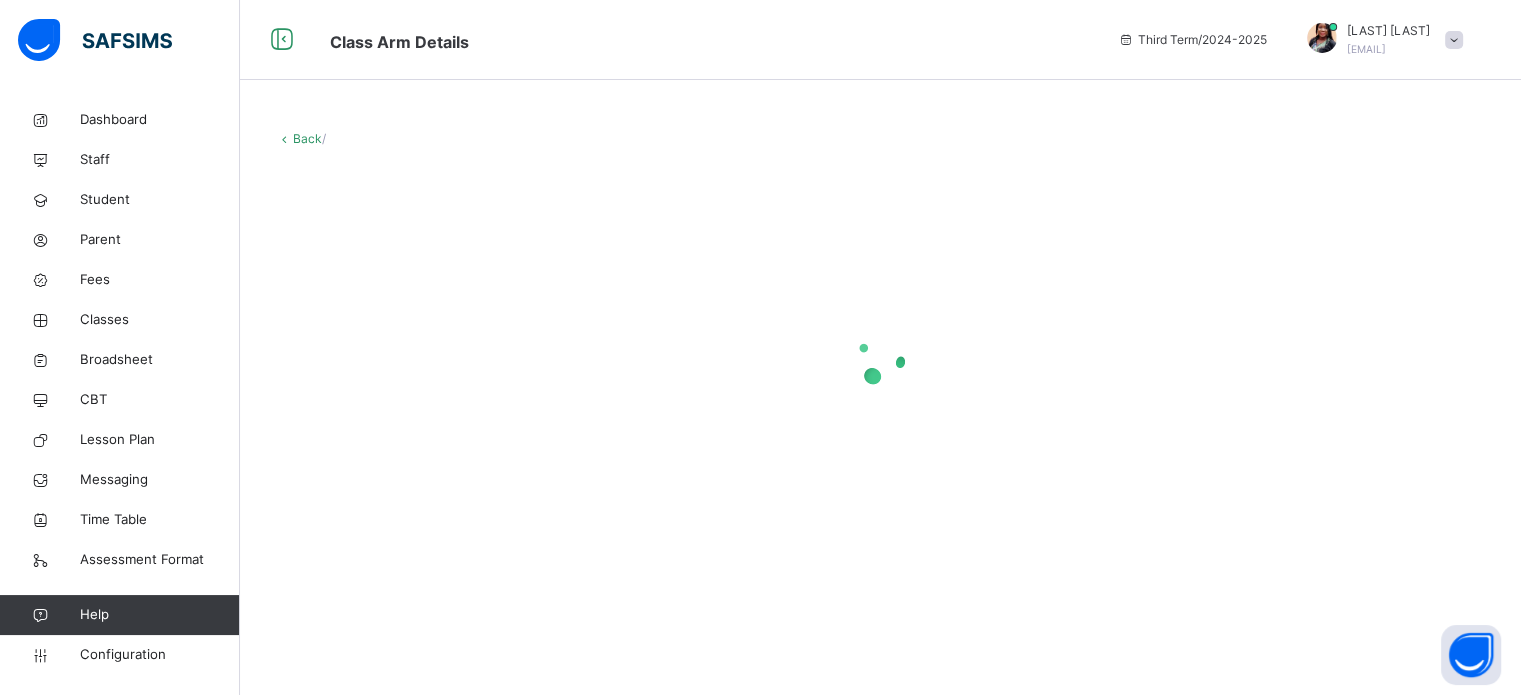 scroll, scrollTop: 0, scrollLeft: 0, axis: both 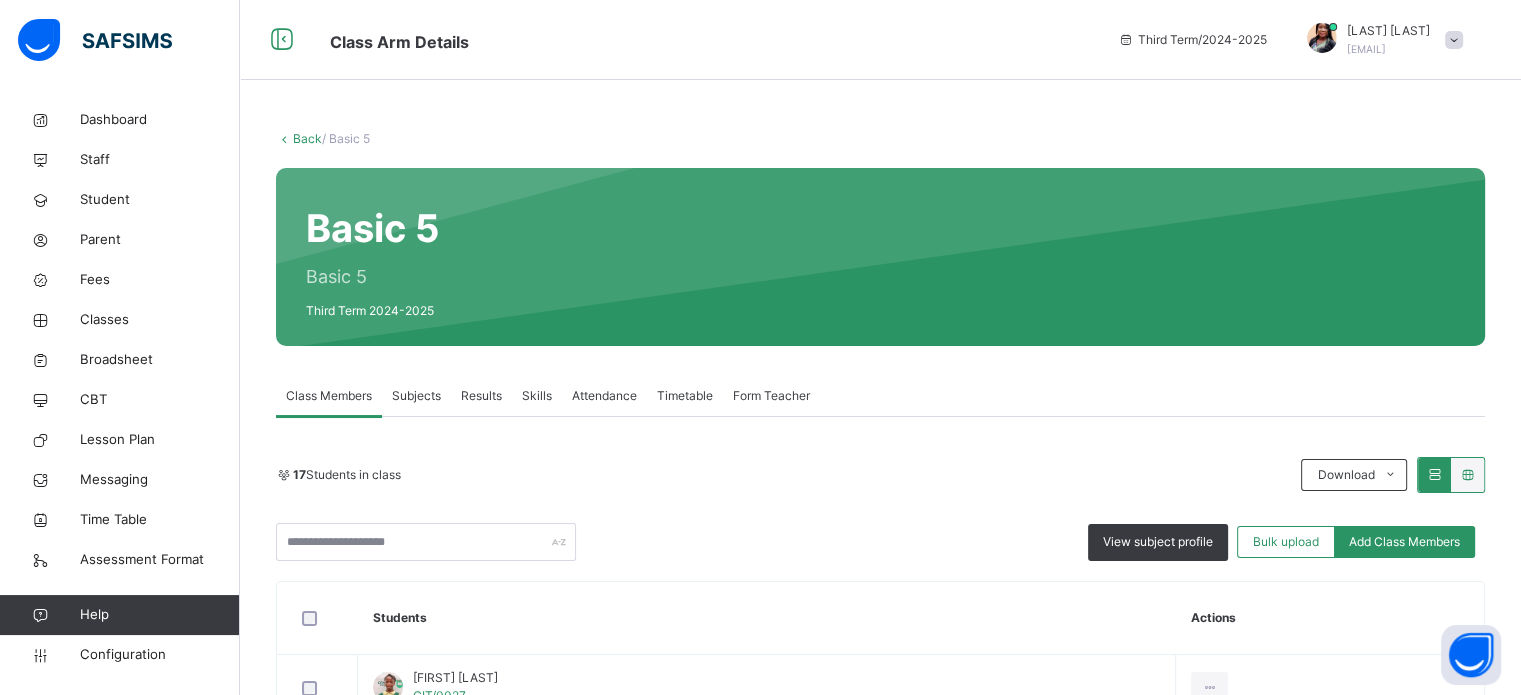 click on "Attendance" at bounding box center (604, 396) 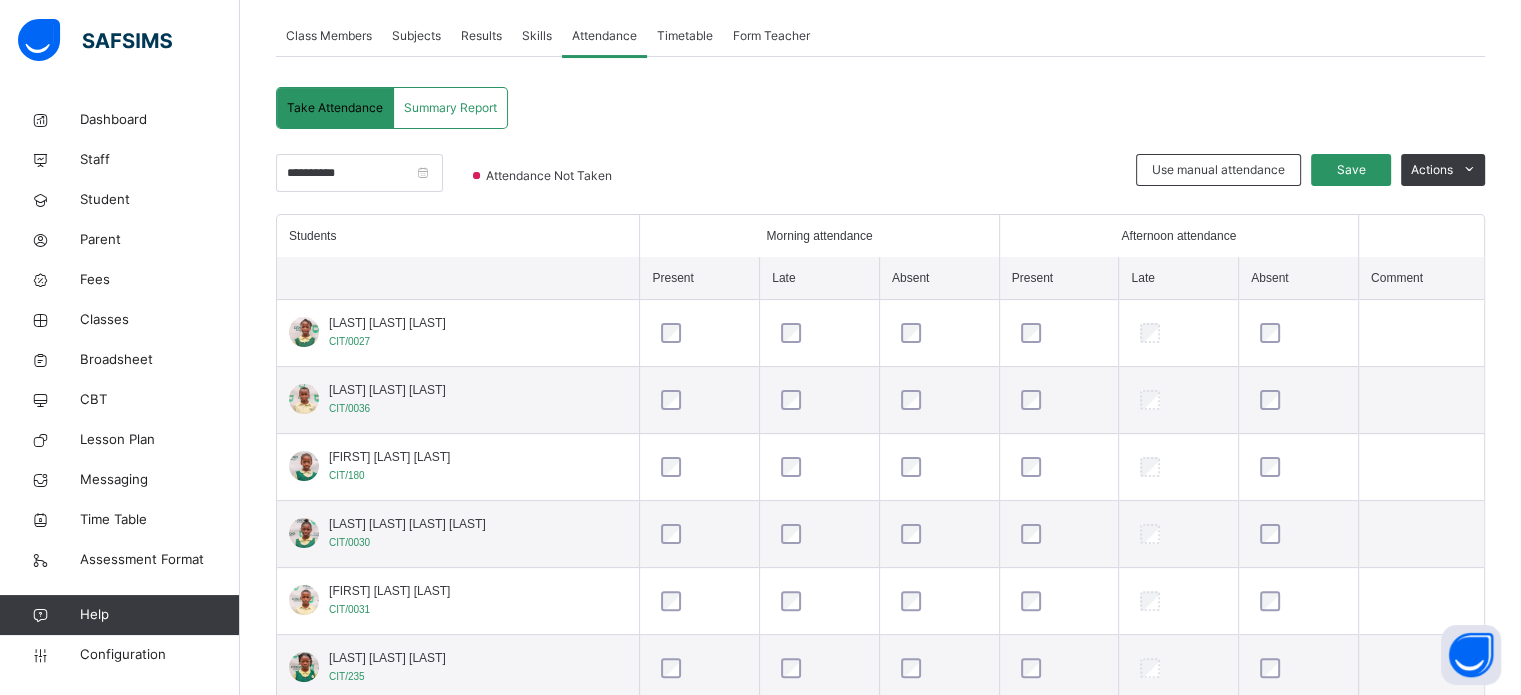 scroll, scrollTop: 400, scrollLeft: 0, axis: vertical 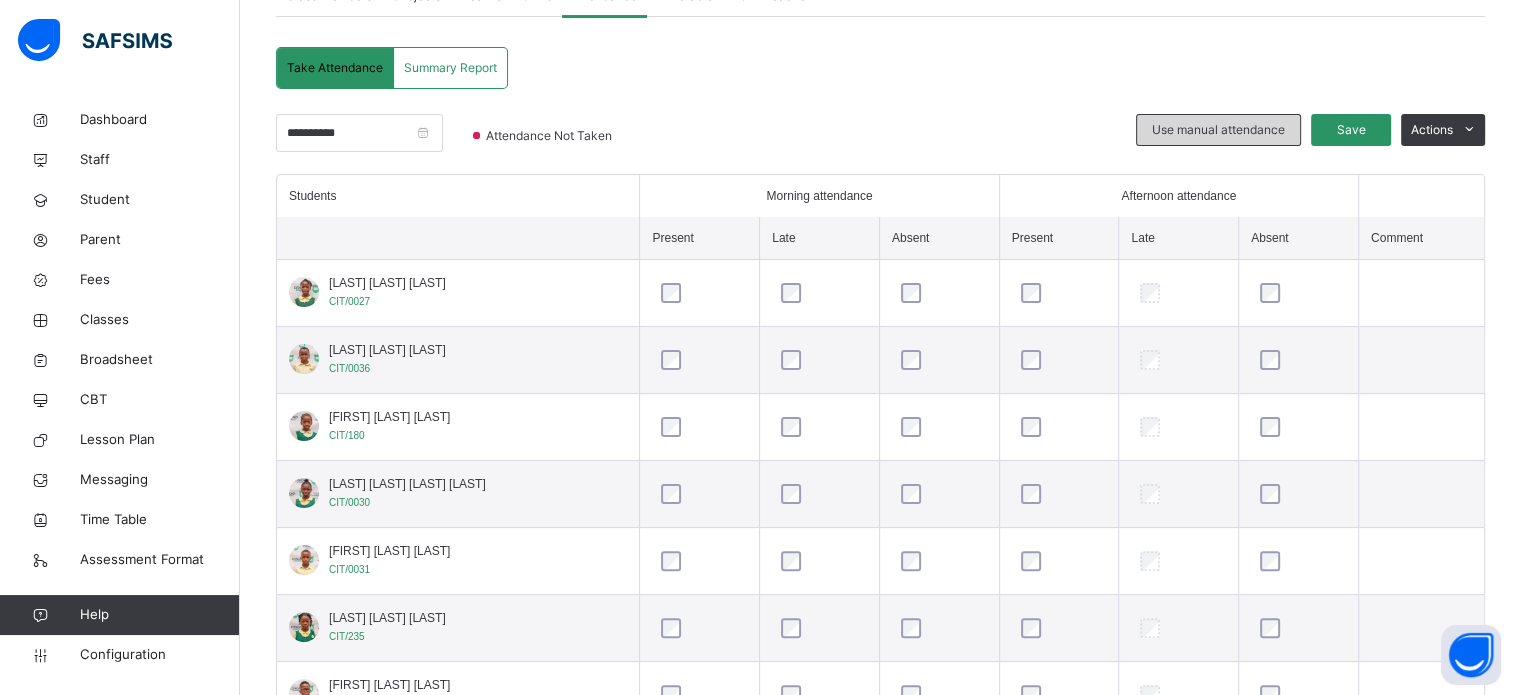 click on "Use manual attendance" at bounding box center (1218, 130) 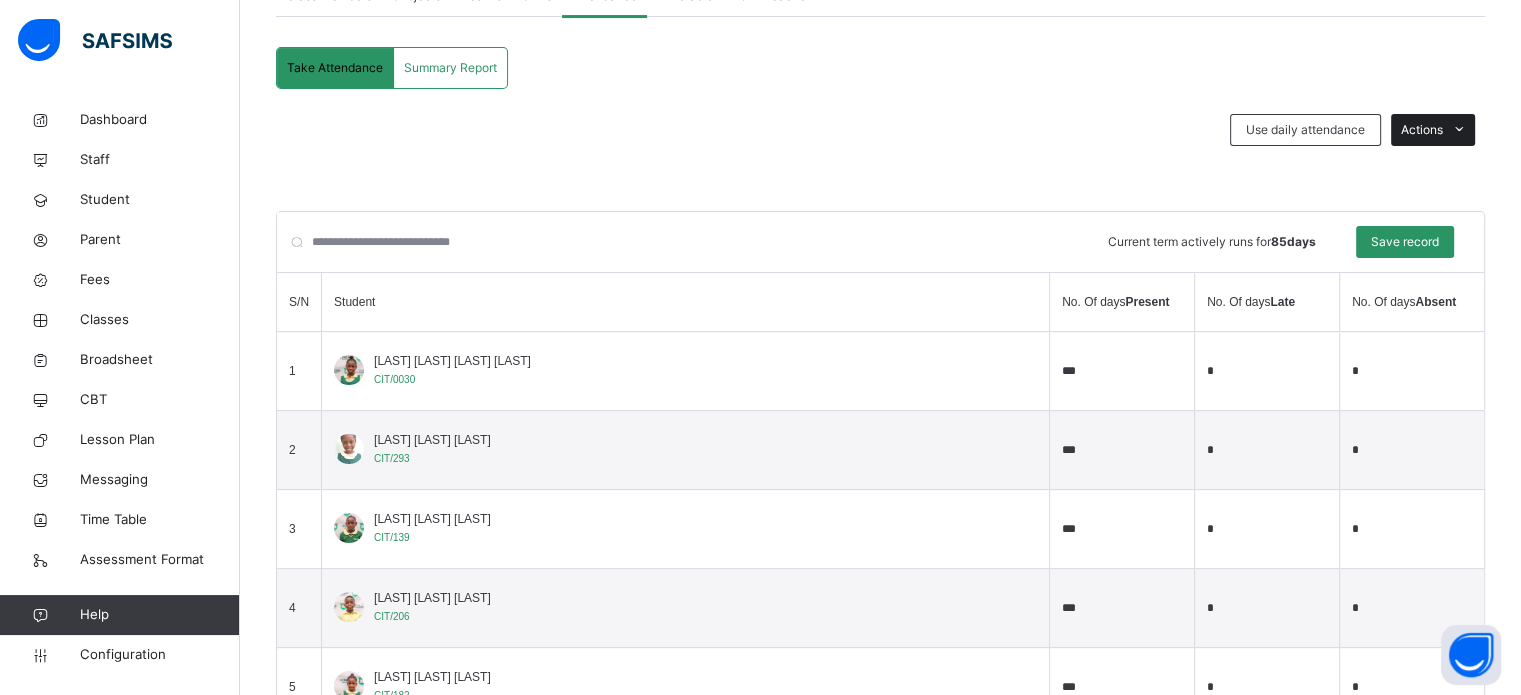 click at bounding box center [1459, 130] 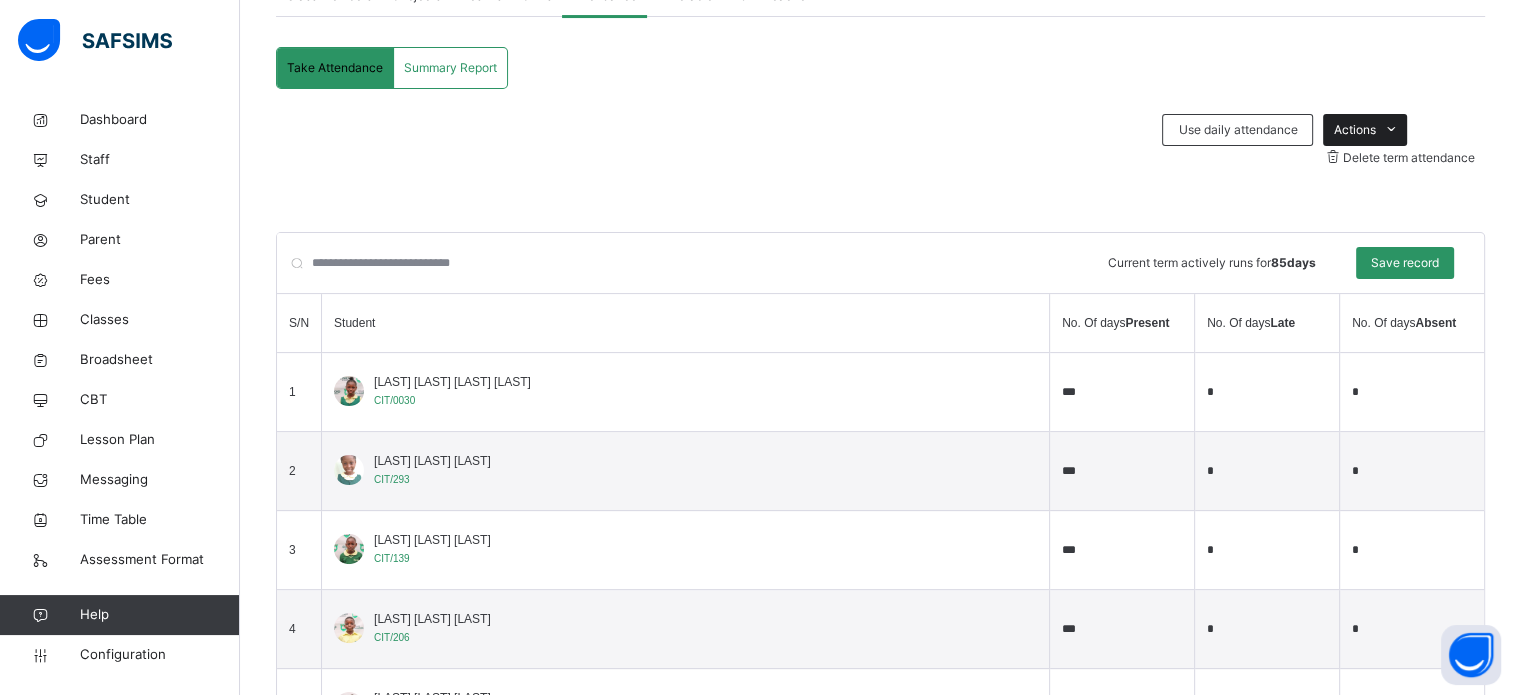 click at bounding box center [1391, 130] 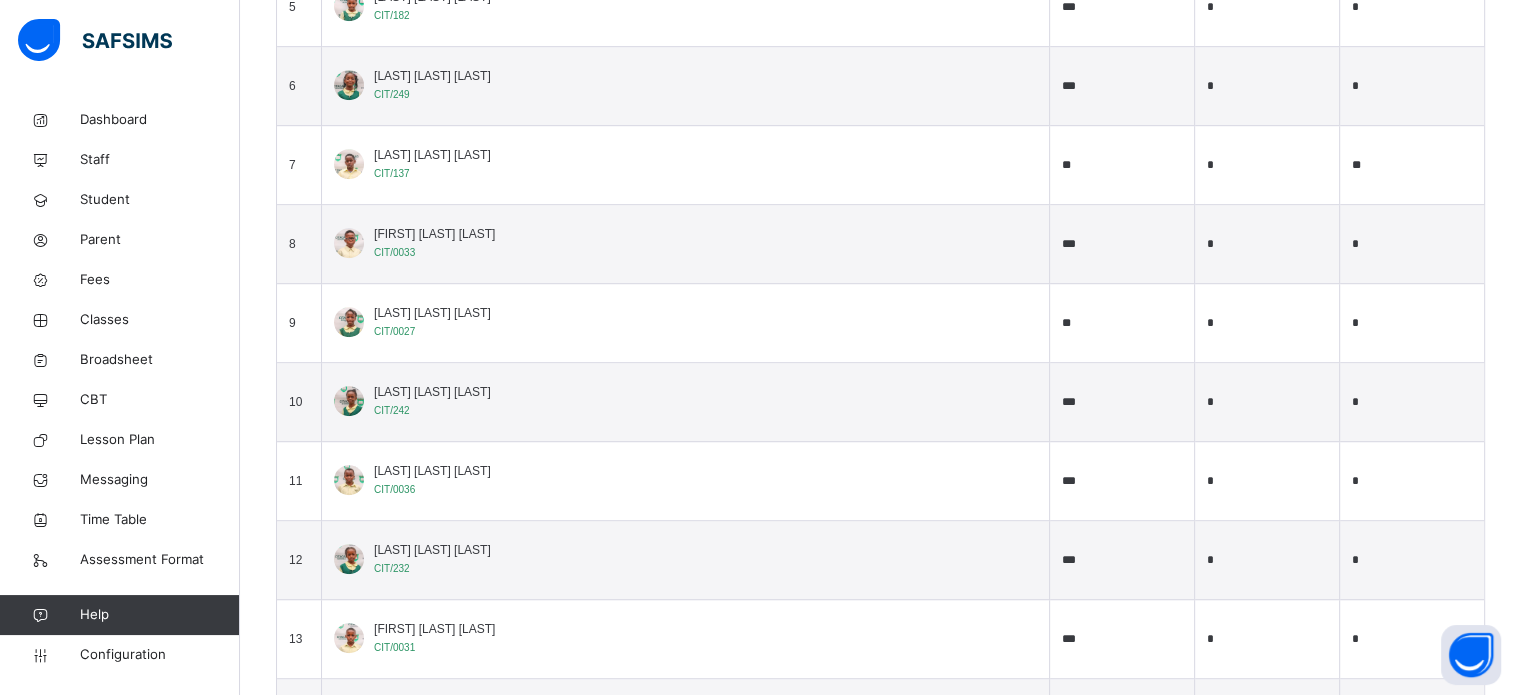scroll, scrollTop: 1120, scrollLeft: 0, axis: vertical 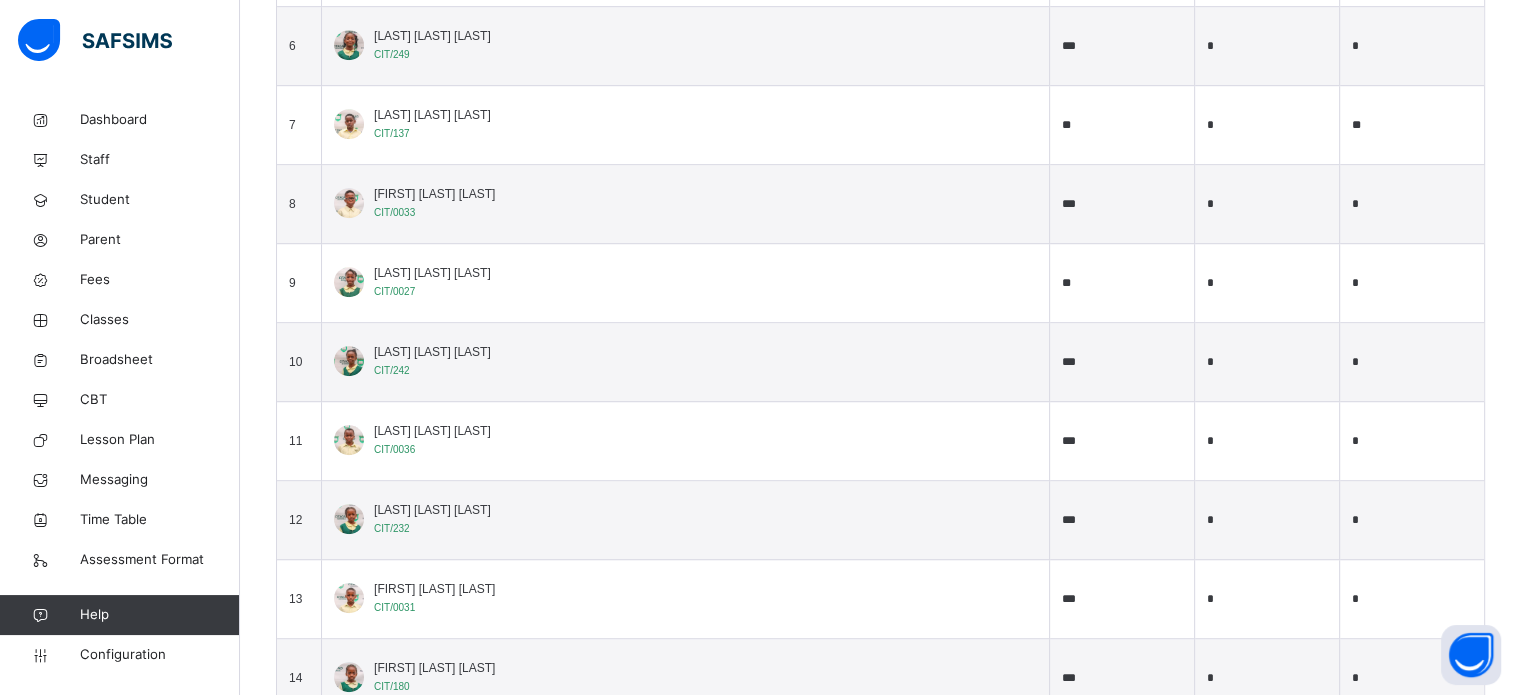 click on "**" at bounding box center [1122, 283] 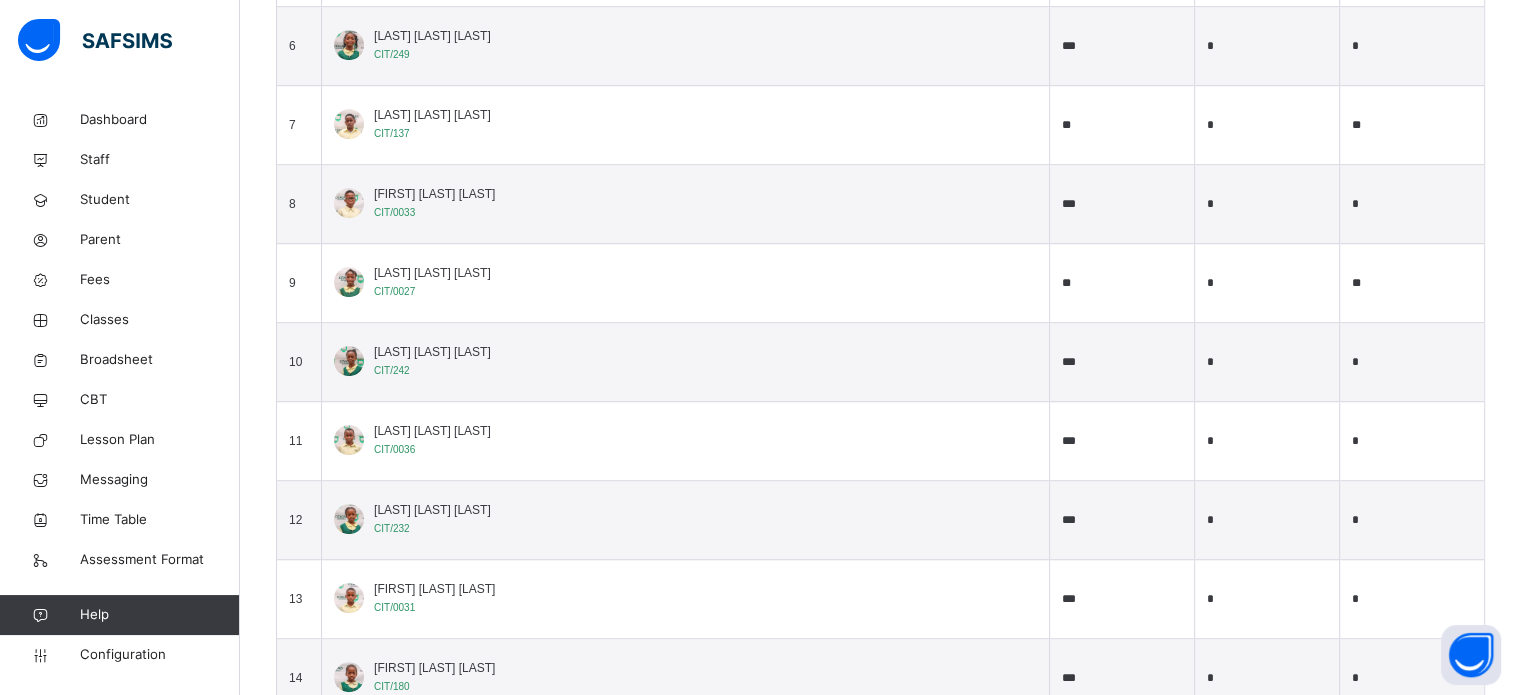 type on "**" 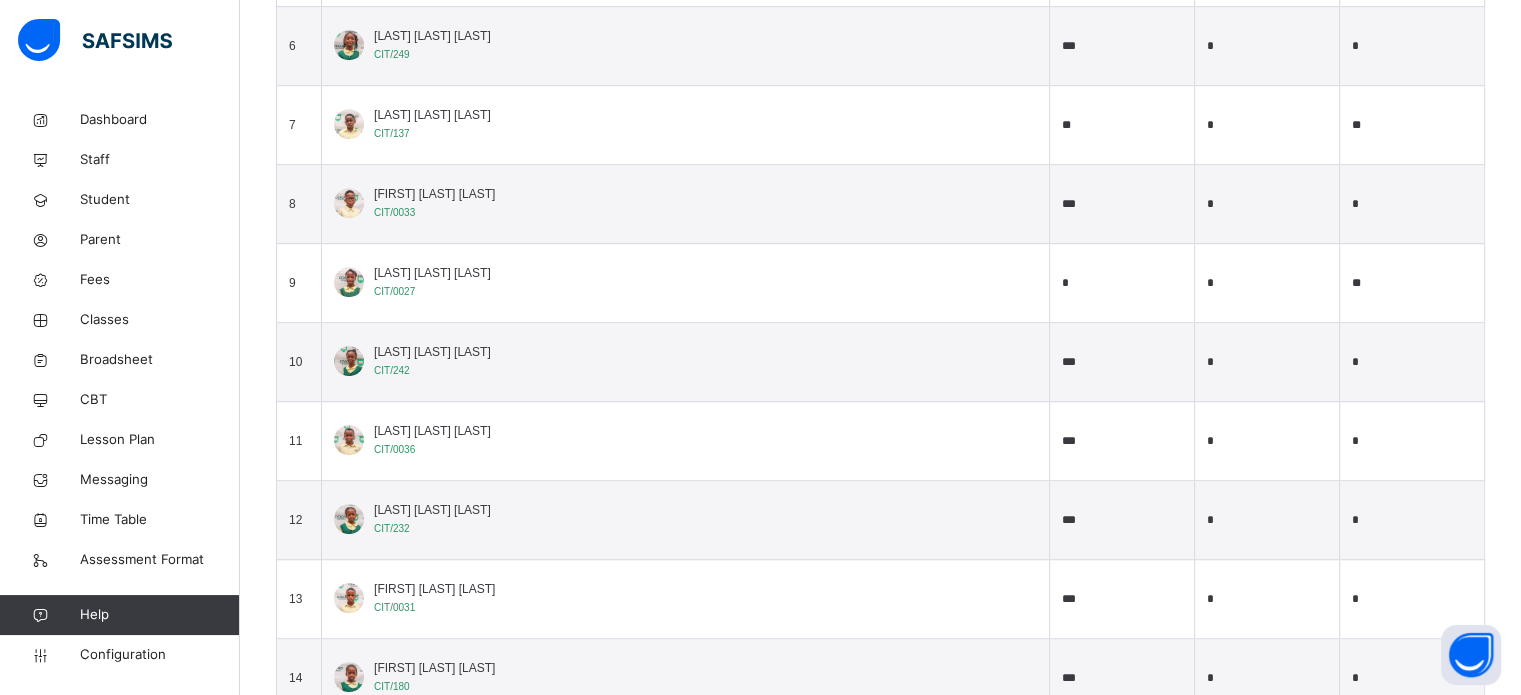 click on "*" at bounding box center [1122, 283] 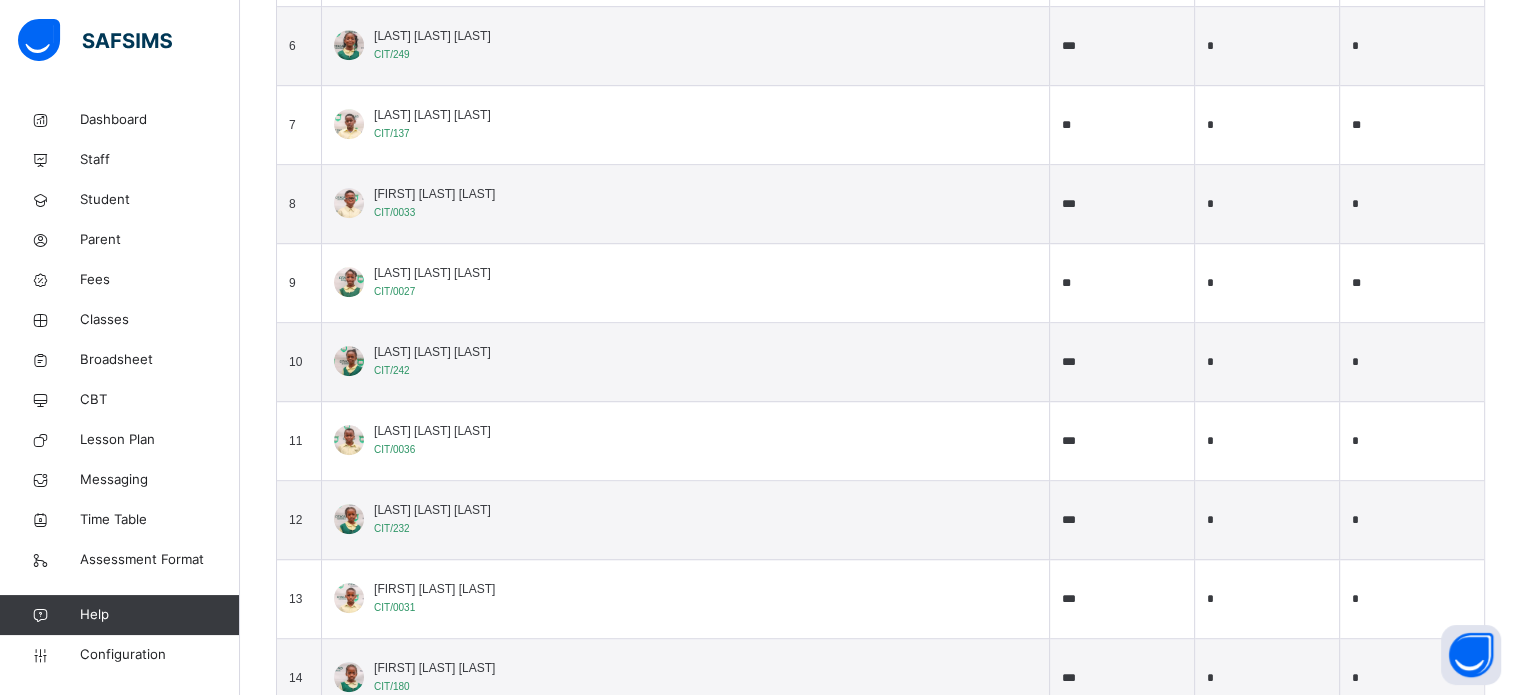 scroll, scrollTop: 512, scrollLeft: 0, axis: vertical 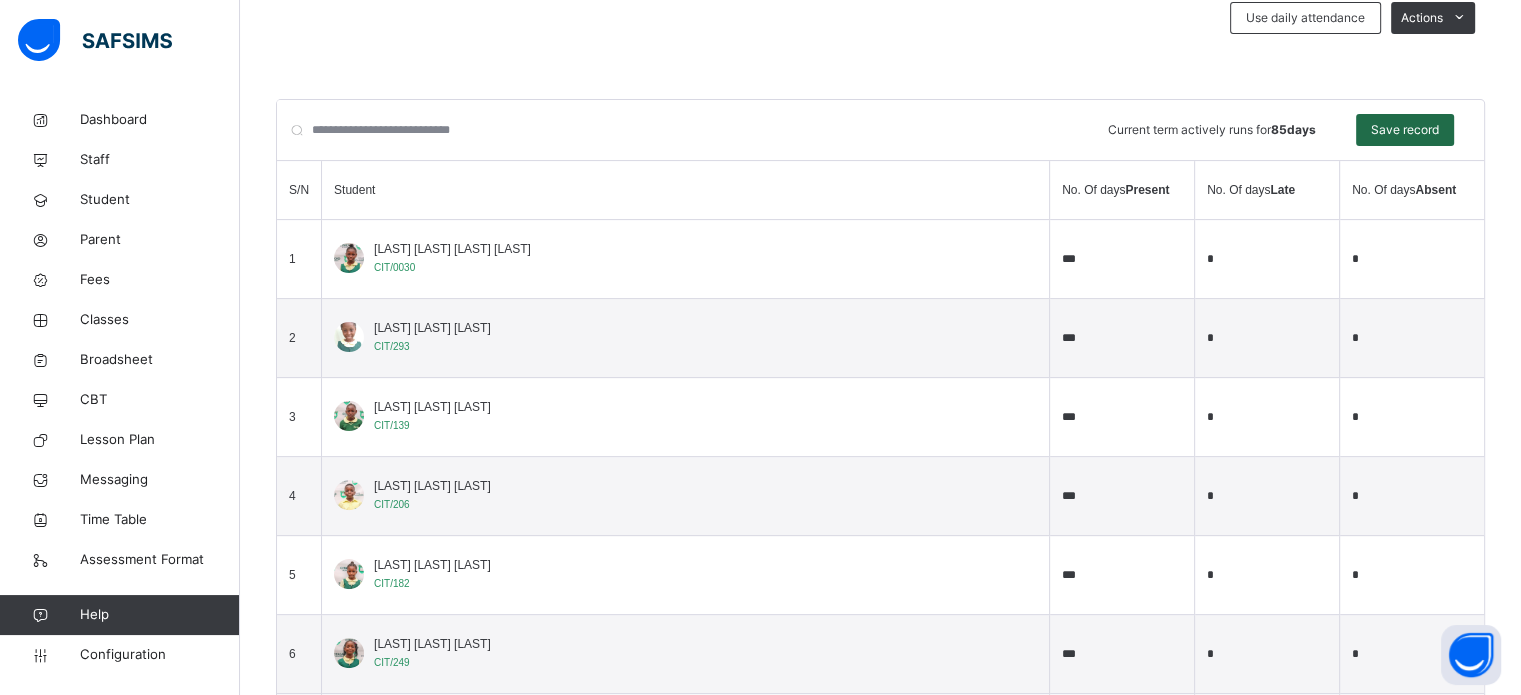 type on "**" 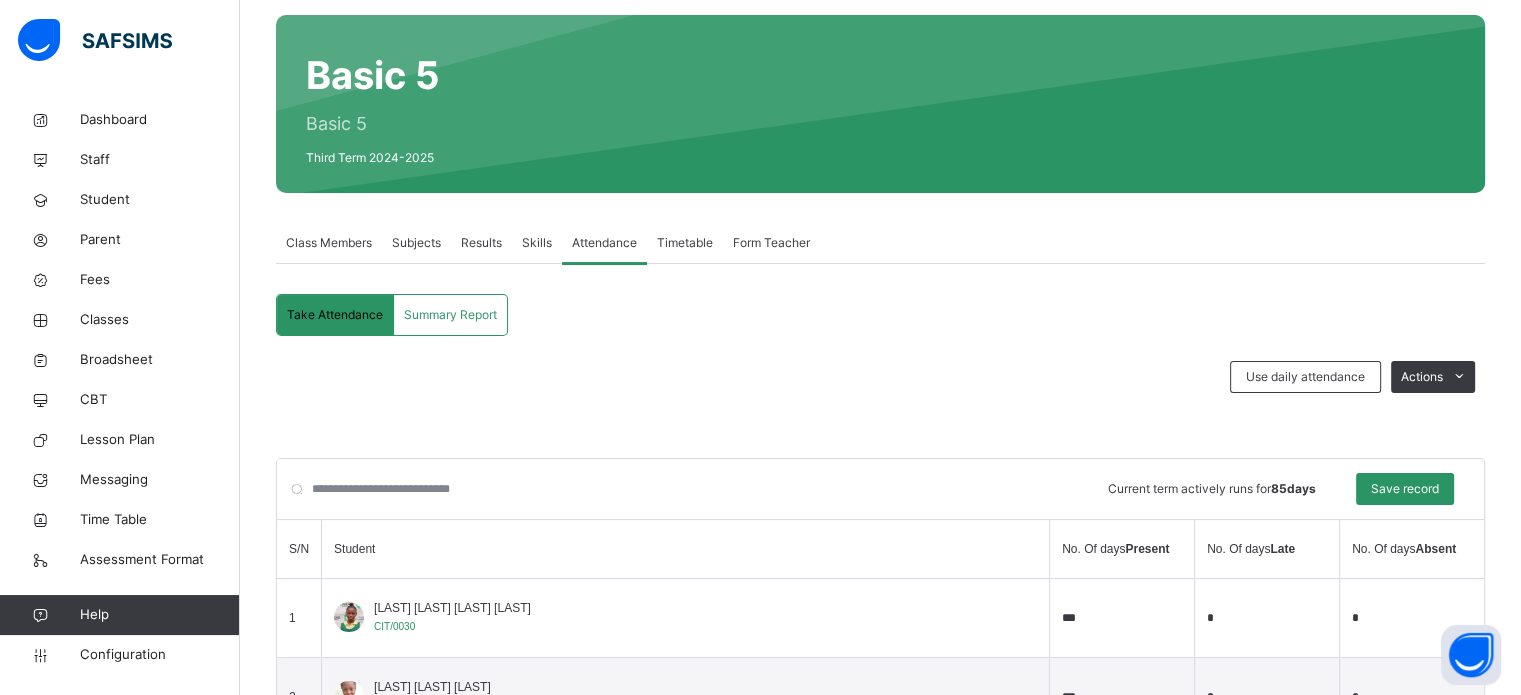 scroll, scrollTop: 512, scrollLeft: 0, axis: vertical 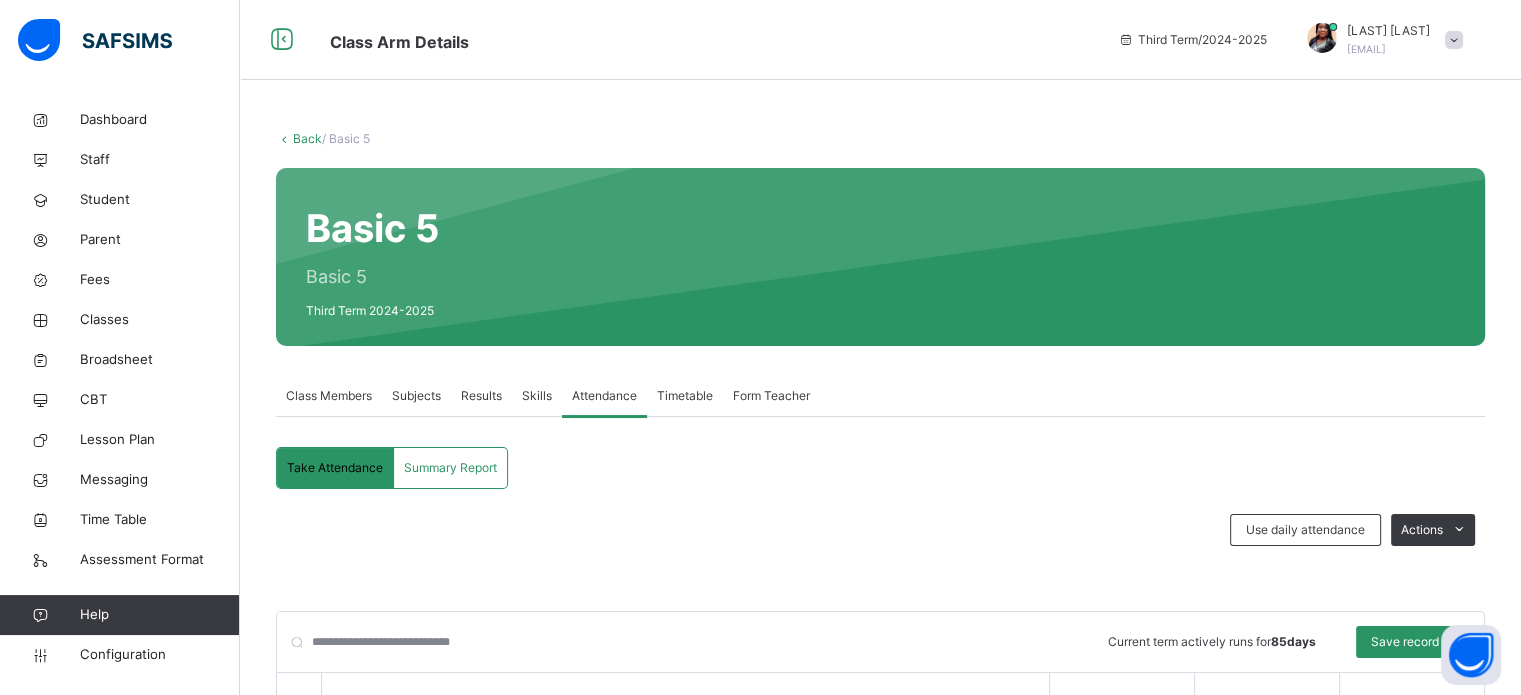 click on "Results" at bounding box center [481, 396] 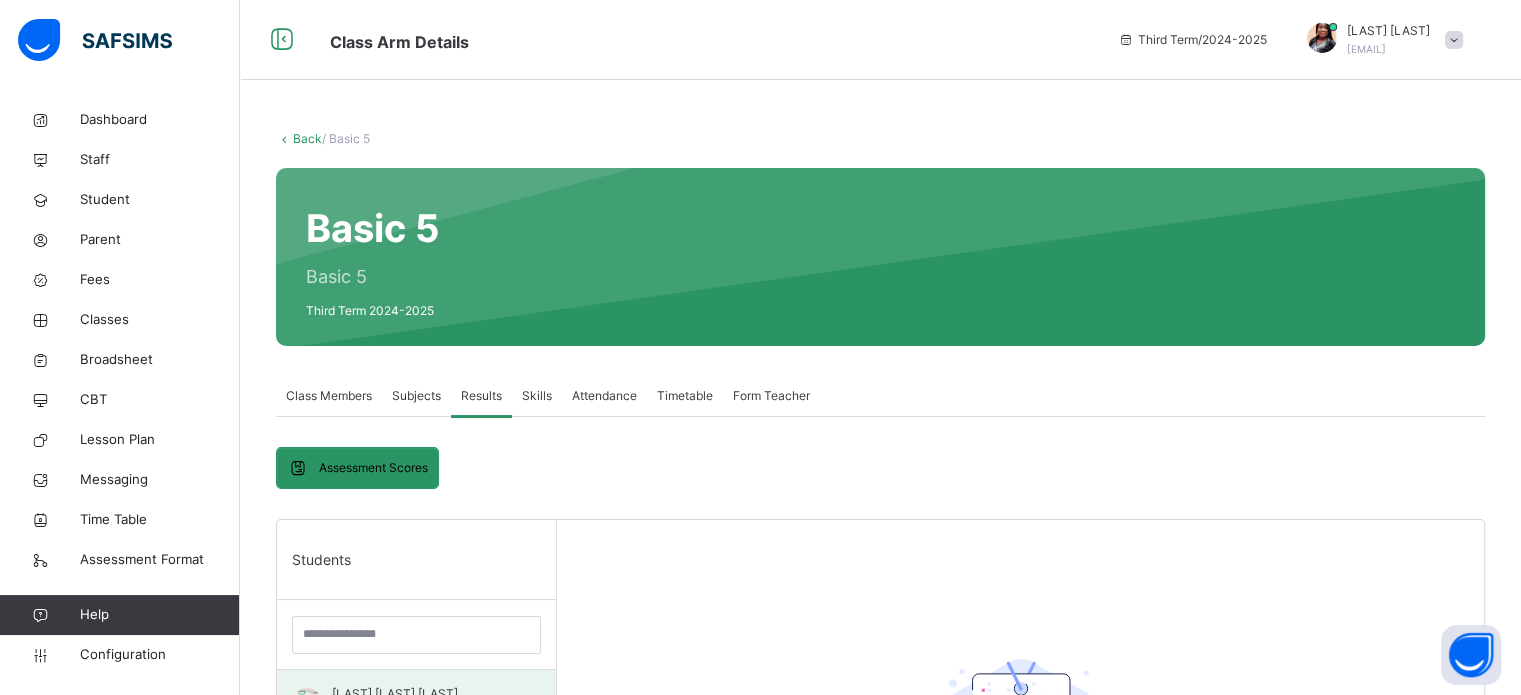 click on "ADEDEJI  MERCY" at bounding box center (421, 694) 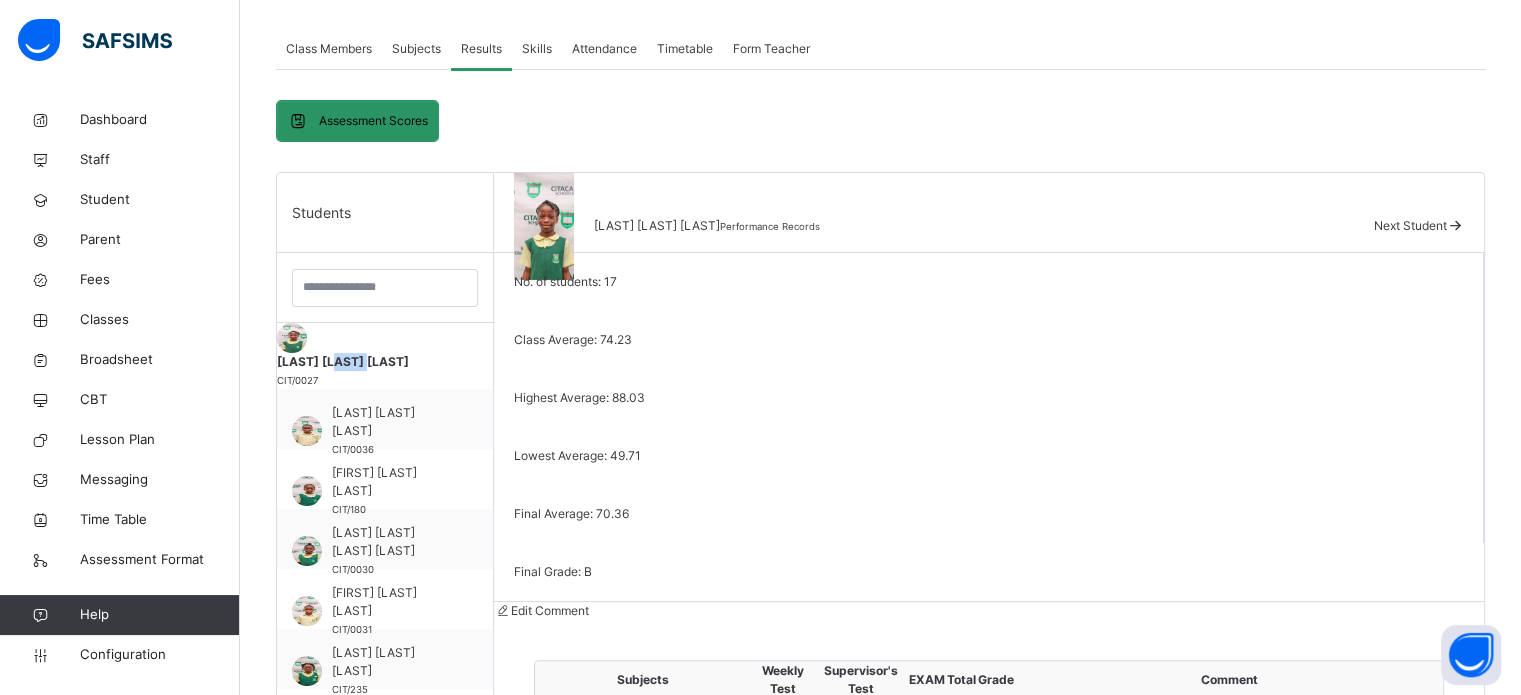 scroll, scrollTop: 360, scrollLeft: 0, axis: vertical 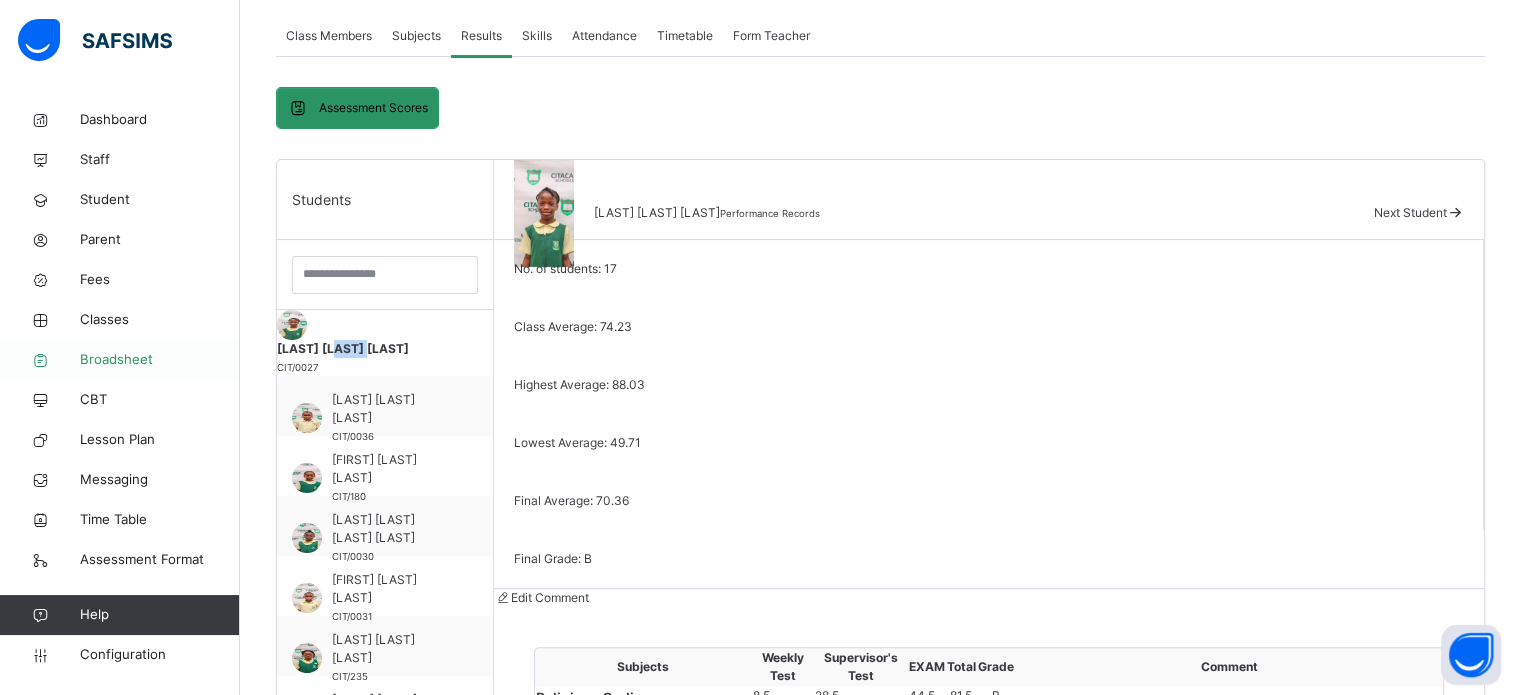 click on "Broadsheet" at bounding box center [160, 360] 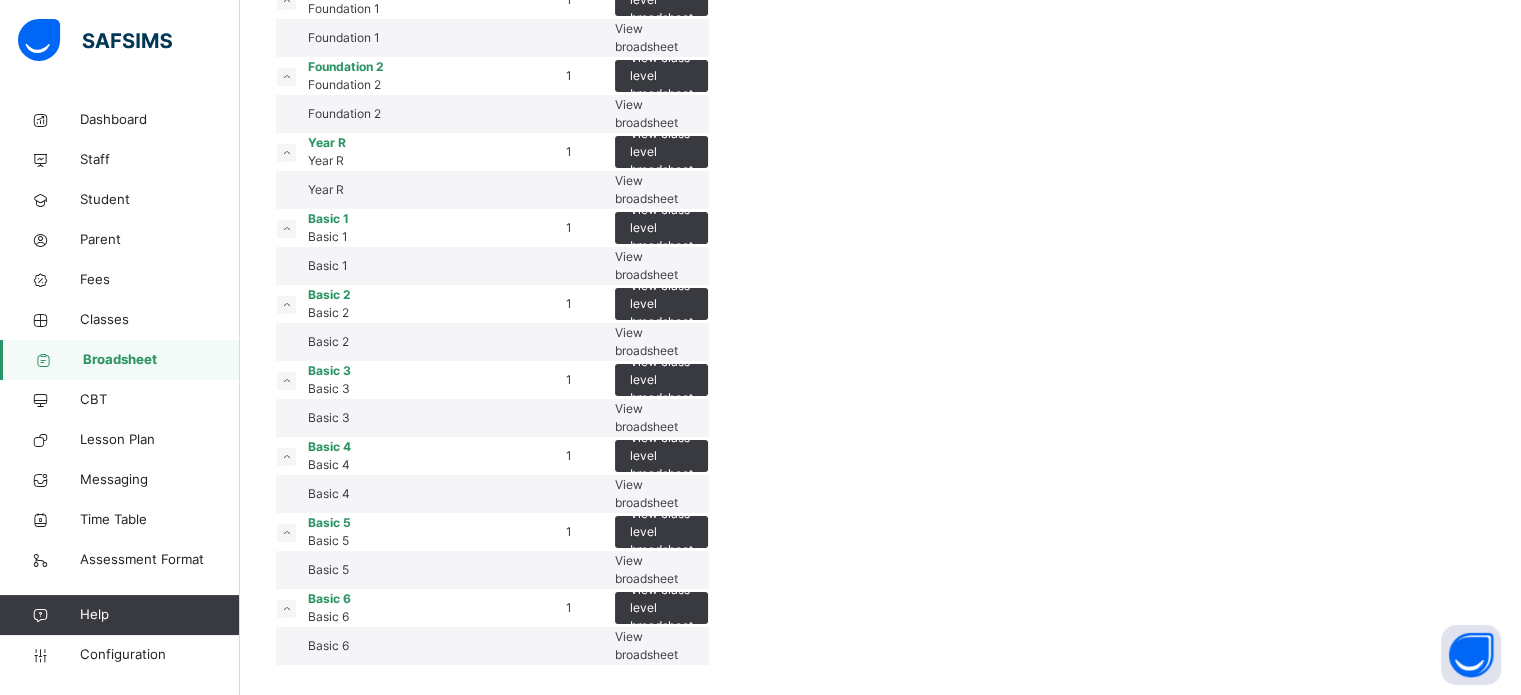 scroll, scrollTop: 748, scrollLeft: 0, axis: vertical 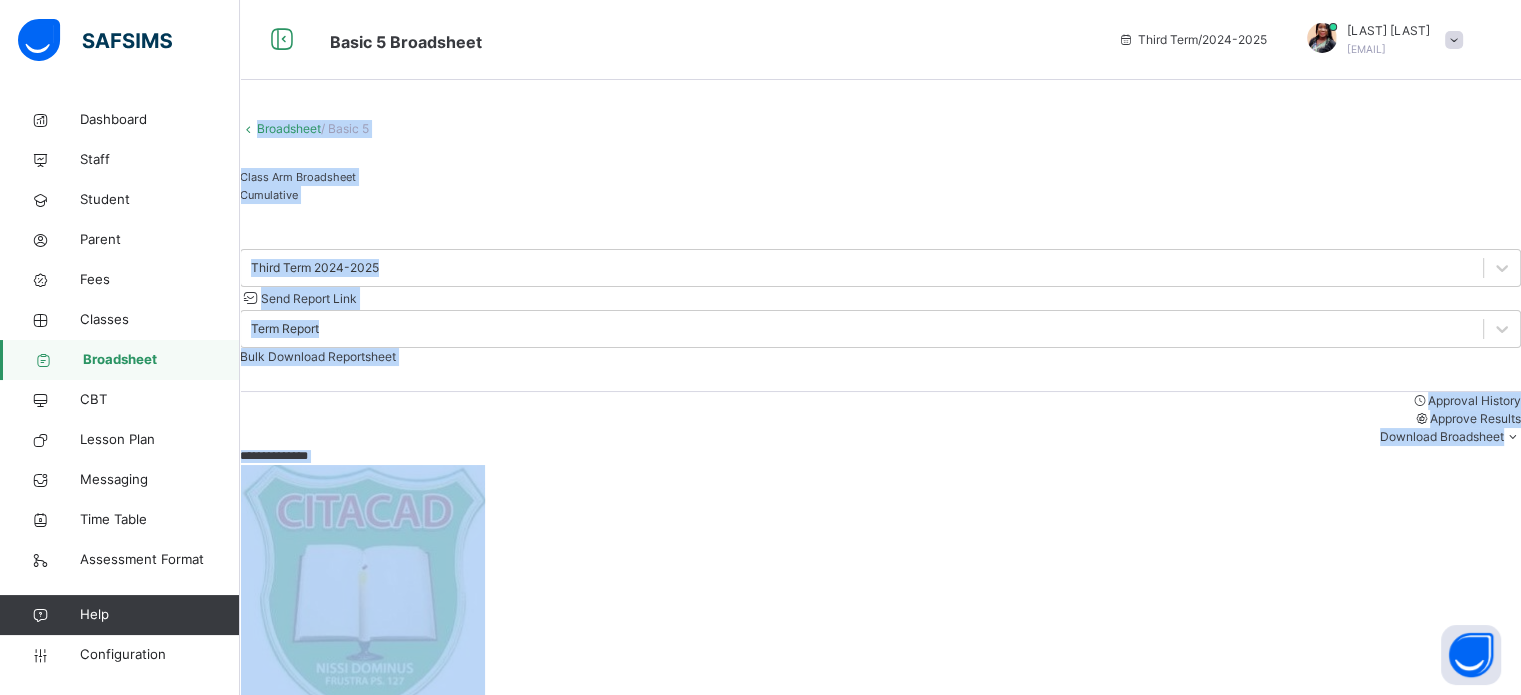 click on "Third Term 2024-2025 Send Report Link Term Report Bulk Download Reportsheet  Approval History  Approve Results Download Broadsheet PDF Excel sheet" at bounding box center (880, 344) 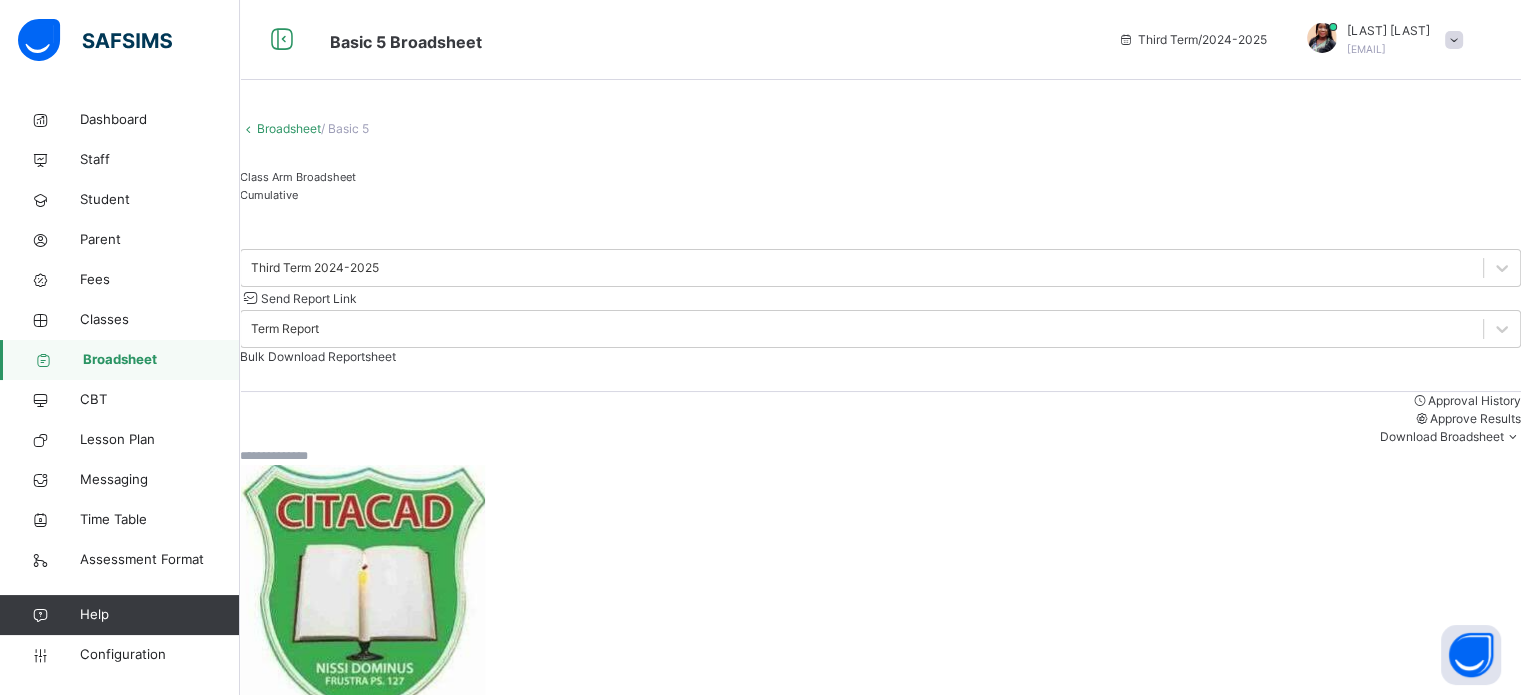click on "Cumulative" at bounding box center (269, 195) 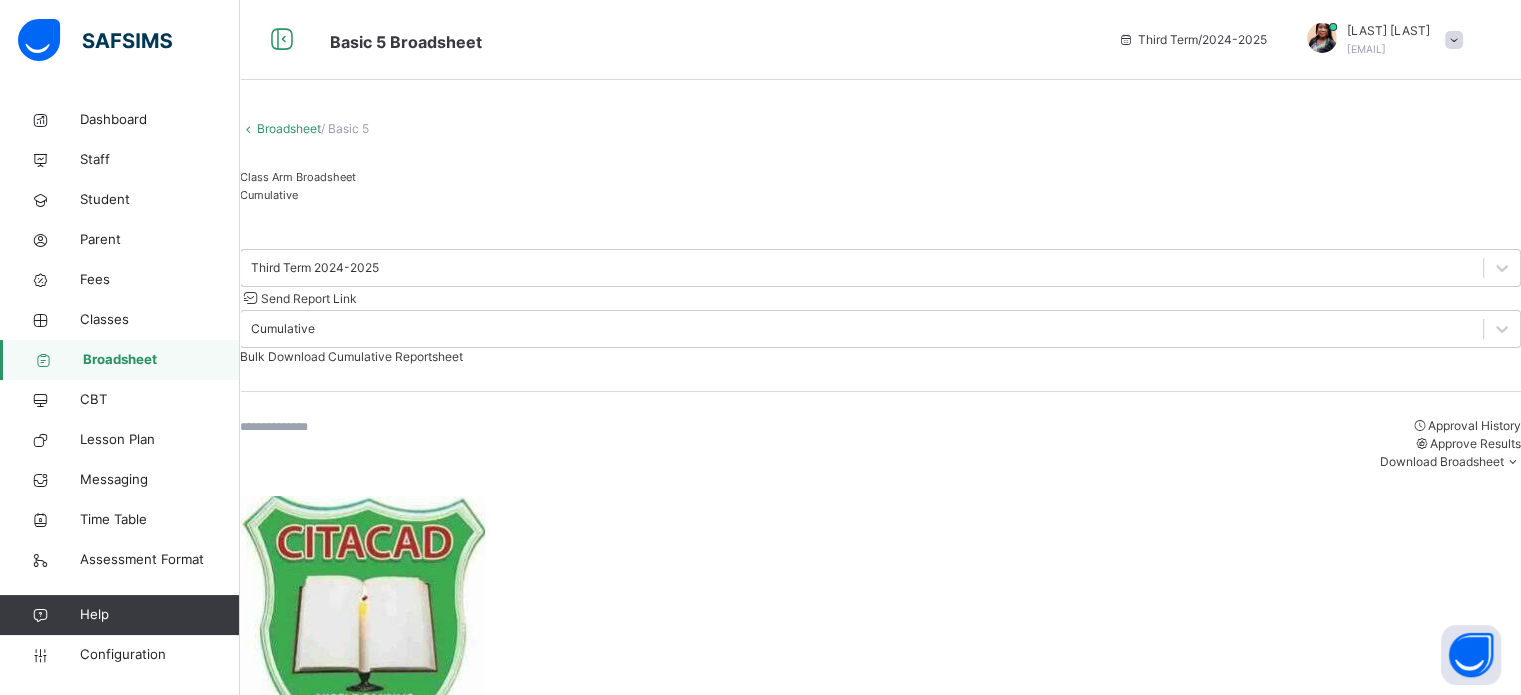 click on "ADEDEJI  MERCY" at bounding box center (355, 2542) 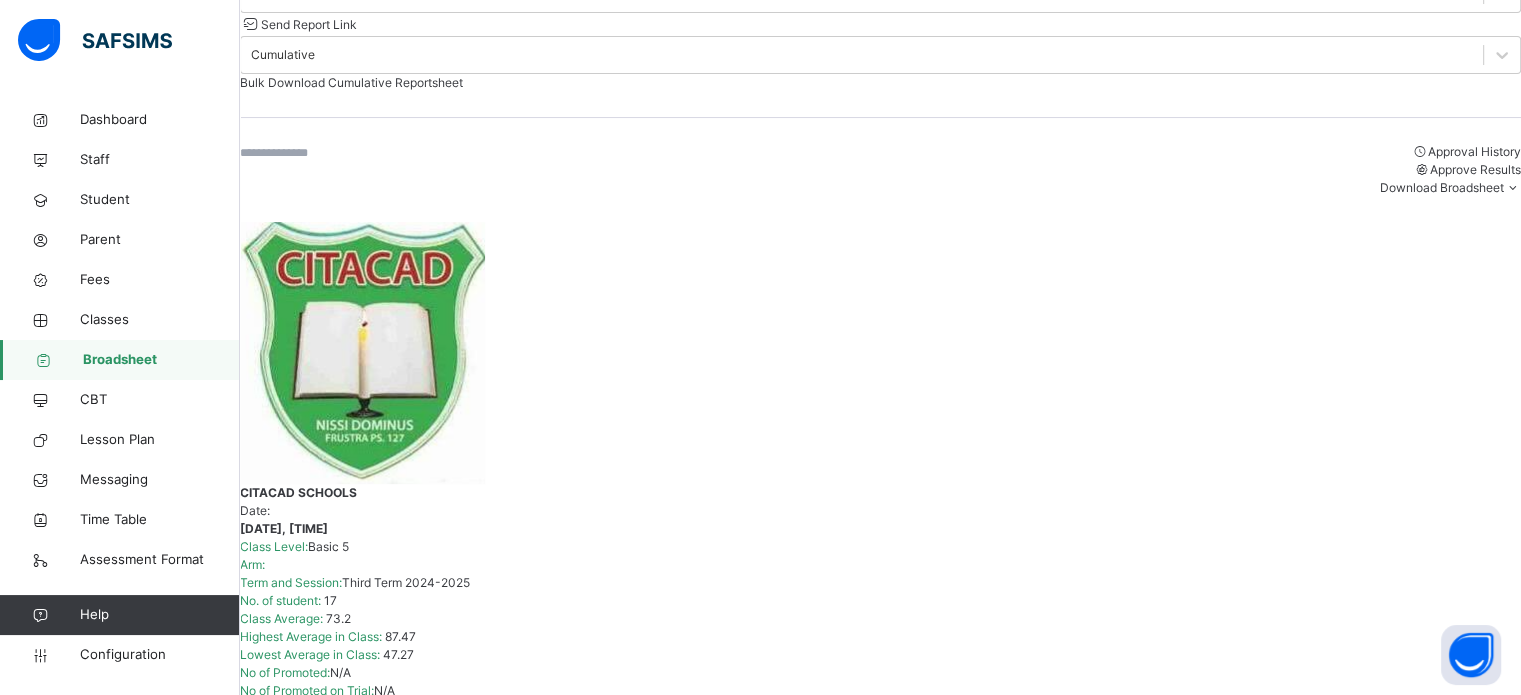 scroll, scrollTop: 280, scrollLeft: 0, axis: vertical 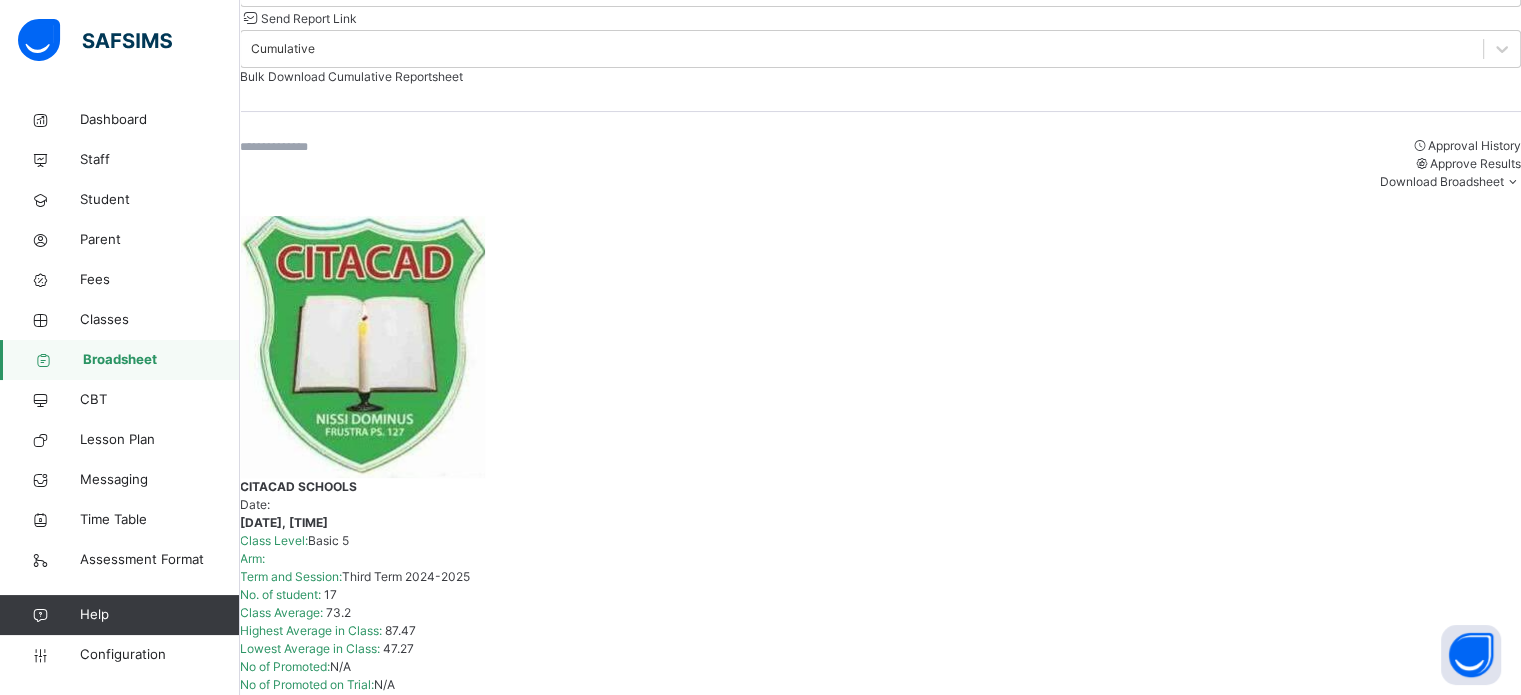 click on "Close" at bounding box center (880, 4110) 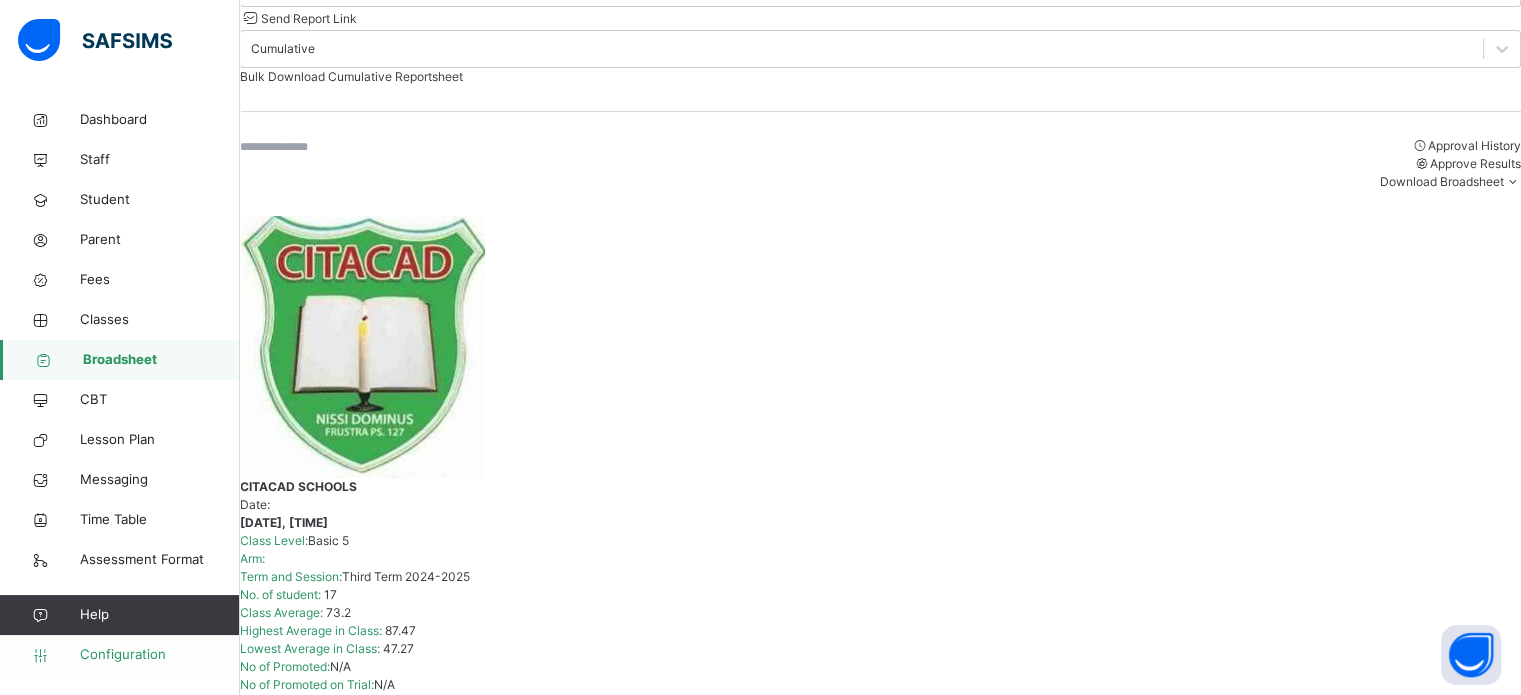 click on "Configuration" at bounding box center (159, 655) 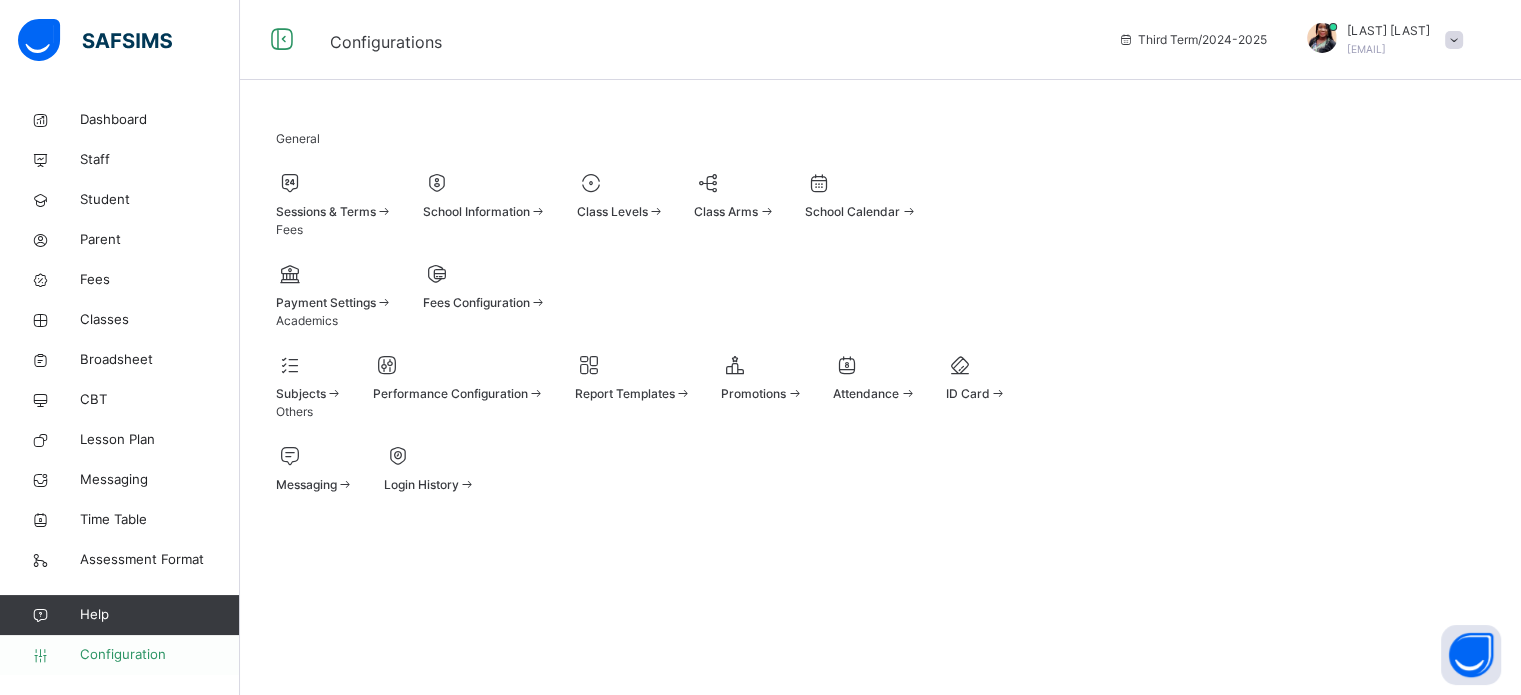 scroll, scrollTop: 26, scrollLeft: 0, axis: vertical 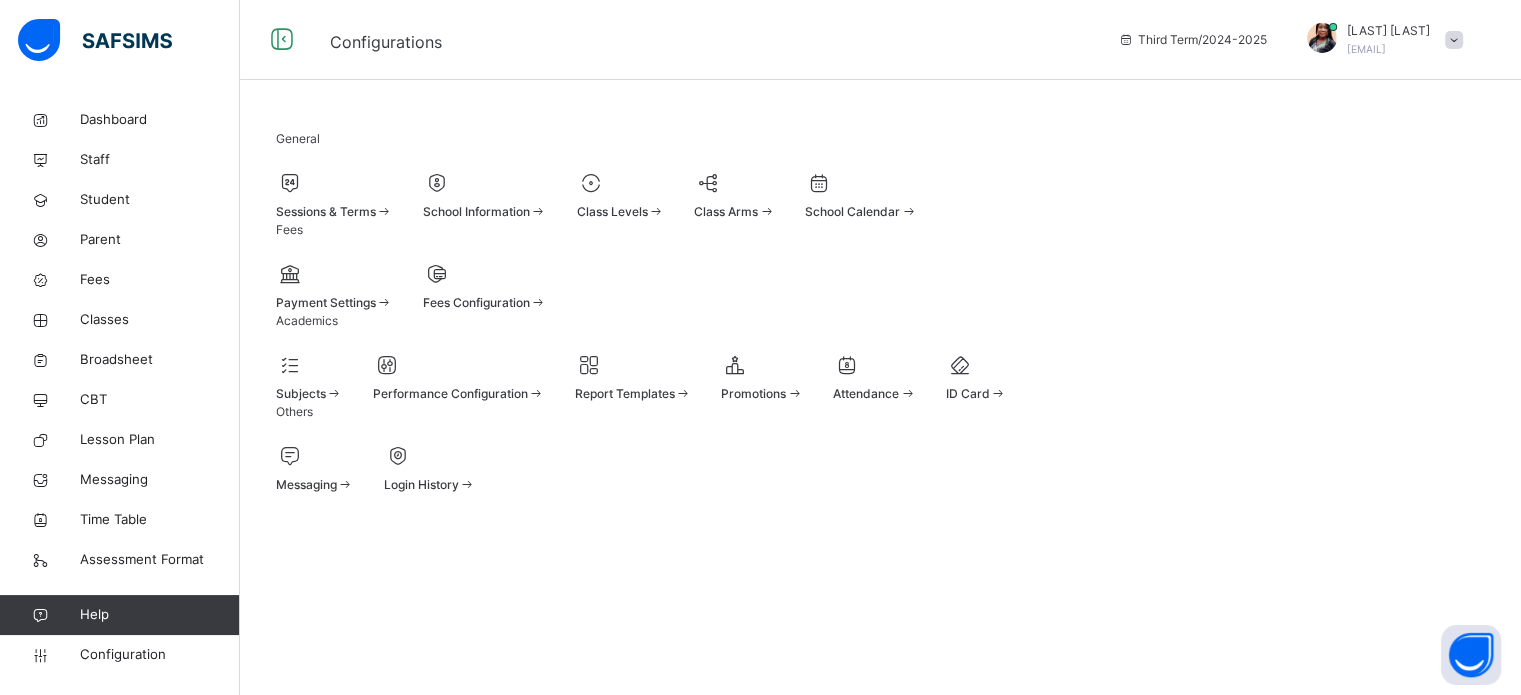 click on "School Calendar" at bounding box center (852, 211) 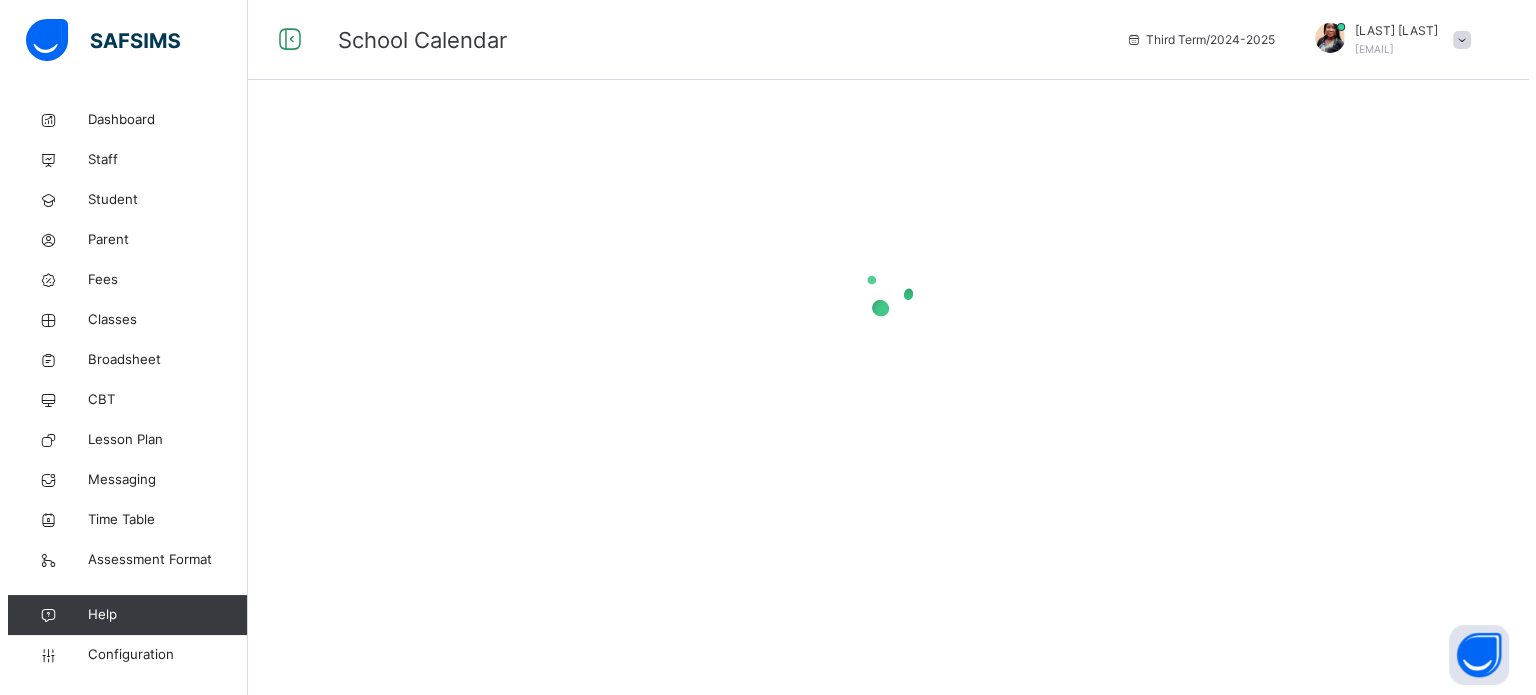 scroll, scrollTop: 0, scrollLeft: 0, axis: both 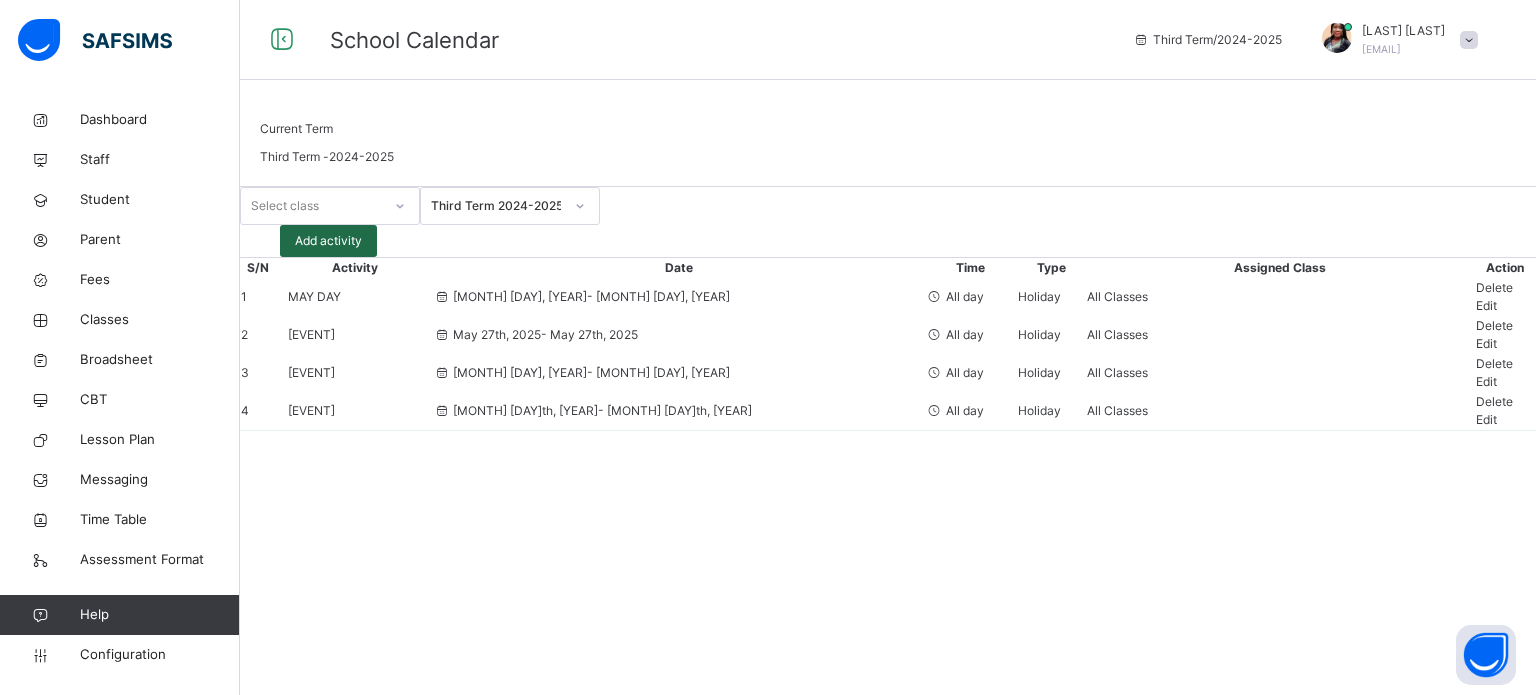 click on "Add activity" at bounding box center (328, 241) 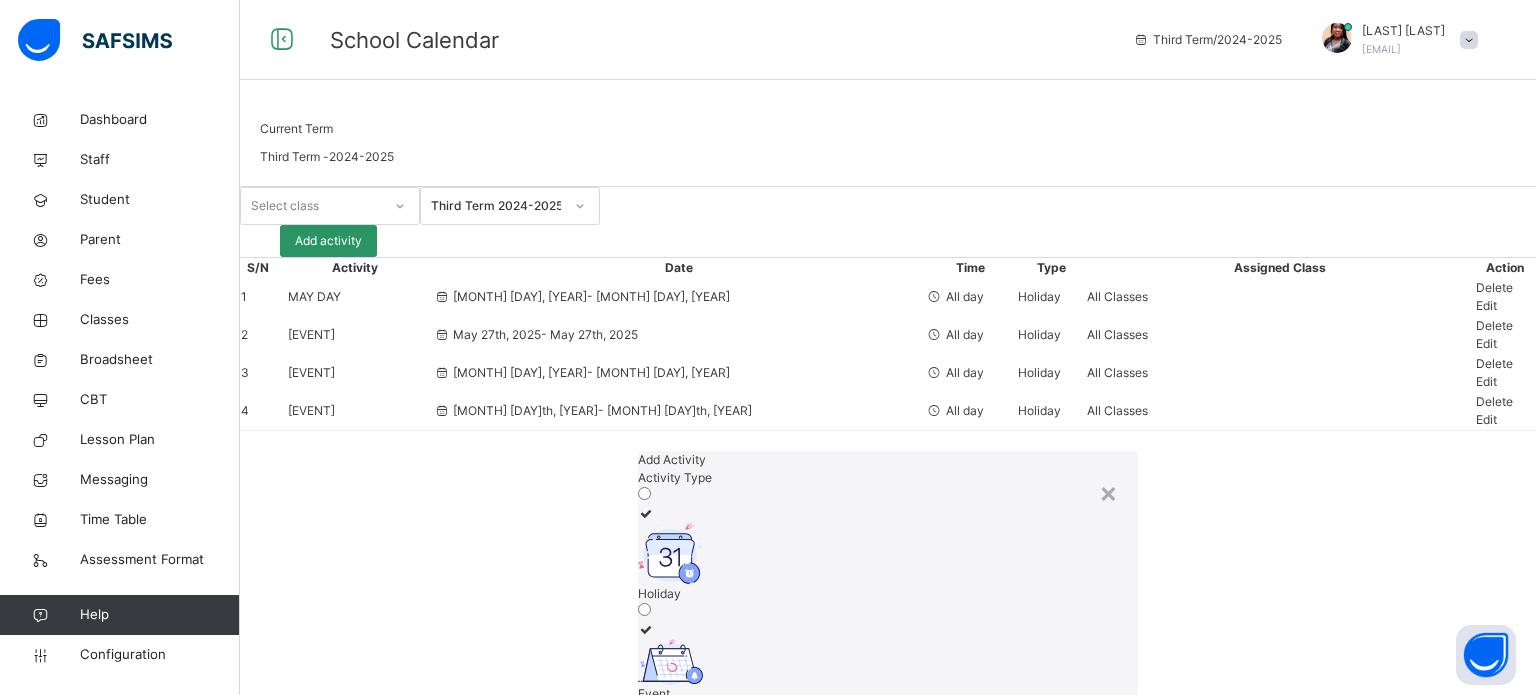 click at bounding box center [670, 554] 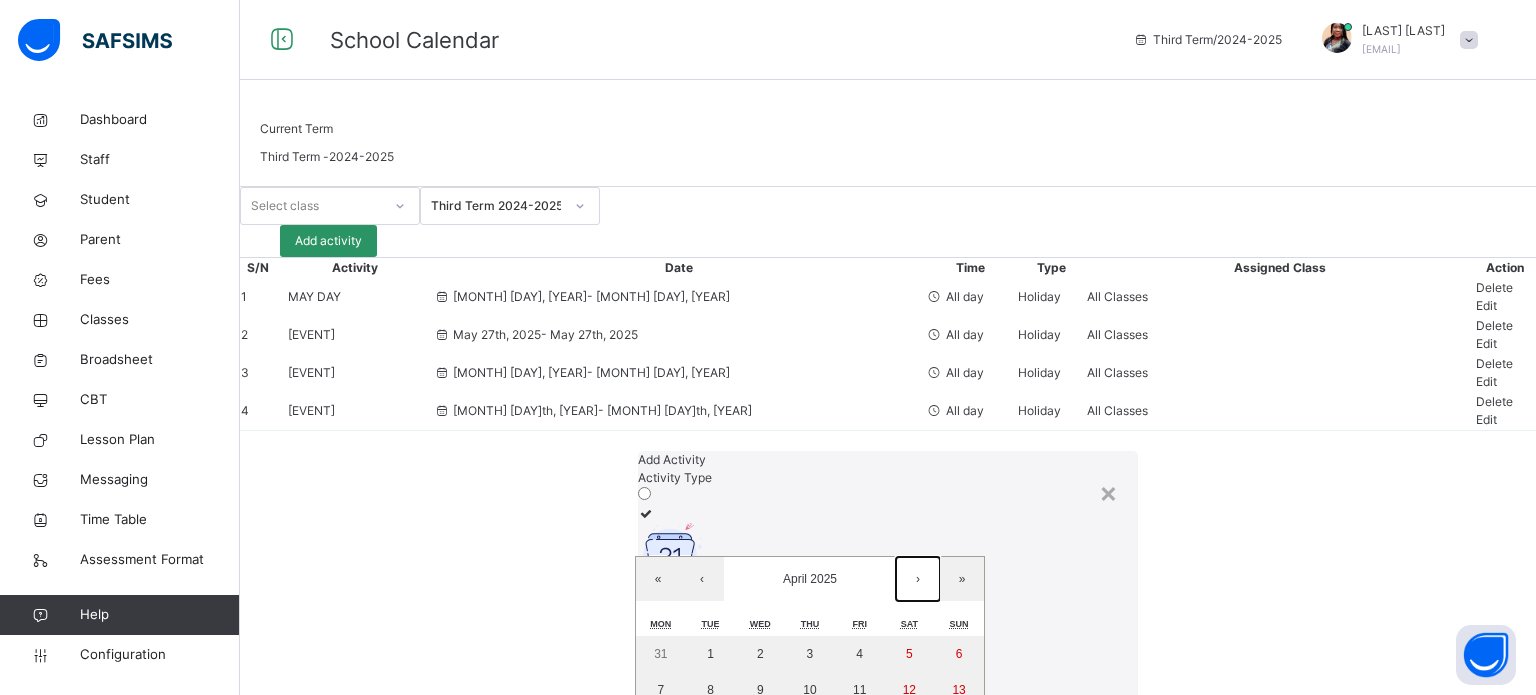 click on "›" at bounding box center [918, 579] 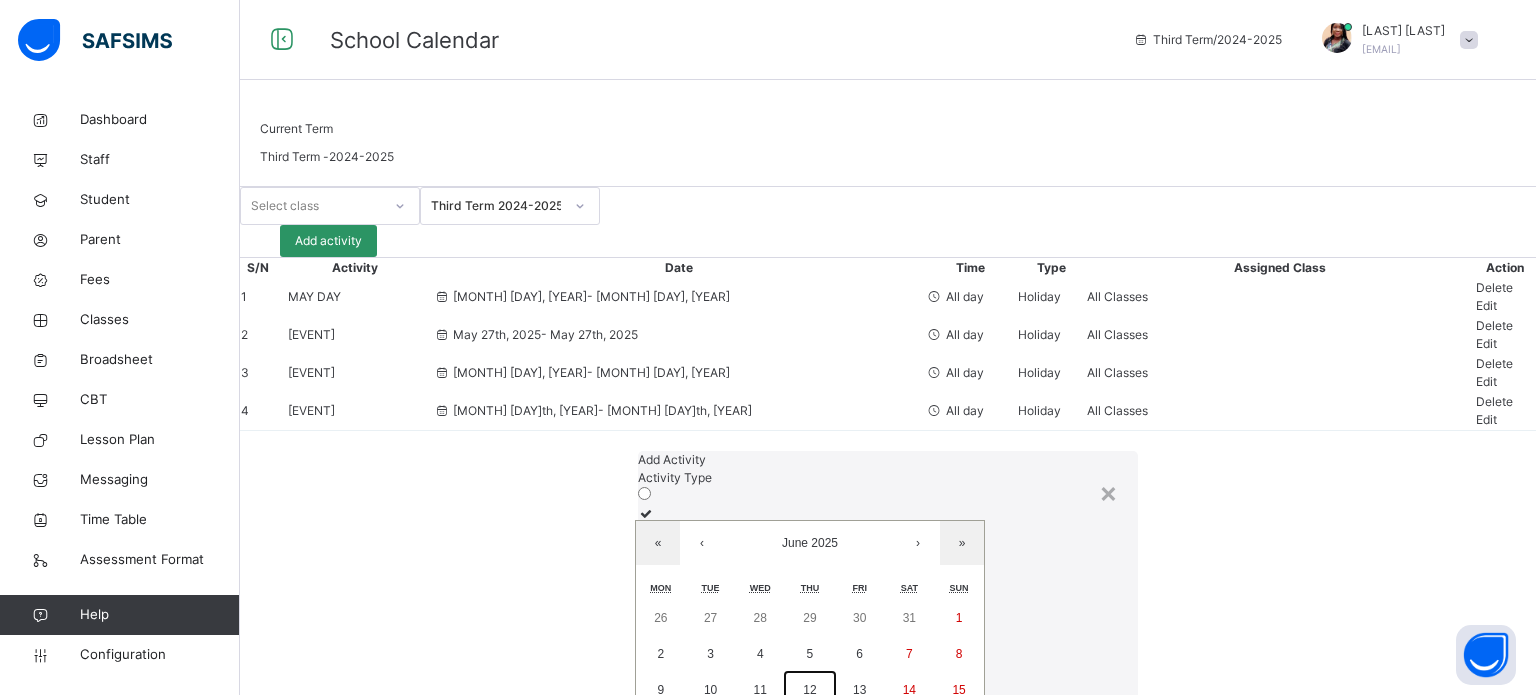 click on "12" at bounding box center (809, 690) 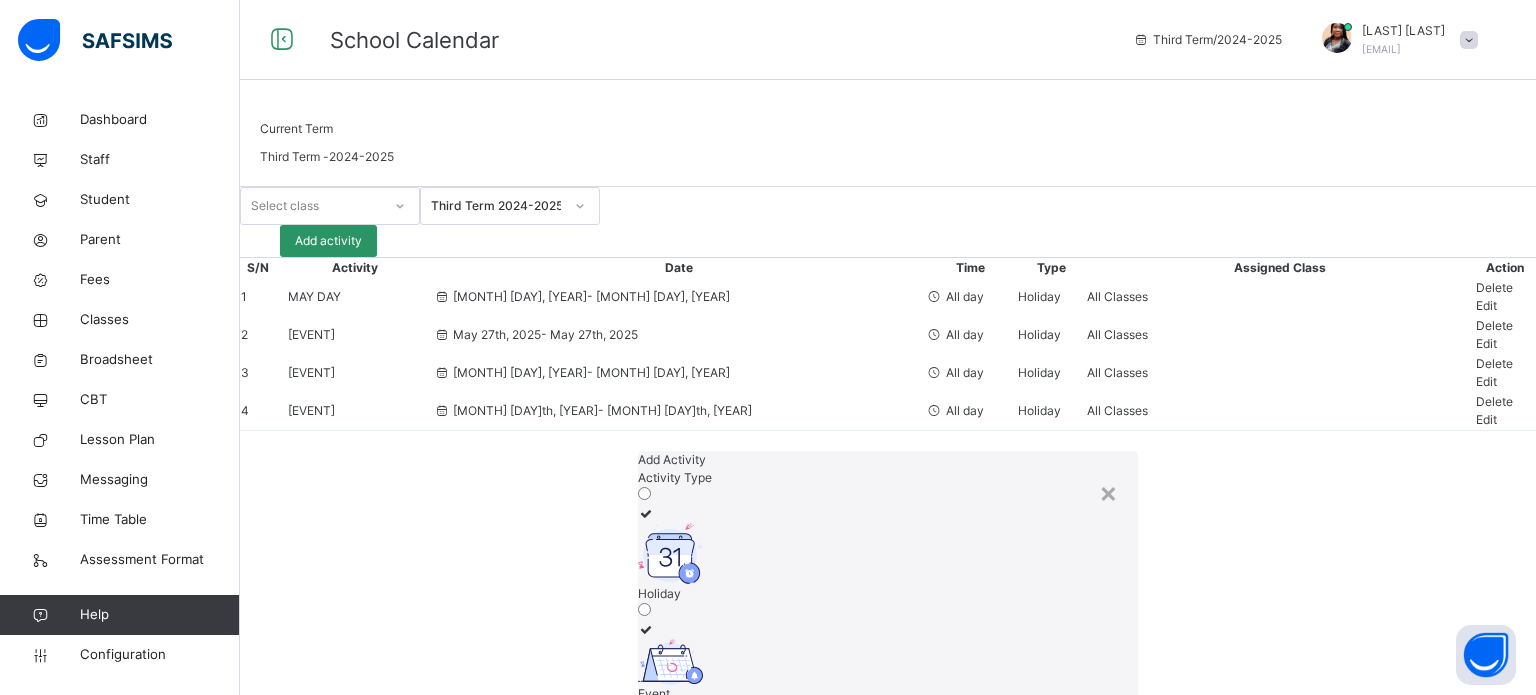 scroll, scrollTop: 348, scrollLeft: 0, axis: vertical 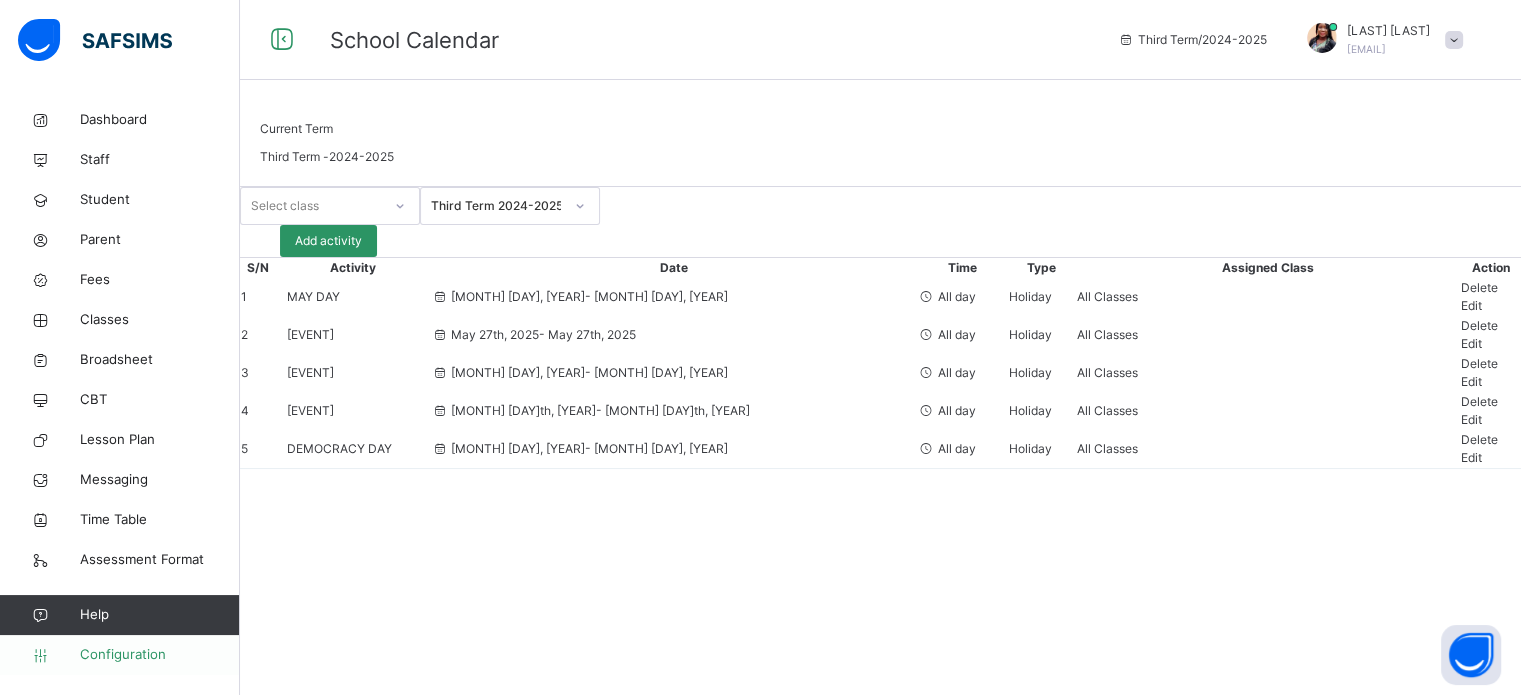 click on "Configuration" at bounding box center (159, 655) 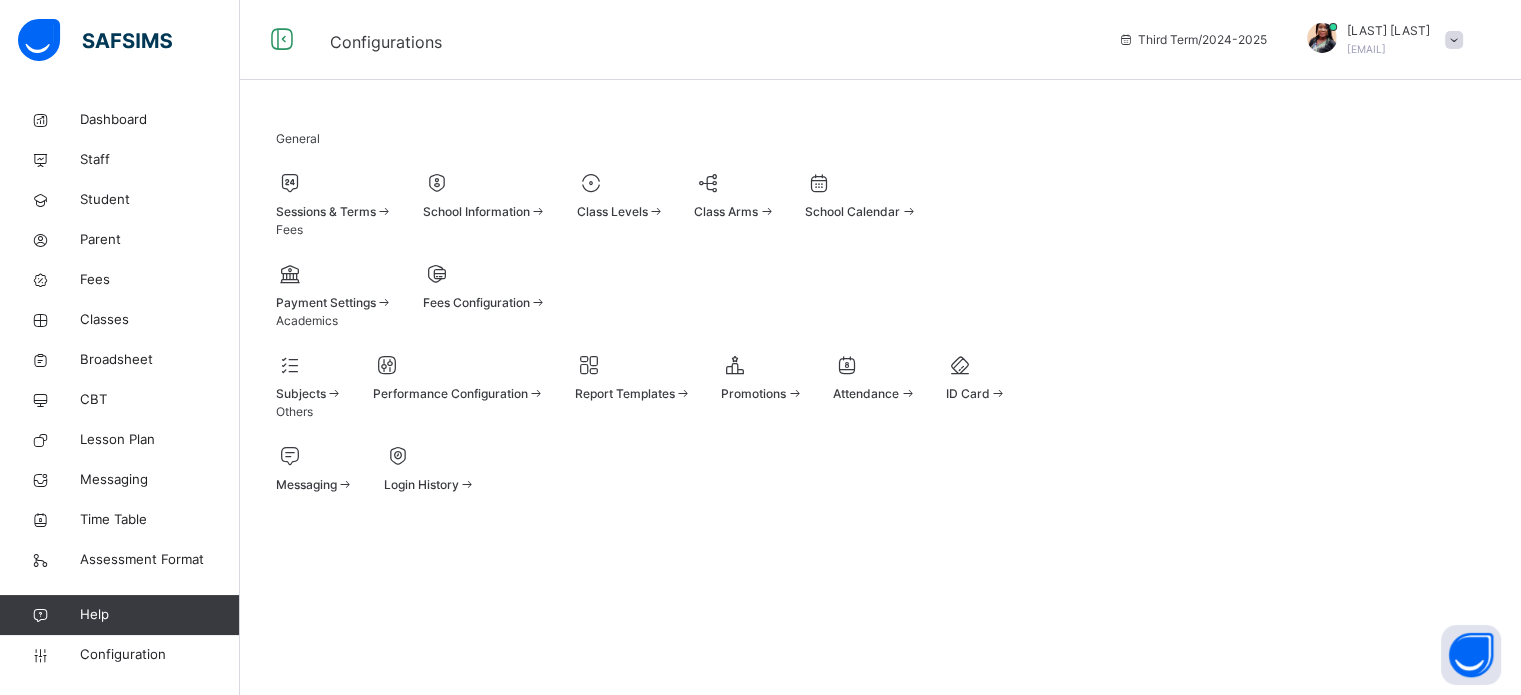 click at bounding box center (334, 183) 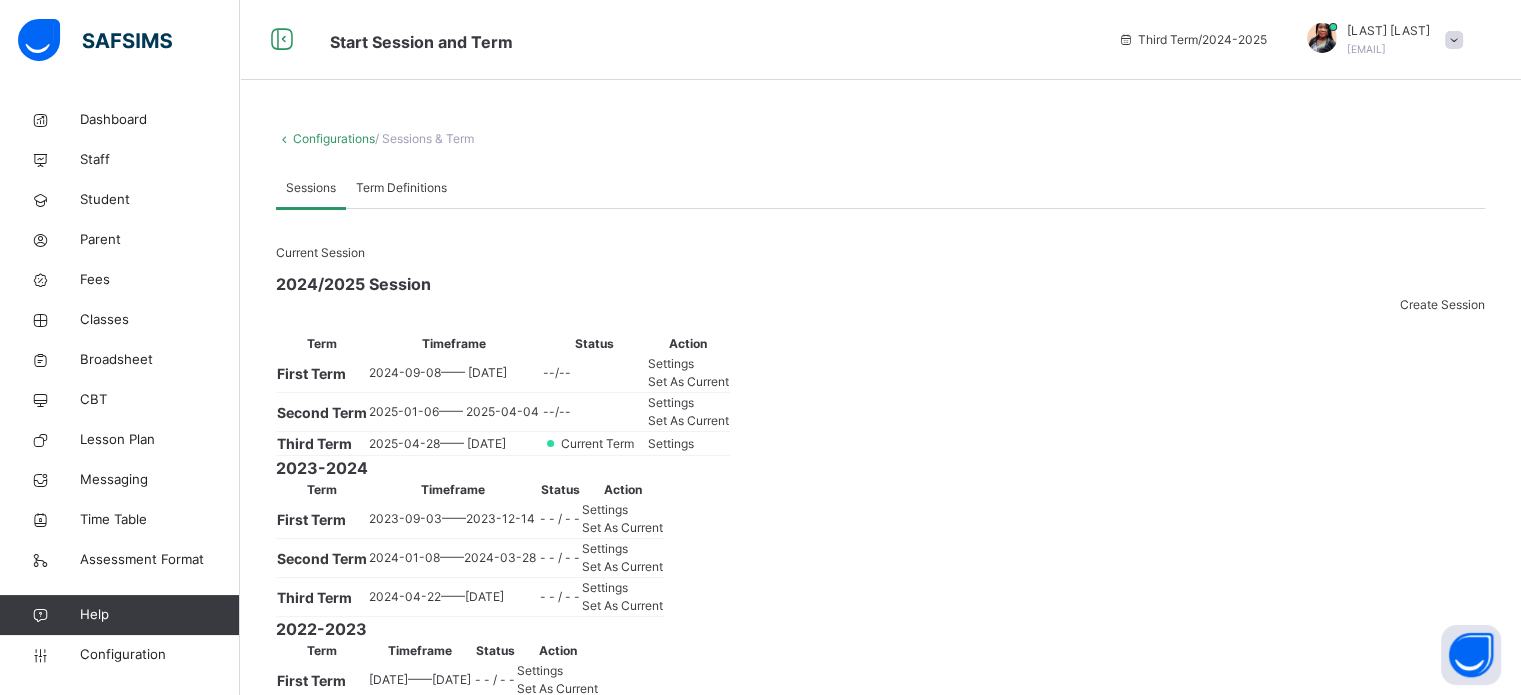 click on "Settings" at bounding box center [671, 443] 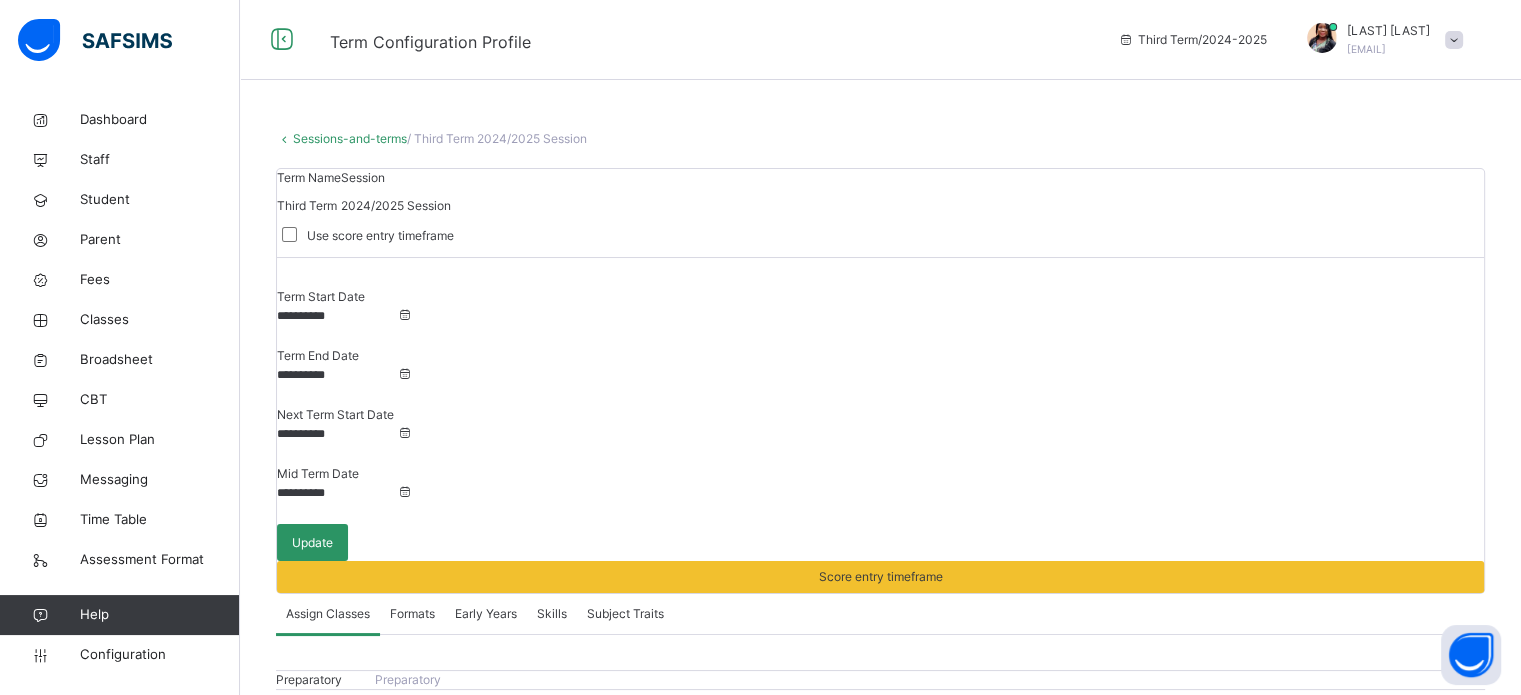 click on "**********" at bounding box center (337, 493) 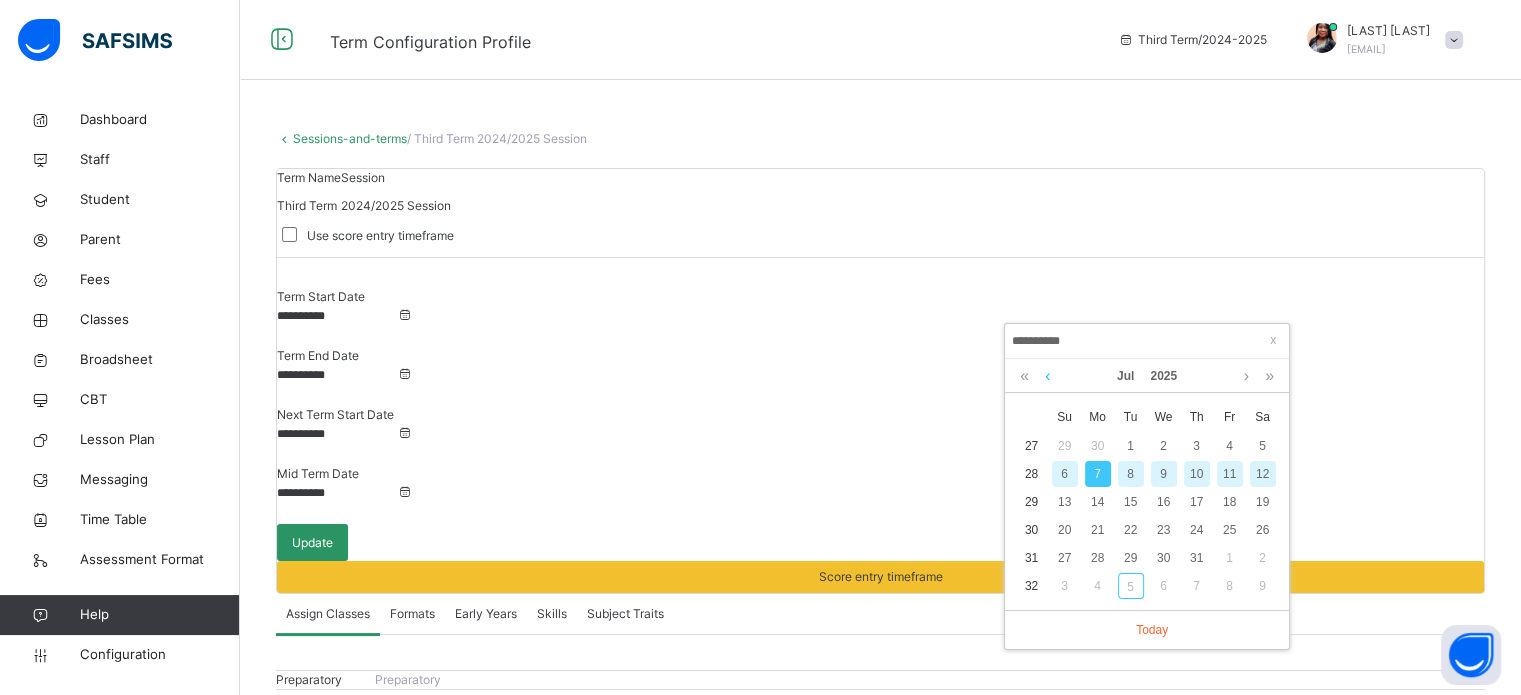 click at bounding box center [1047, 376] 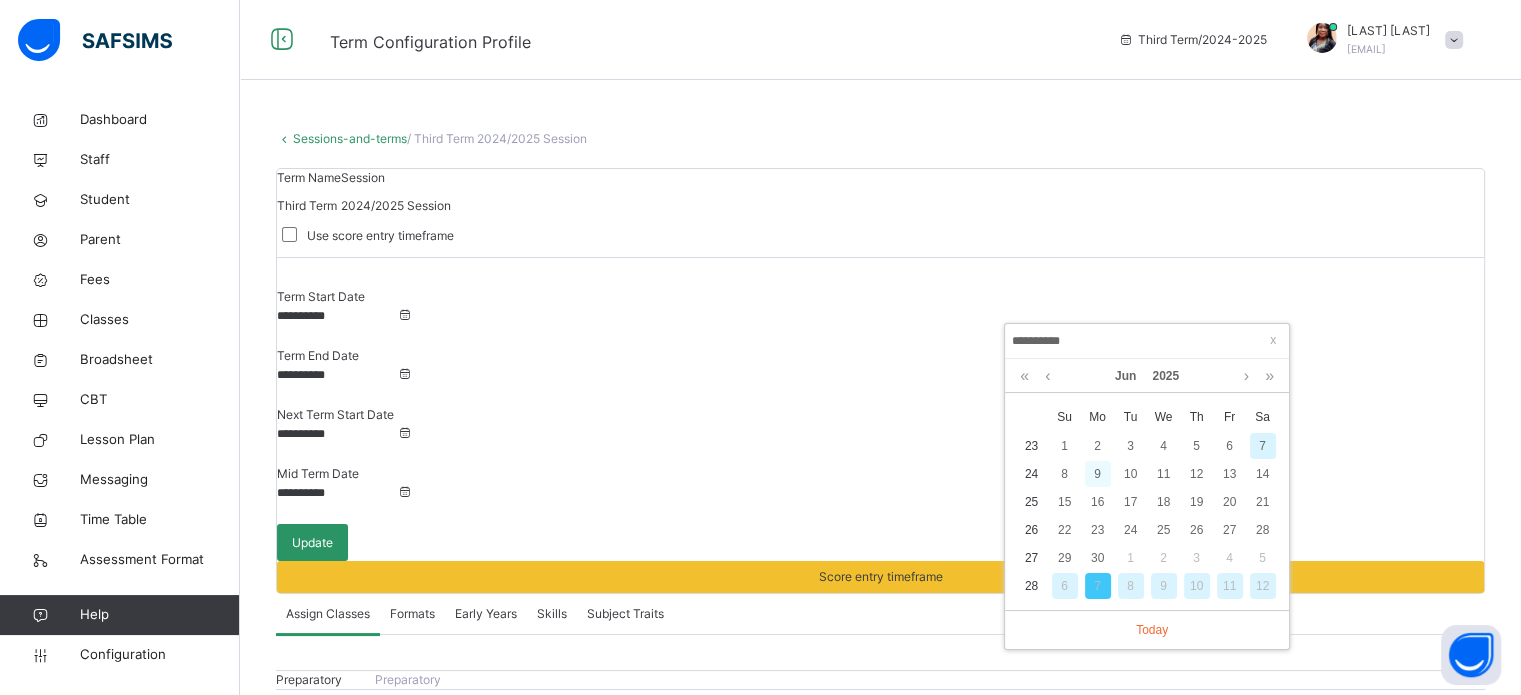 click on "9" at bounding box center [1098, 474] 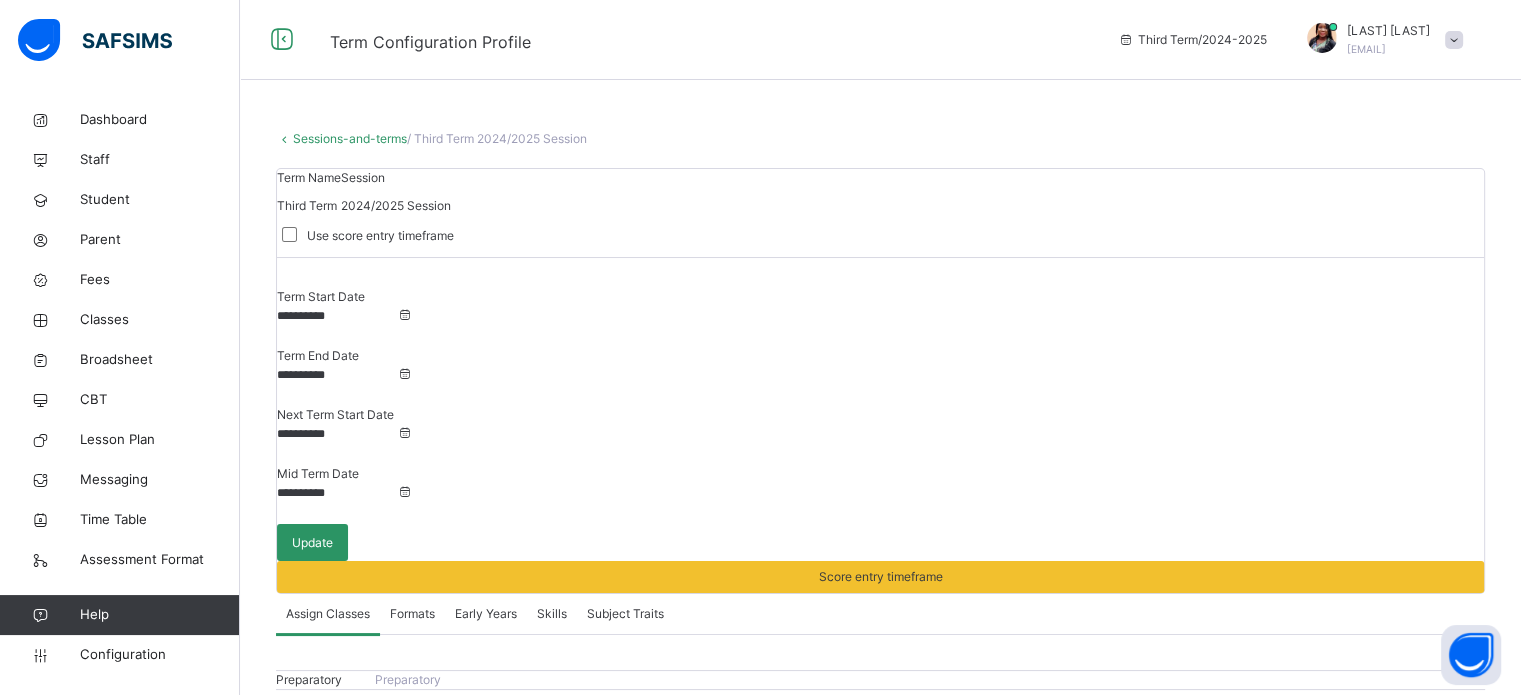 click on "**********" at bounding box center (337, 493) 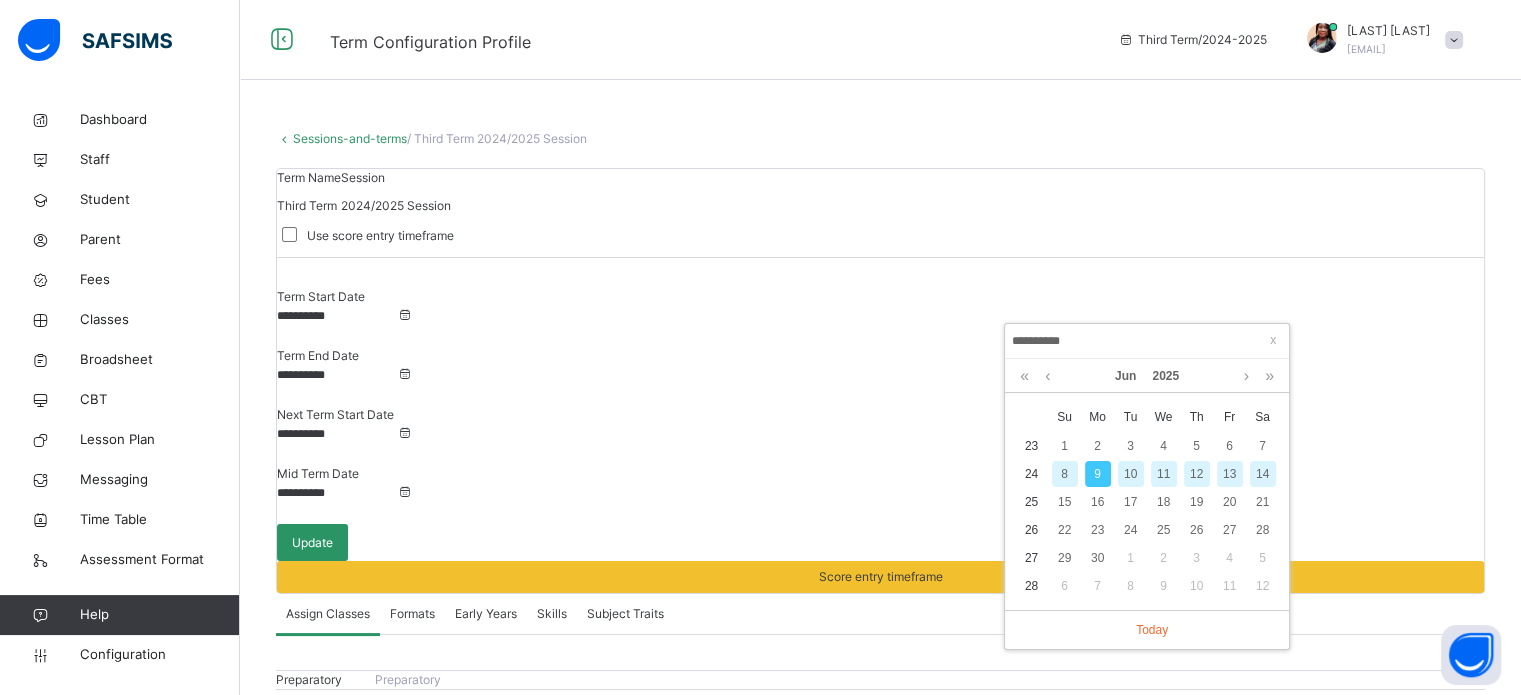 click on "Assign Classes Formats Early Years Skills Subject Traits" at bounding box center [880, 614] 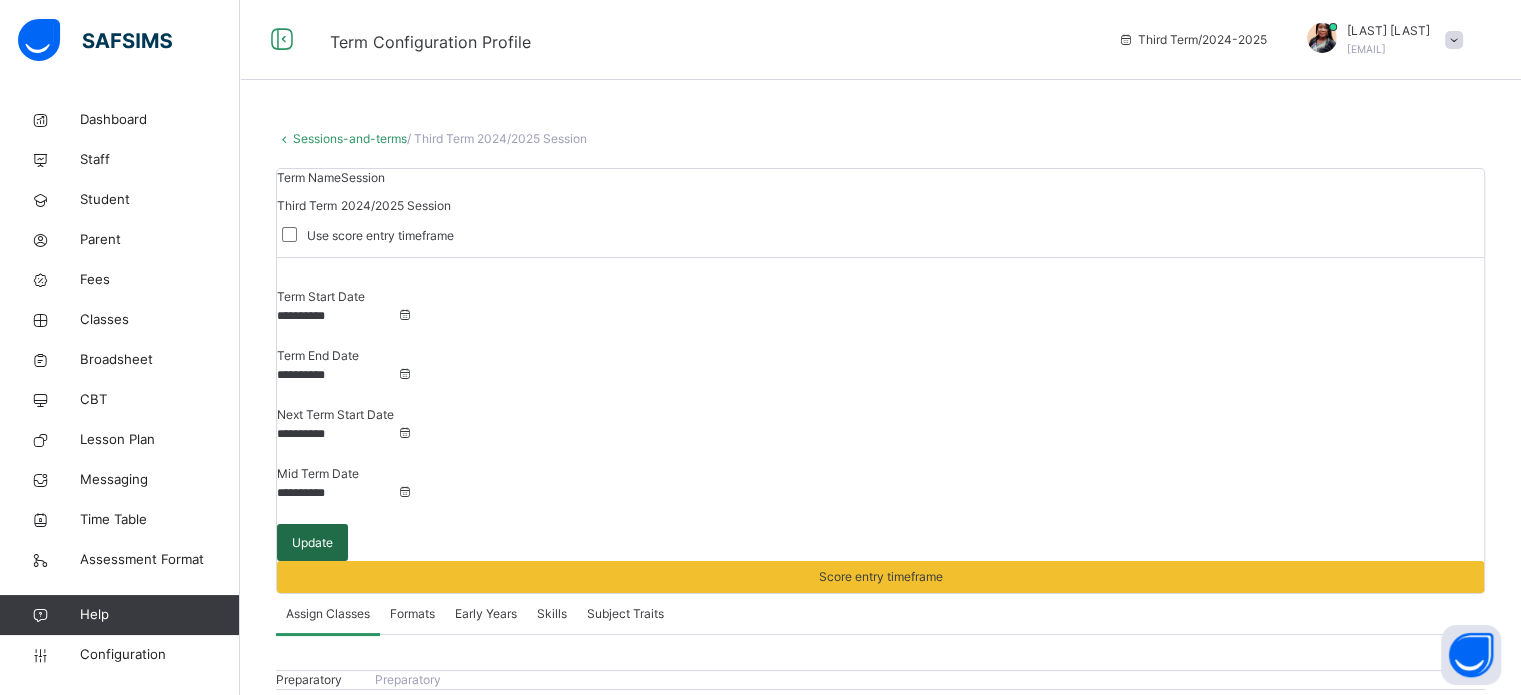 click on "Update" at bounding box center [312, 543] 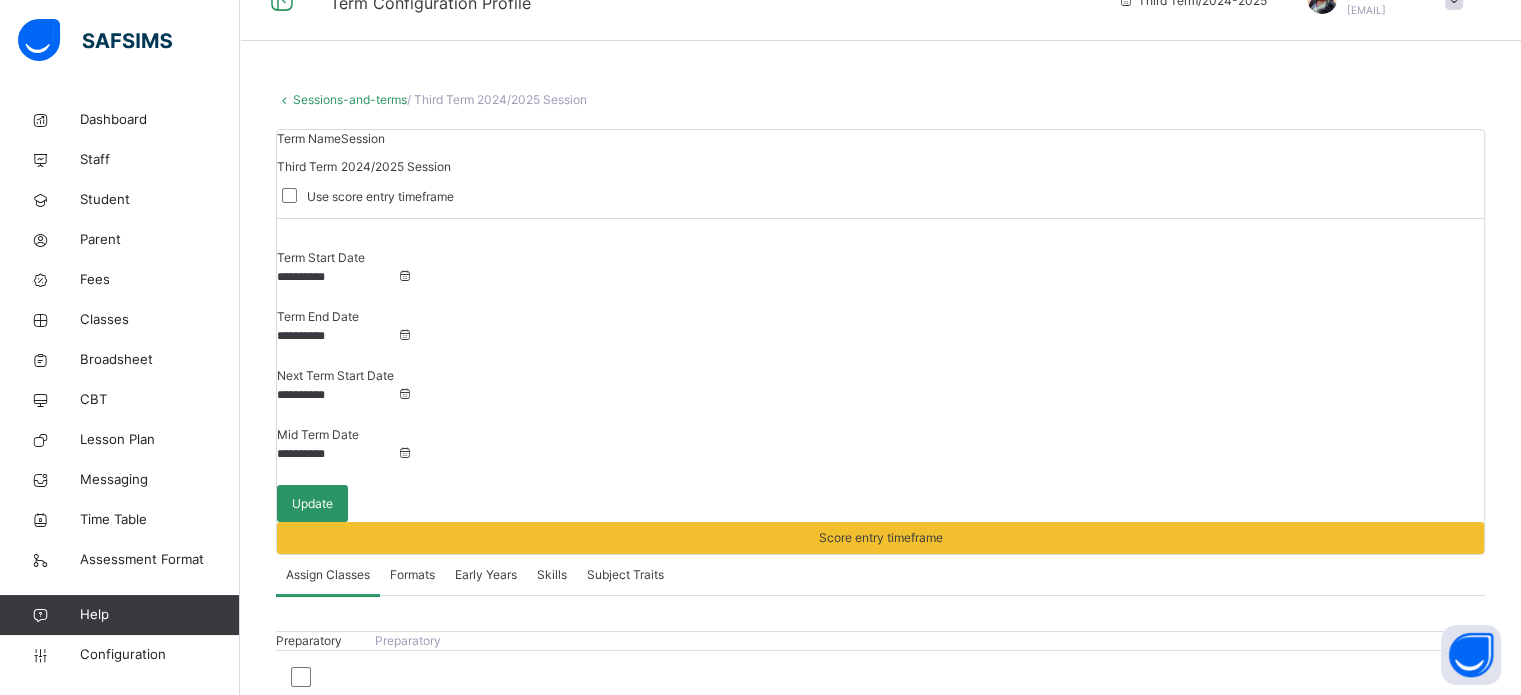 scroll, scrollTop: 12, scrollLeft: 0, axis: vertical 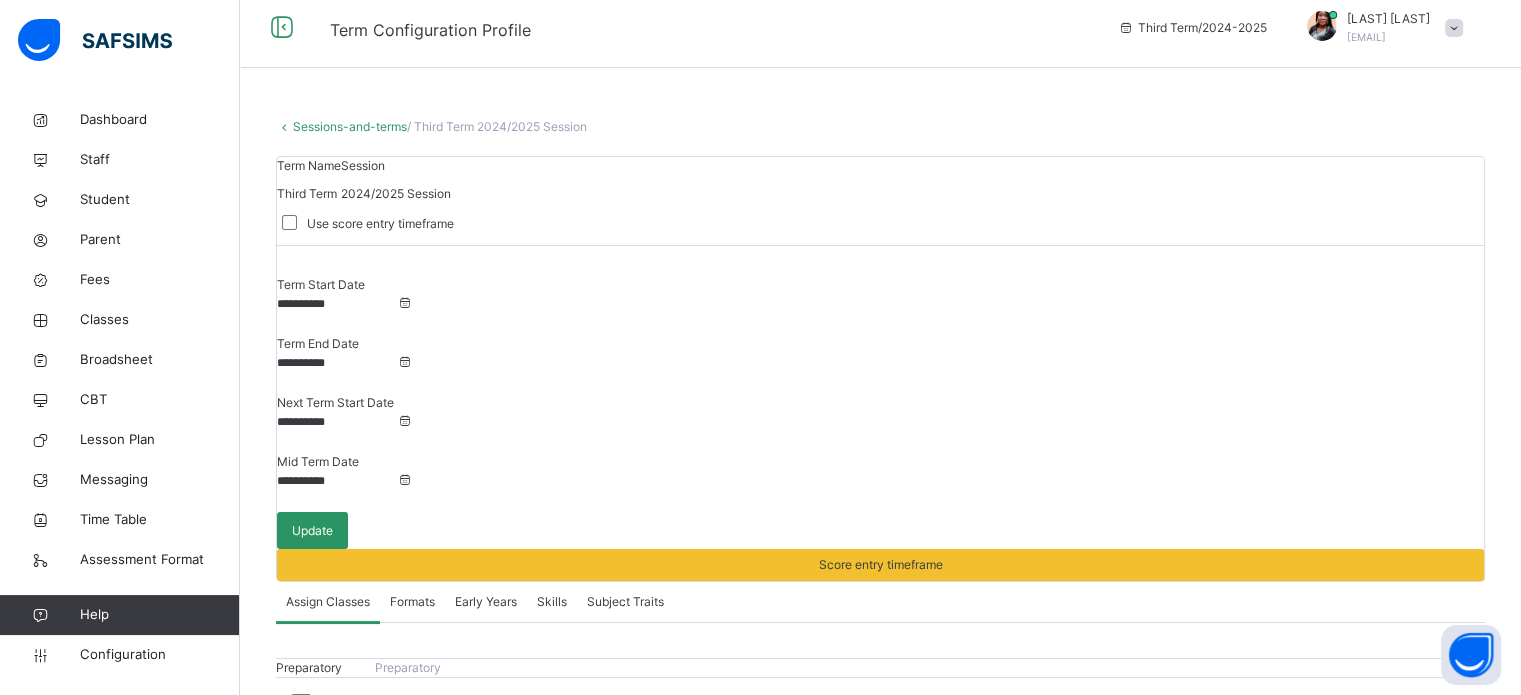 click on "Sessions-and-terms" at bounding box center [350, 126] 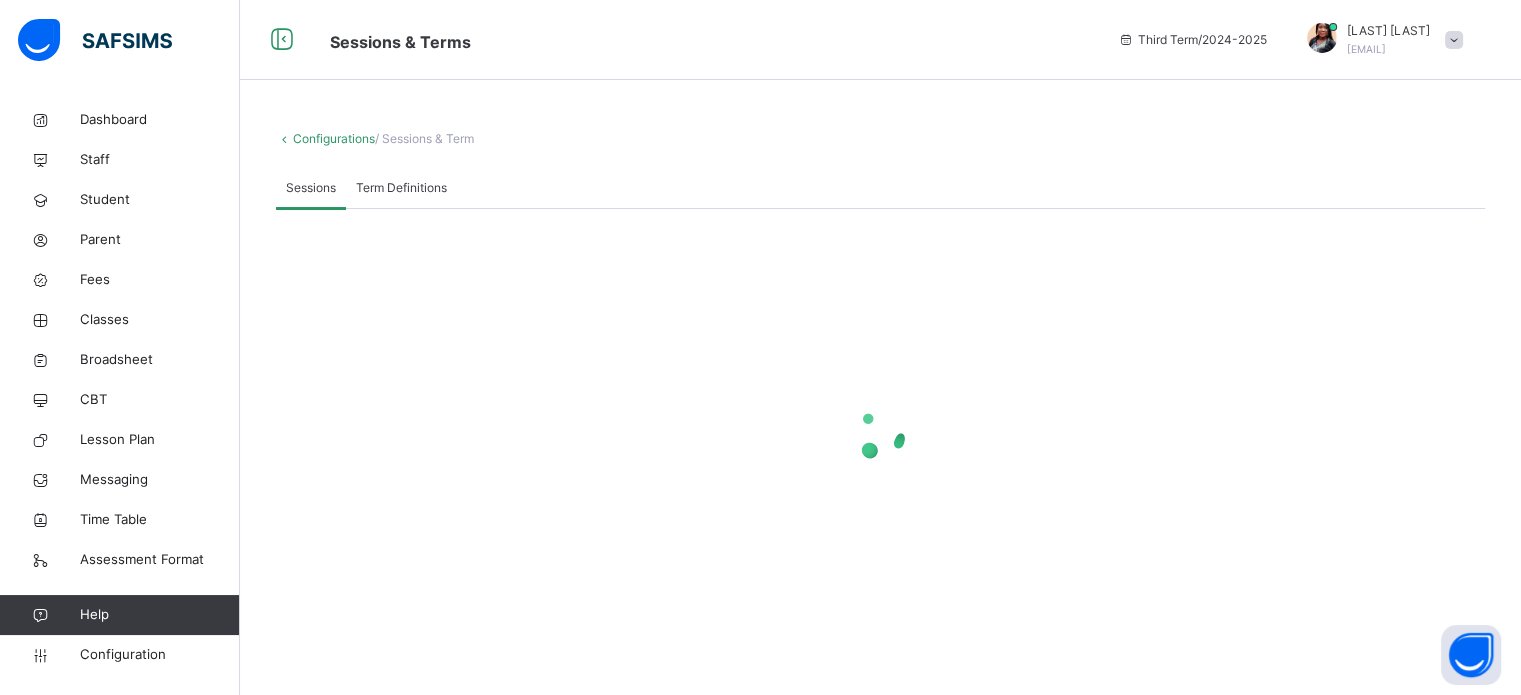 scroll, scrollTop: 0, scrollLeft: 0, axis: both 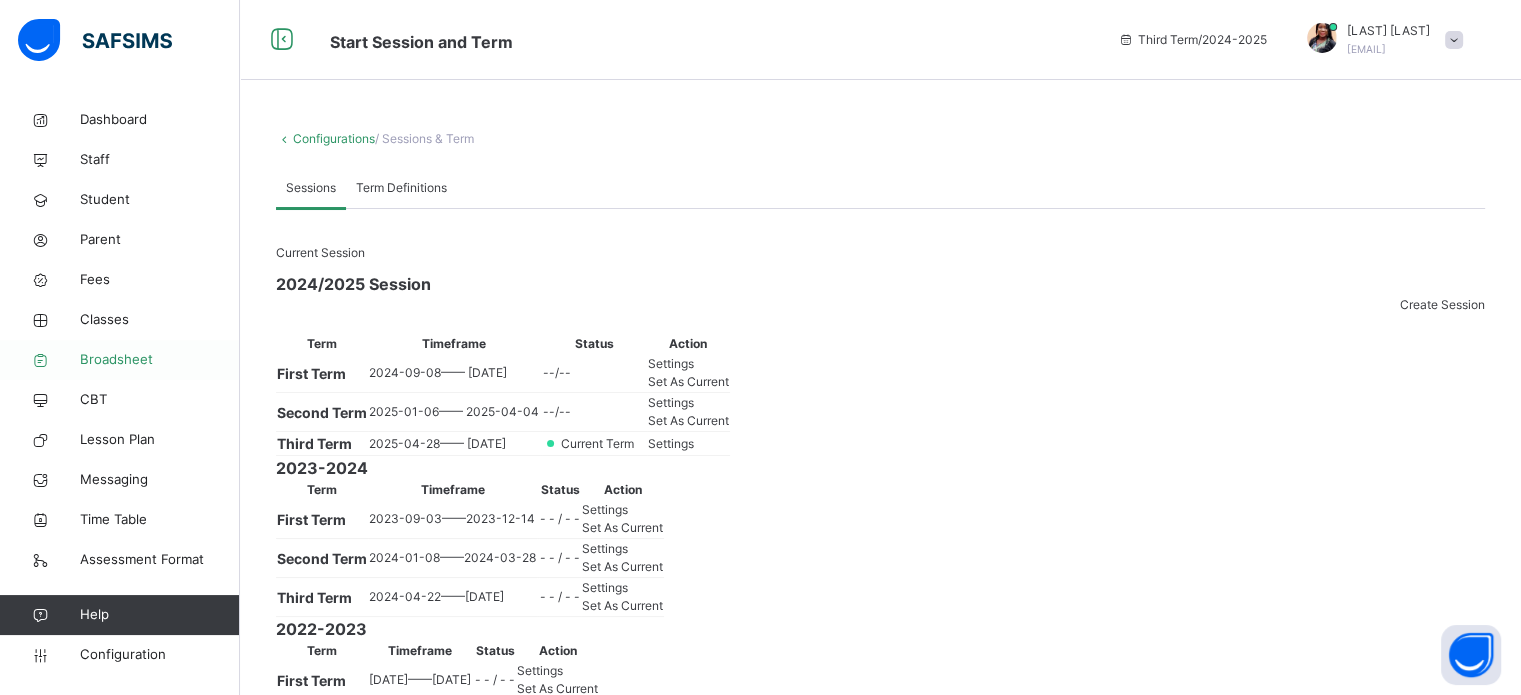 click on "Broadsheet" at bounding box center [160, 360] 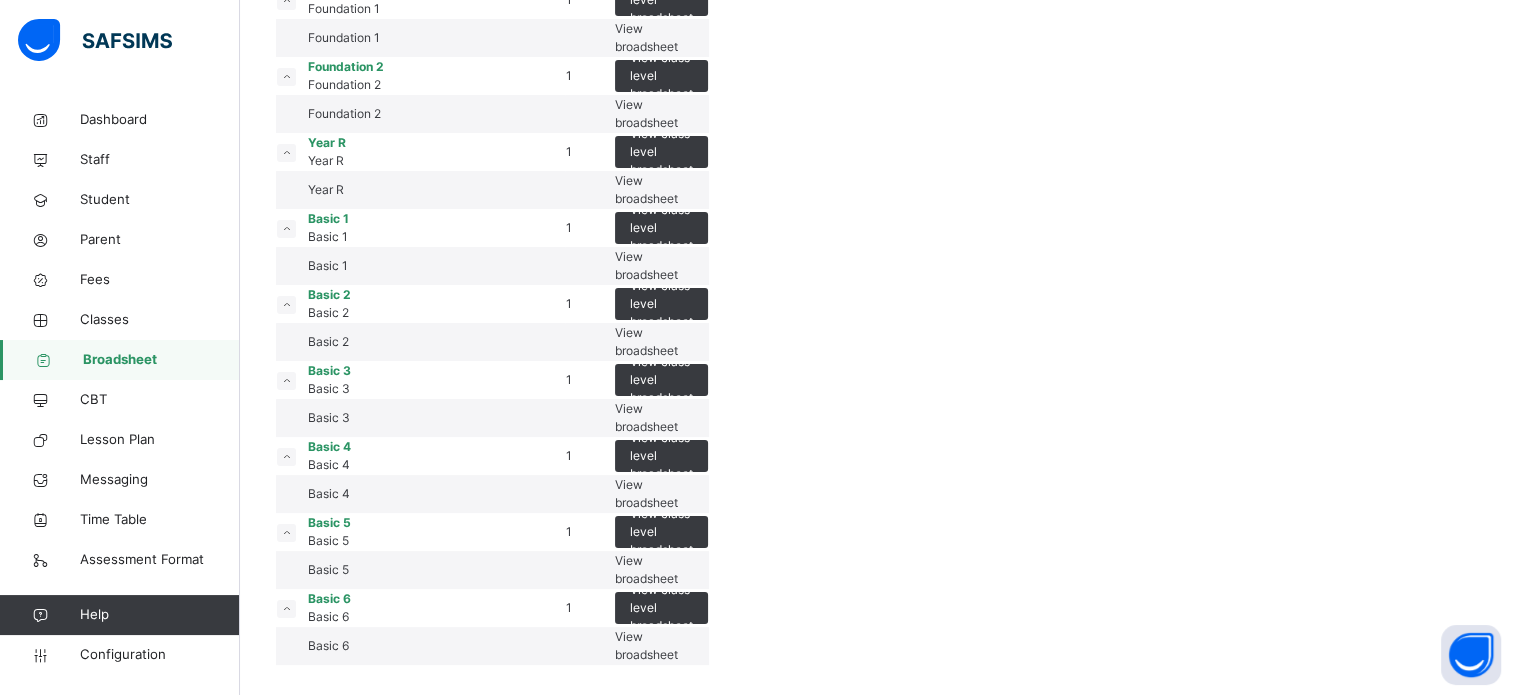 scroll, scrollTop: 748, scrollLeft: 0, axis: vertical 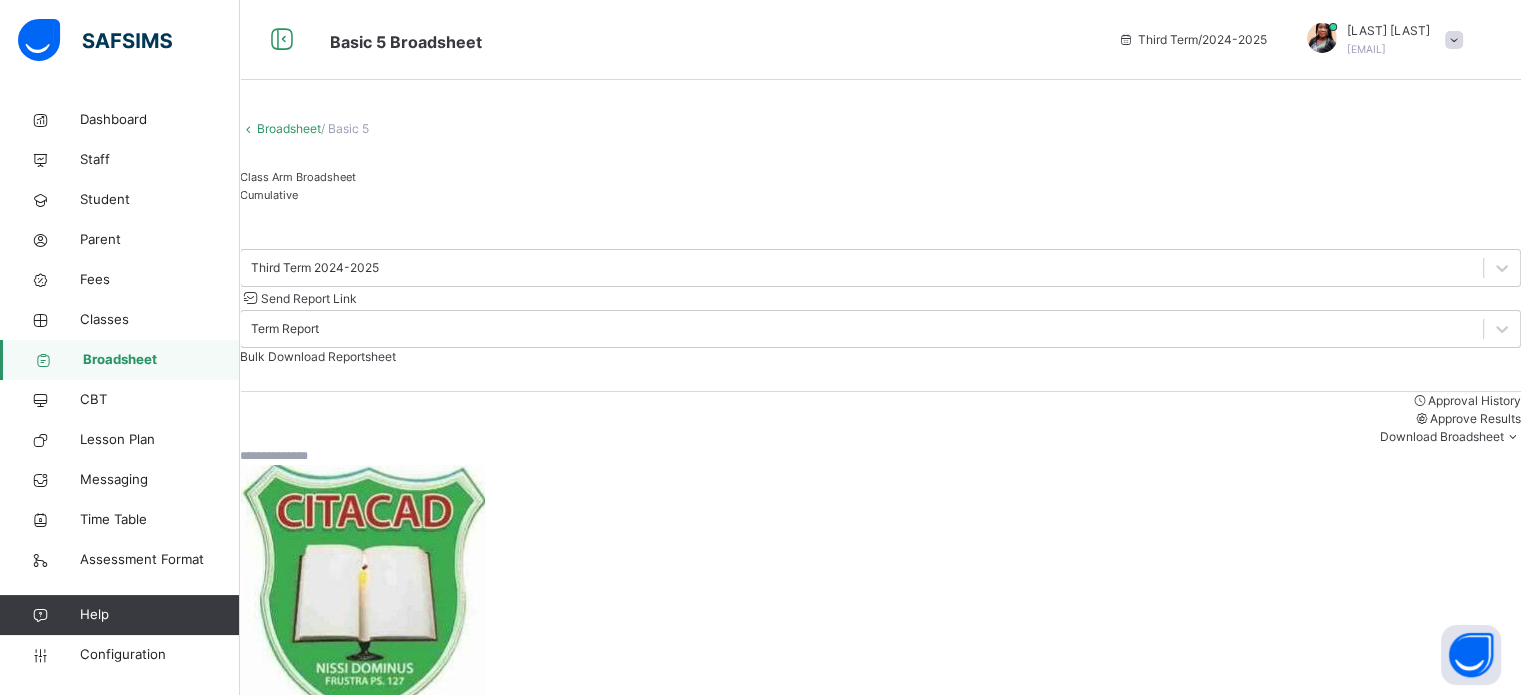 click on "Cumulative" at bounding box center (880, 195) 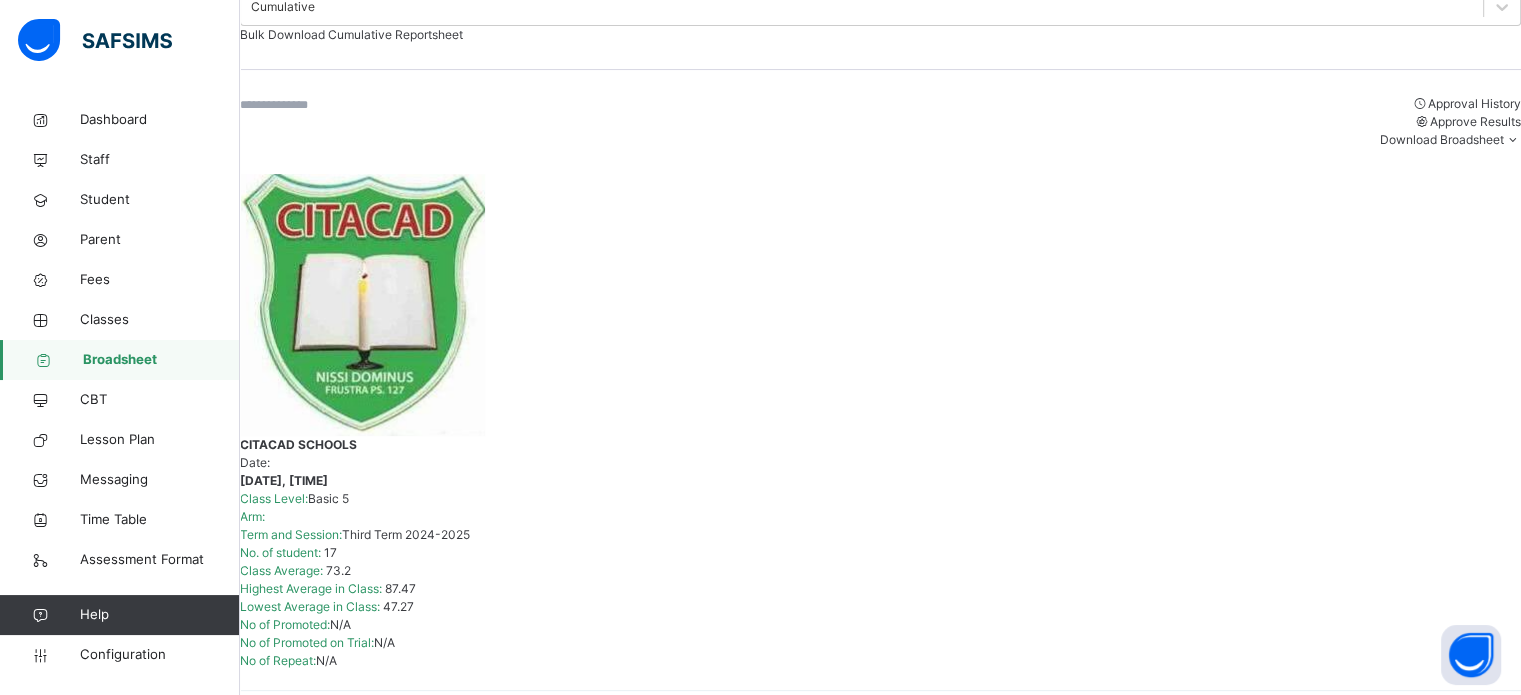 scroll, scrollTop: 360, scrollLeft: 0, axis: vertical 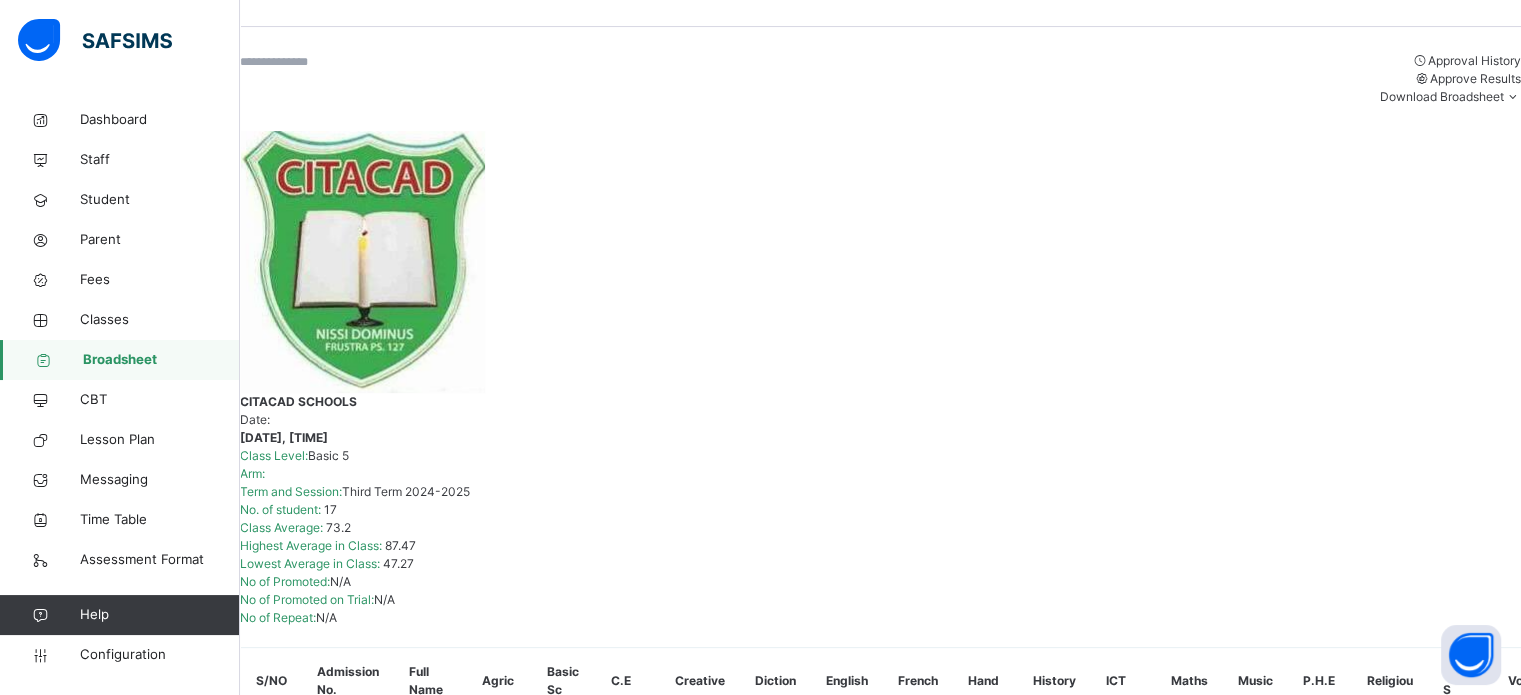 click on "ADEDEJI  MERCY" at bounding box center (355, 2177) 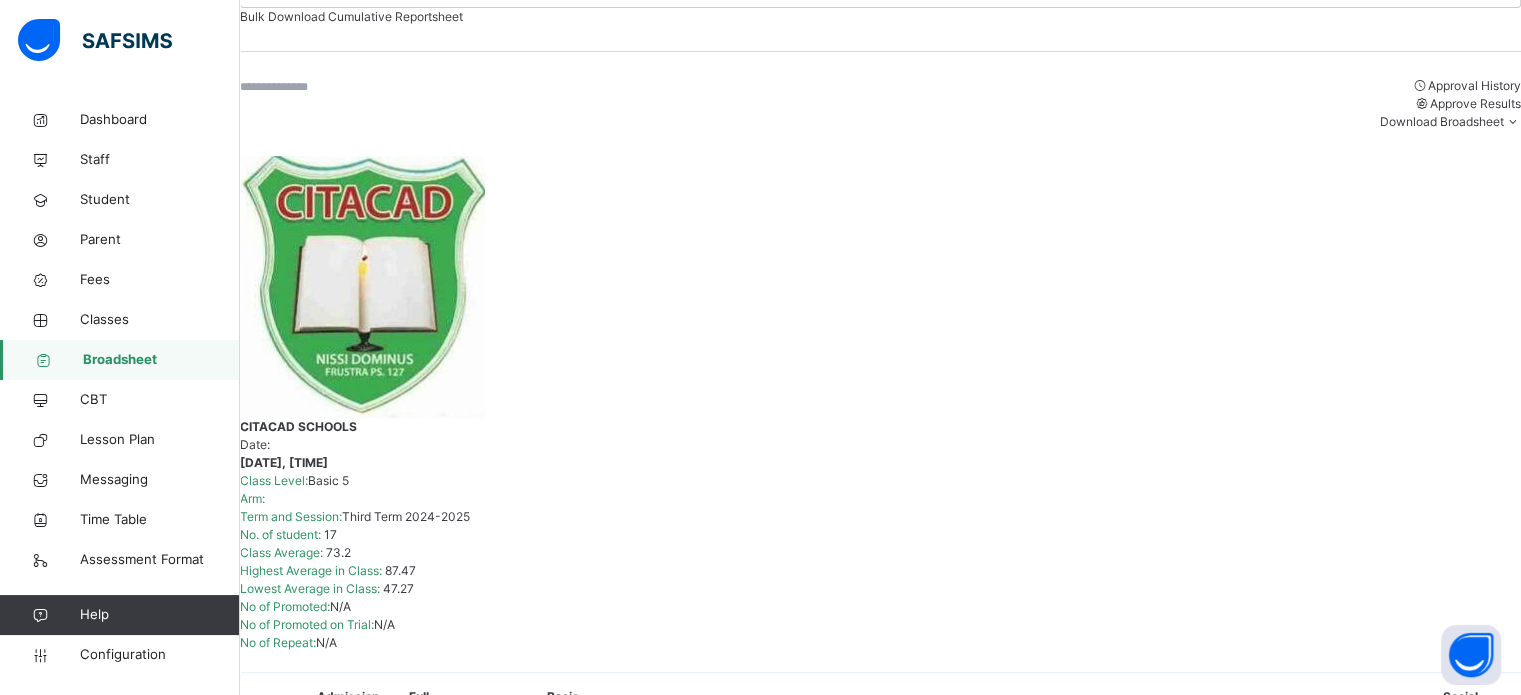 scroll, scrollTop: 0, scrollLeft: 0, axis: both 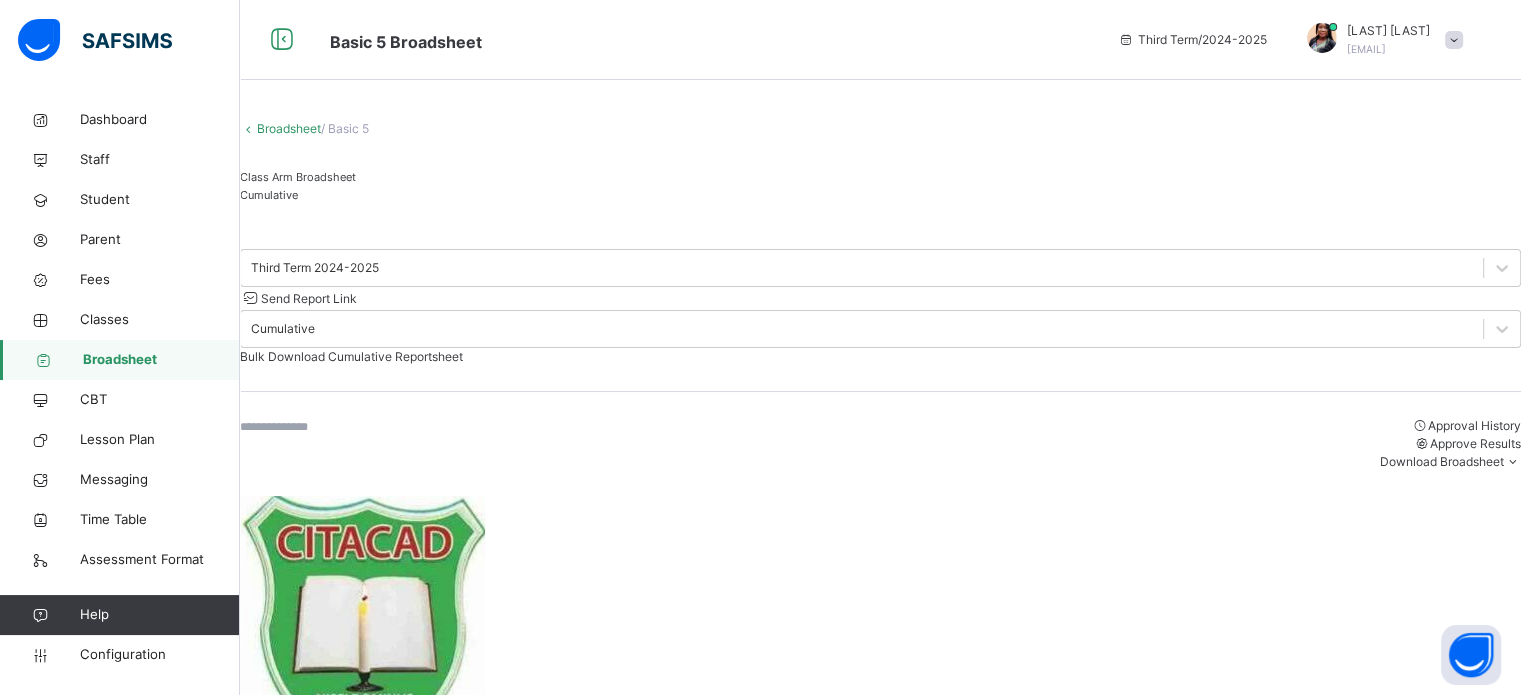 click on "Cumulative" at bounding box center (269, 195) 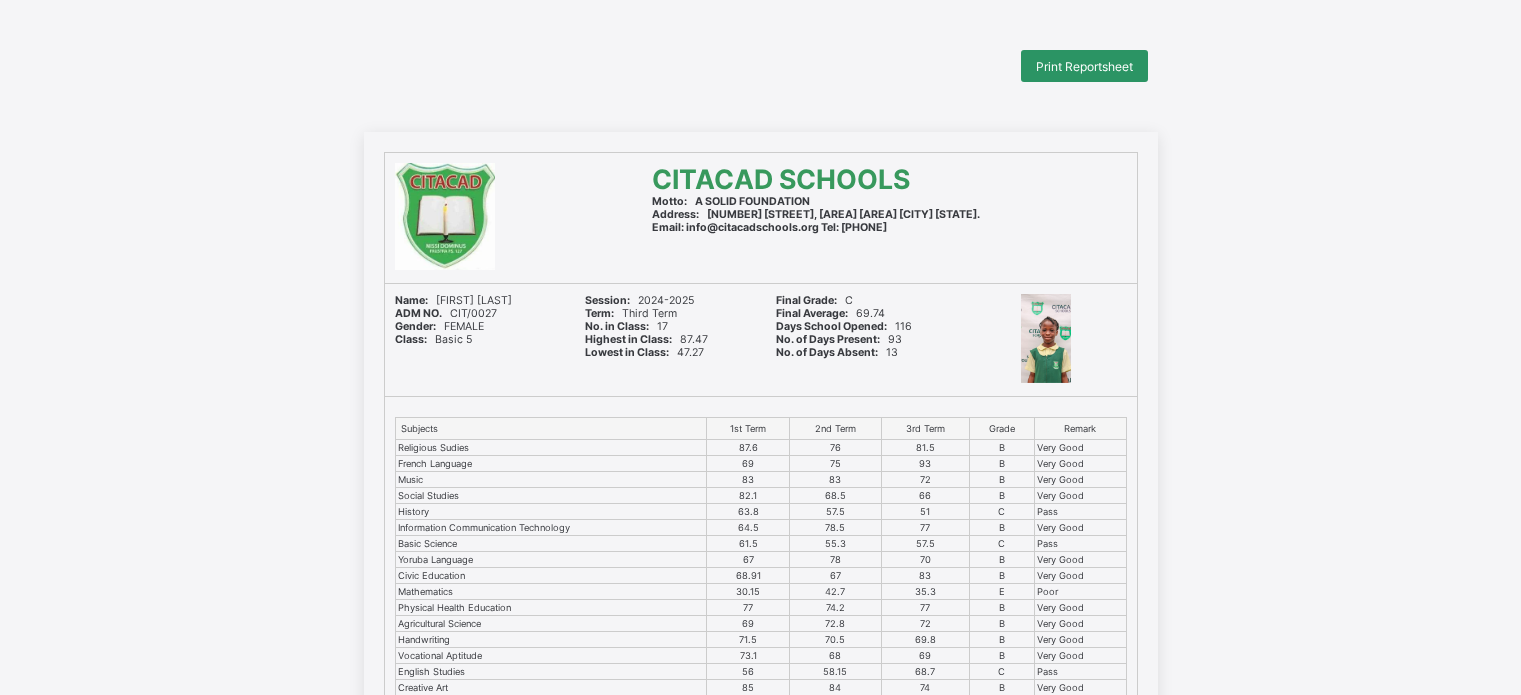 scroll, scrollTop: 0, scrollLeft: 0, axis: both 